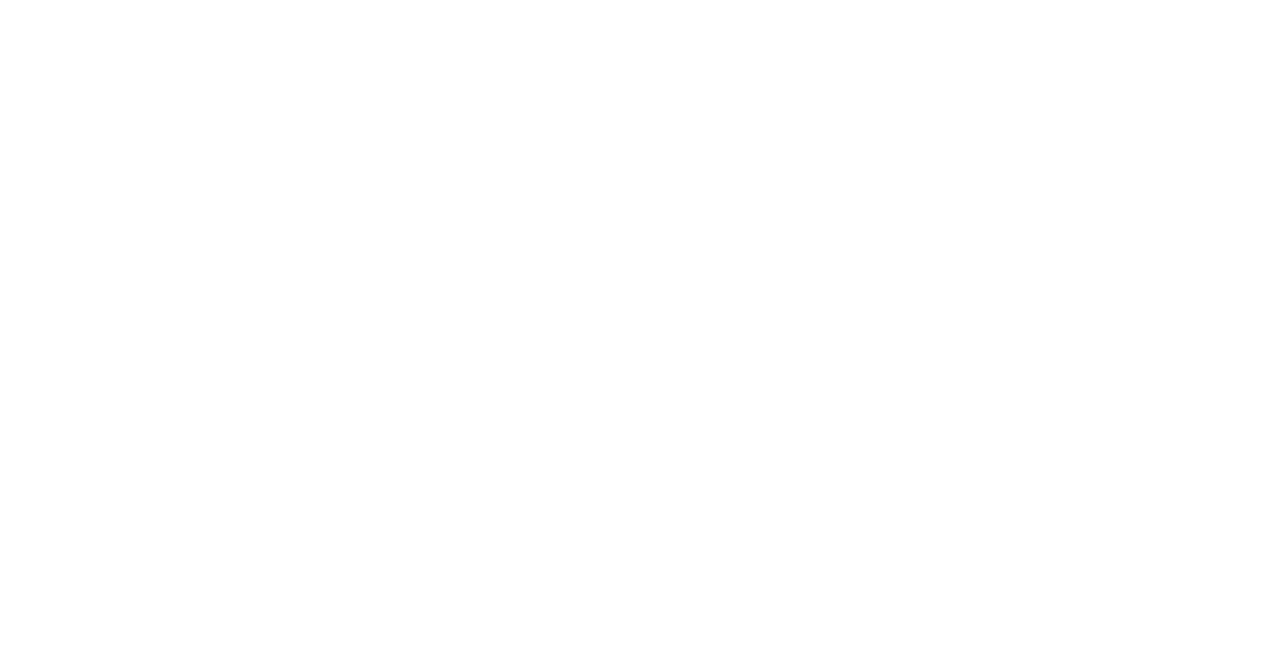 scroll, scrollTop: 0, scrollLeft: 0, axis: both 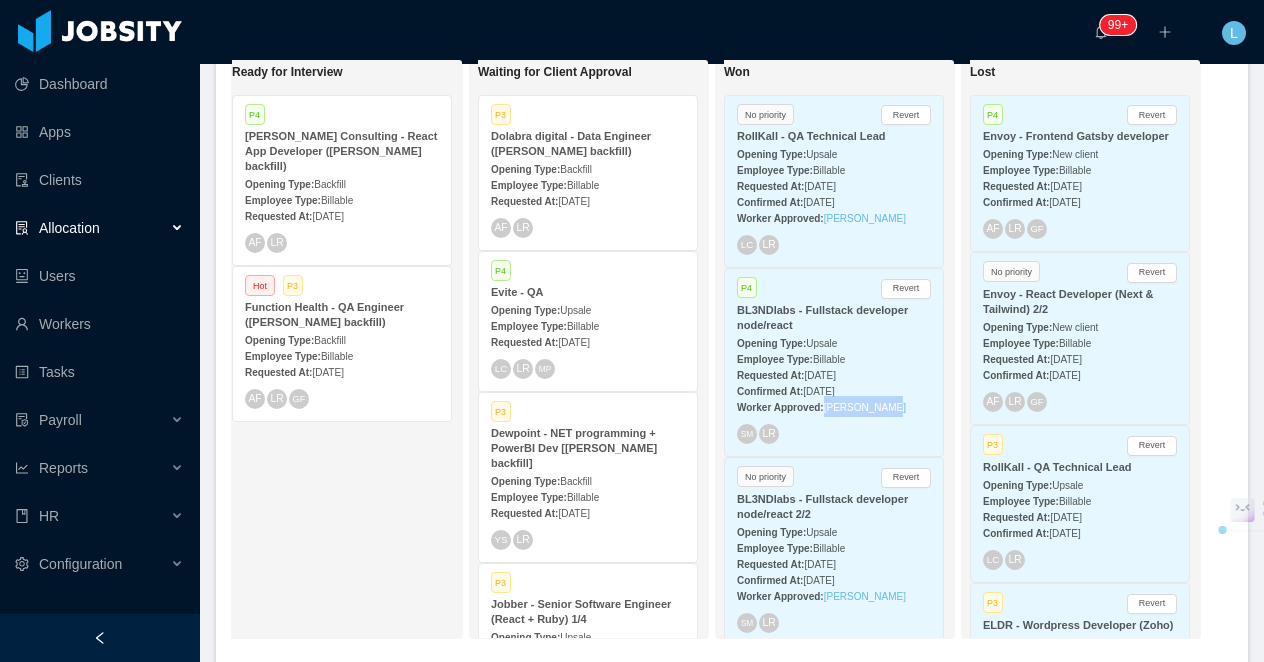 click on "BL3NDlabs - Fullstack developer node/react" at bounding box center (822, 317) 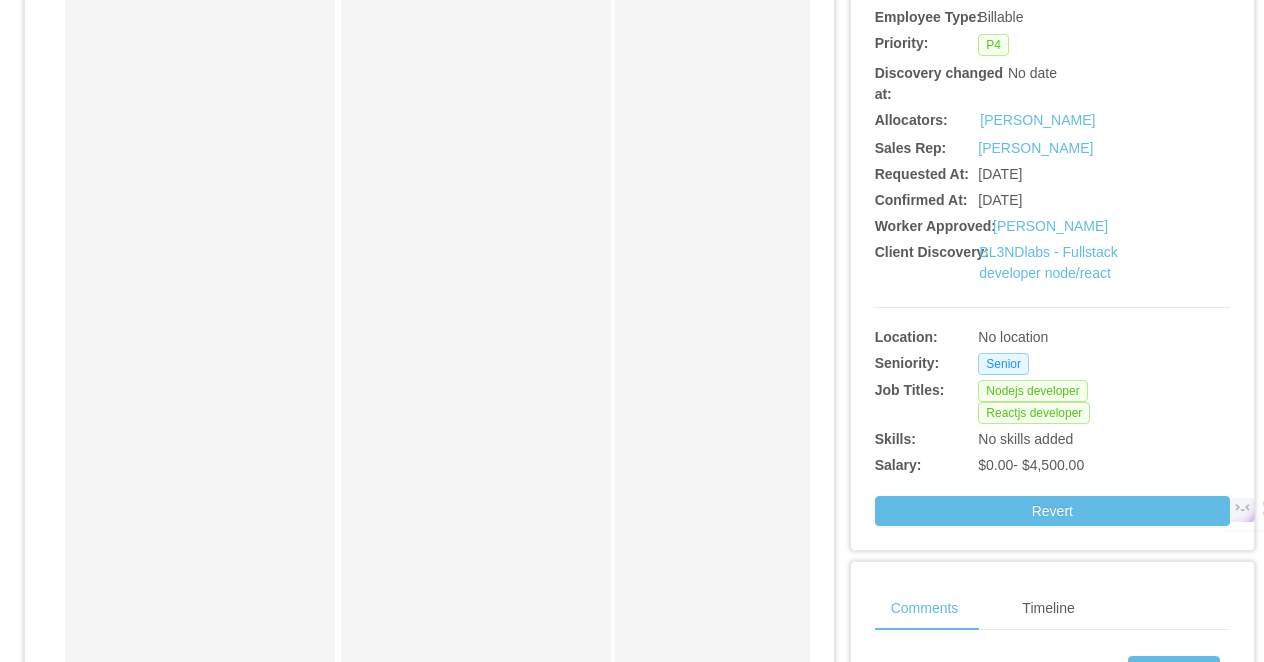 scroll, scrollTop: 487, scrollLeft: 0, axis: vertical 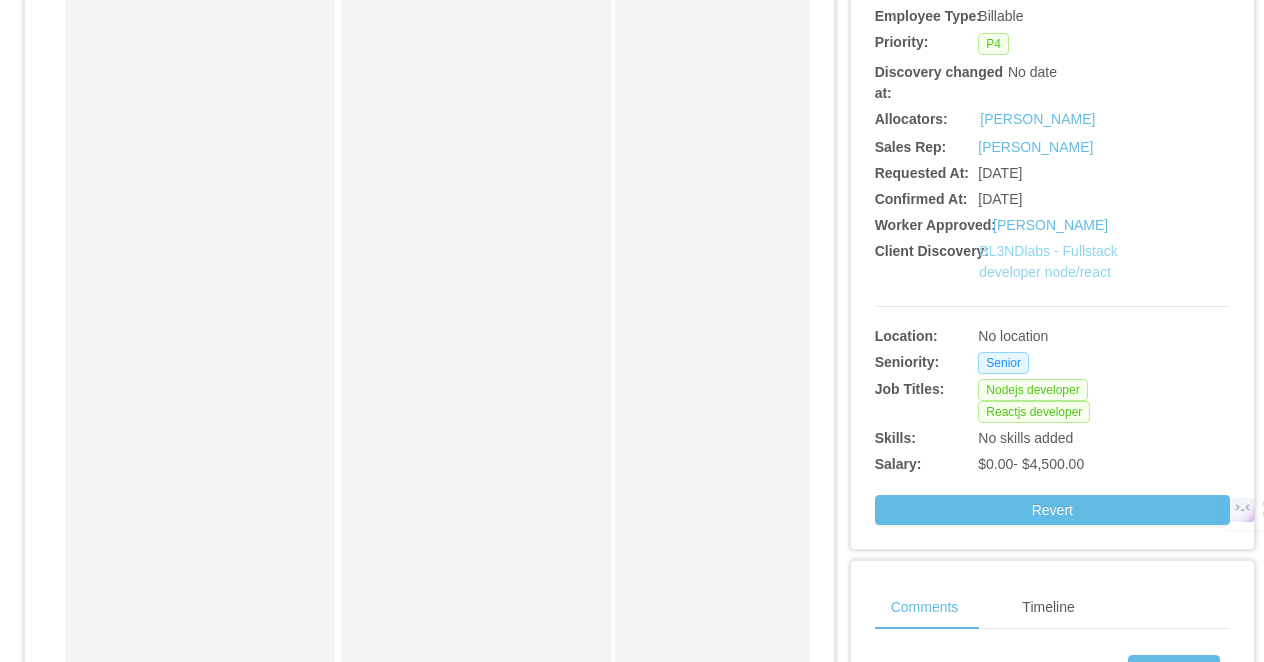 click on "BL3NDlabs - Fullstack developer node/react" at bounding box center (1048, 261) 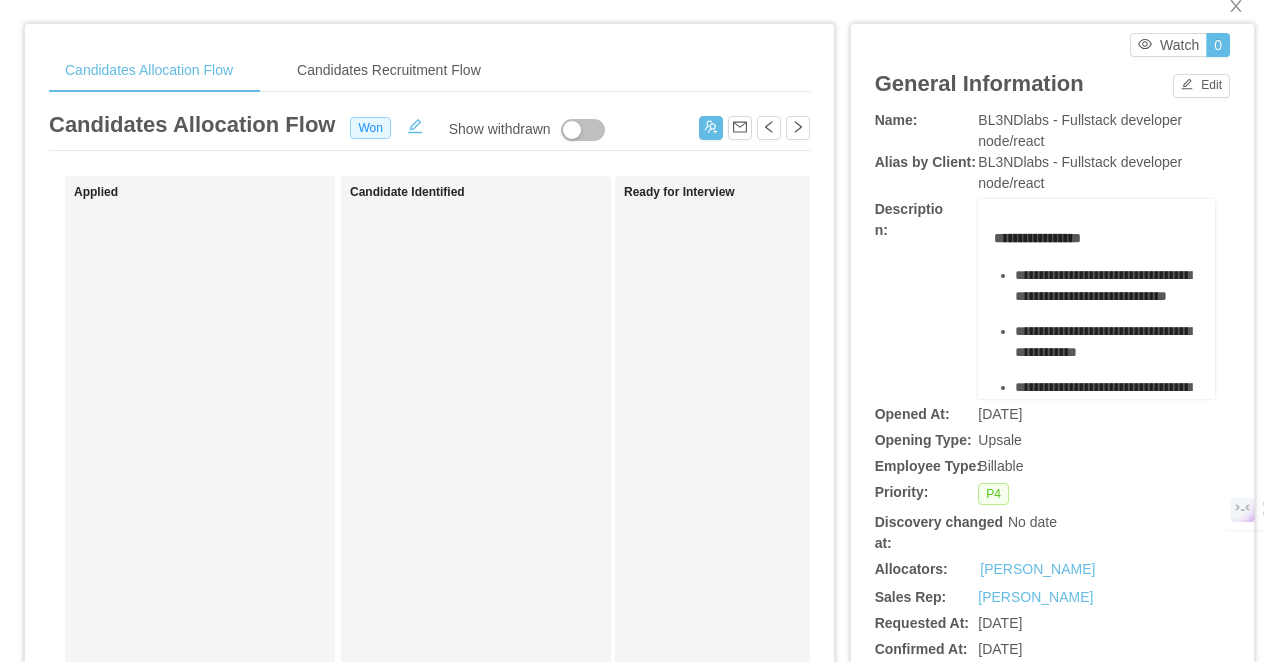 scroll, scrollTop: 38, scrollLeft: 0, axis: vertical 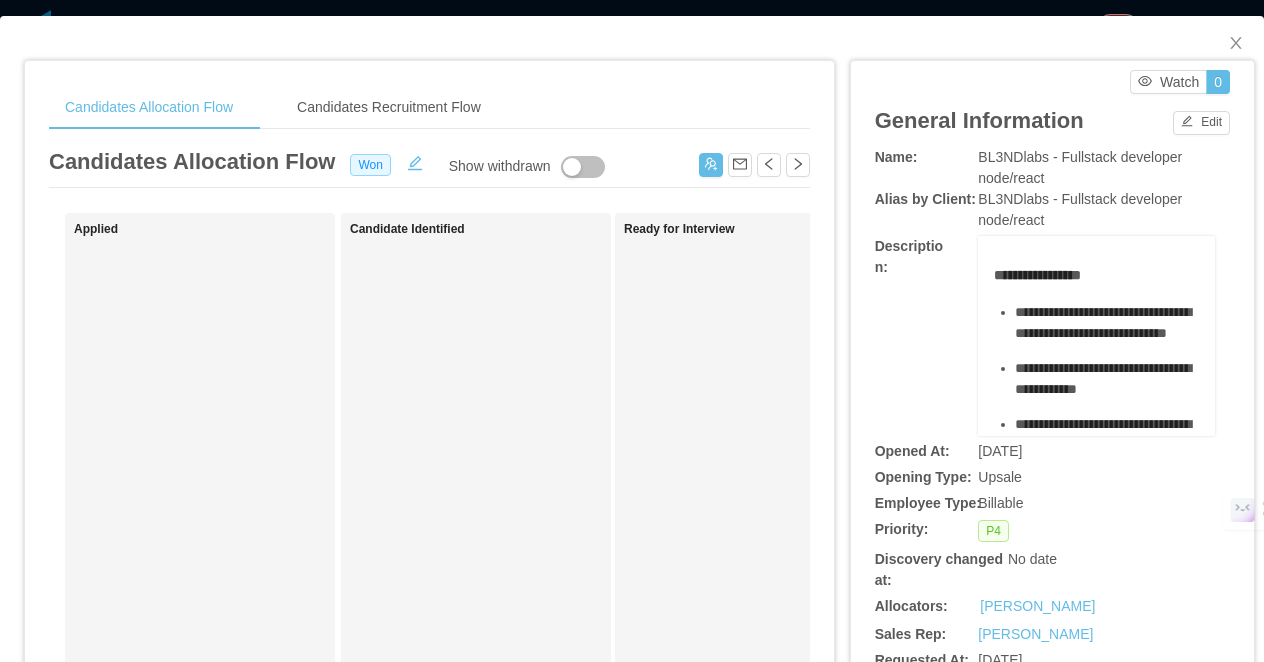 click on "**********" at bounding box center [632, 331] 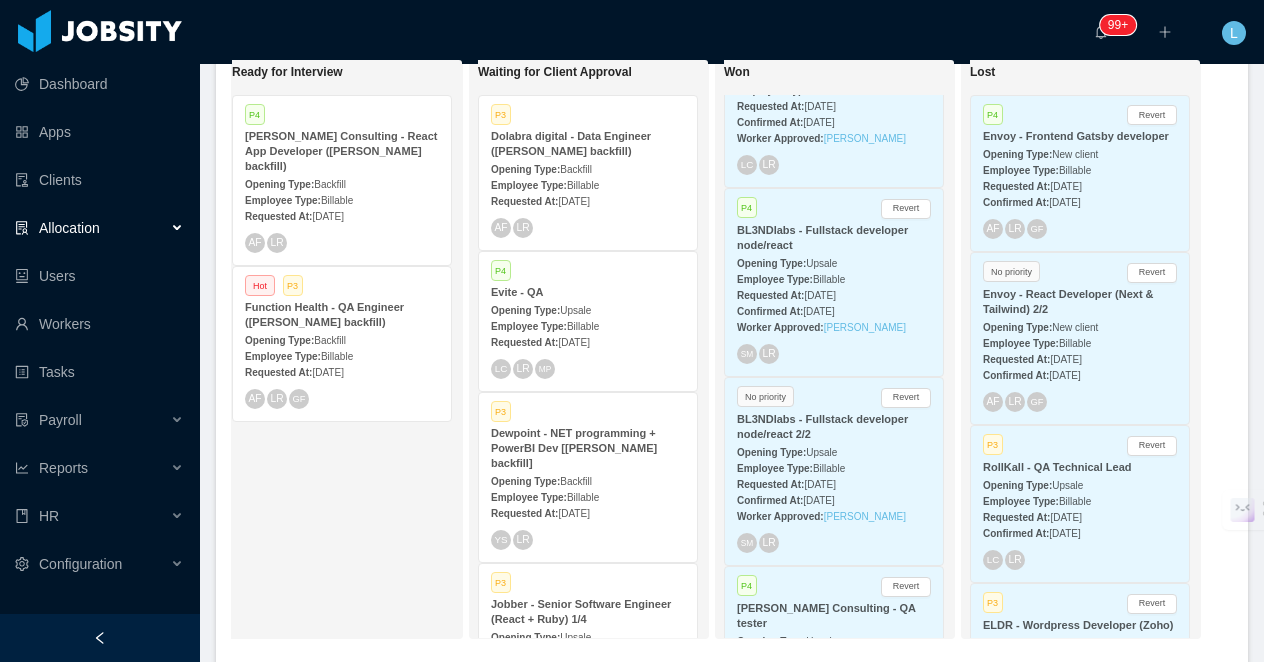 scroll, scrollTop: 0, scrollLeft: 0, axis: both 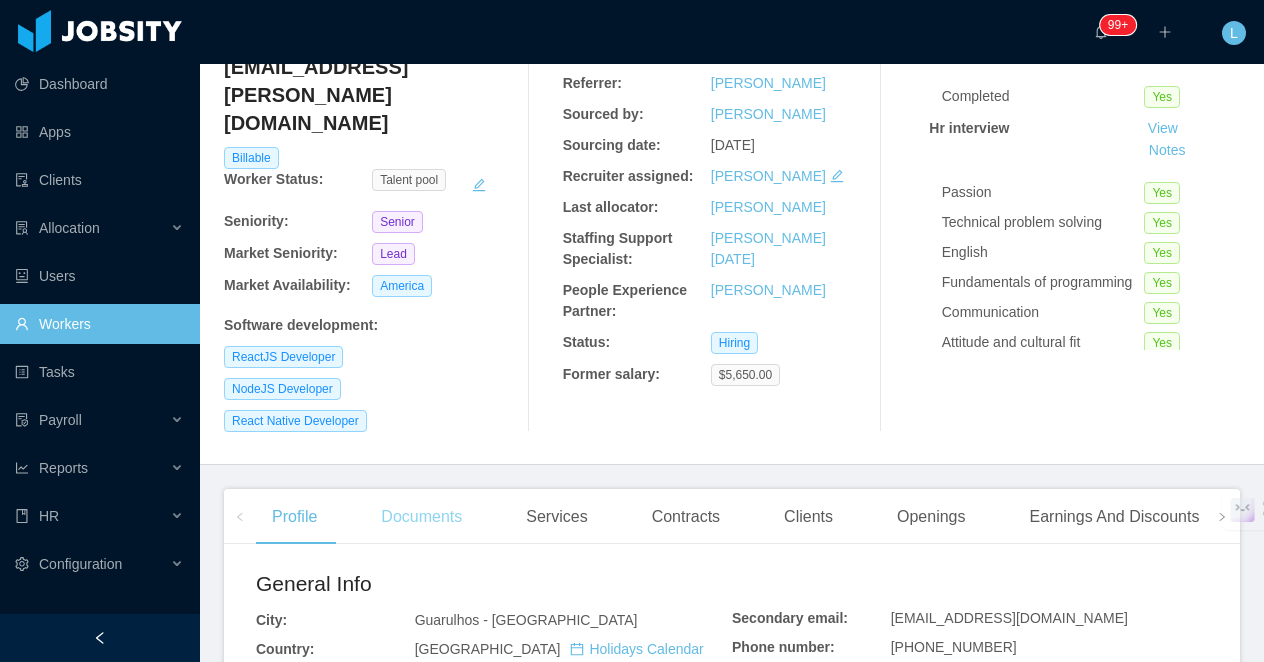 click on "Documents" at bounding box center (421, 517) 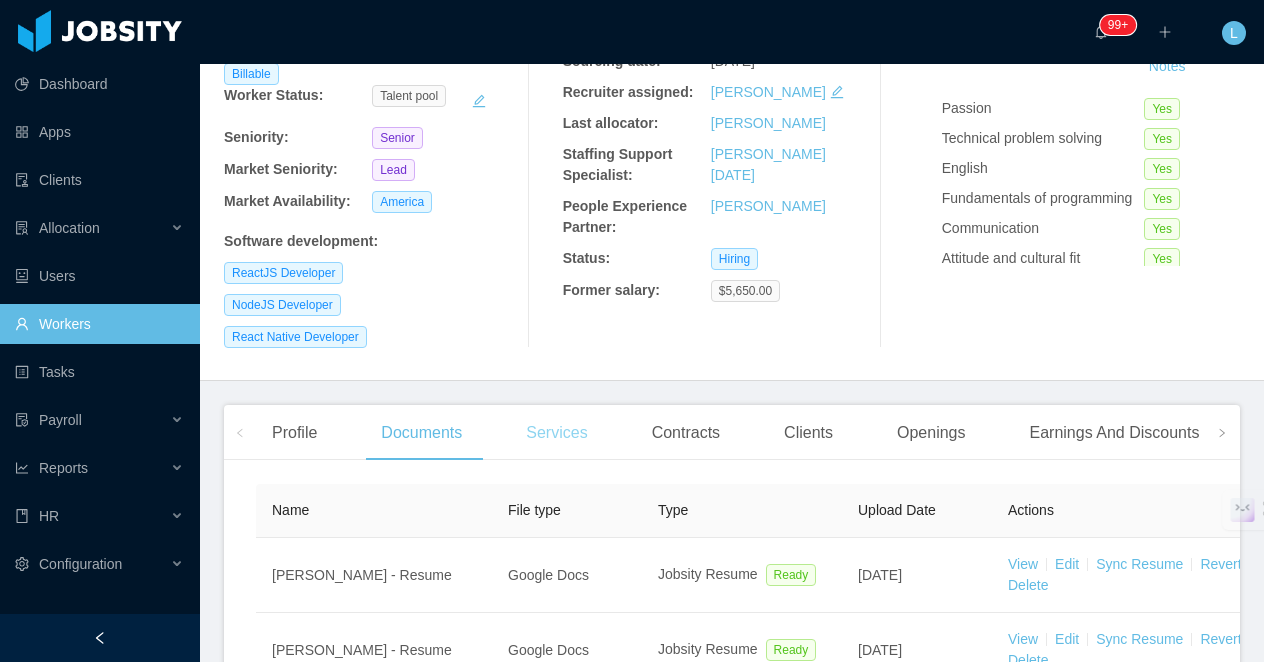 click on "Services" at bounding box center (556, 433) 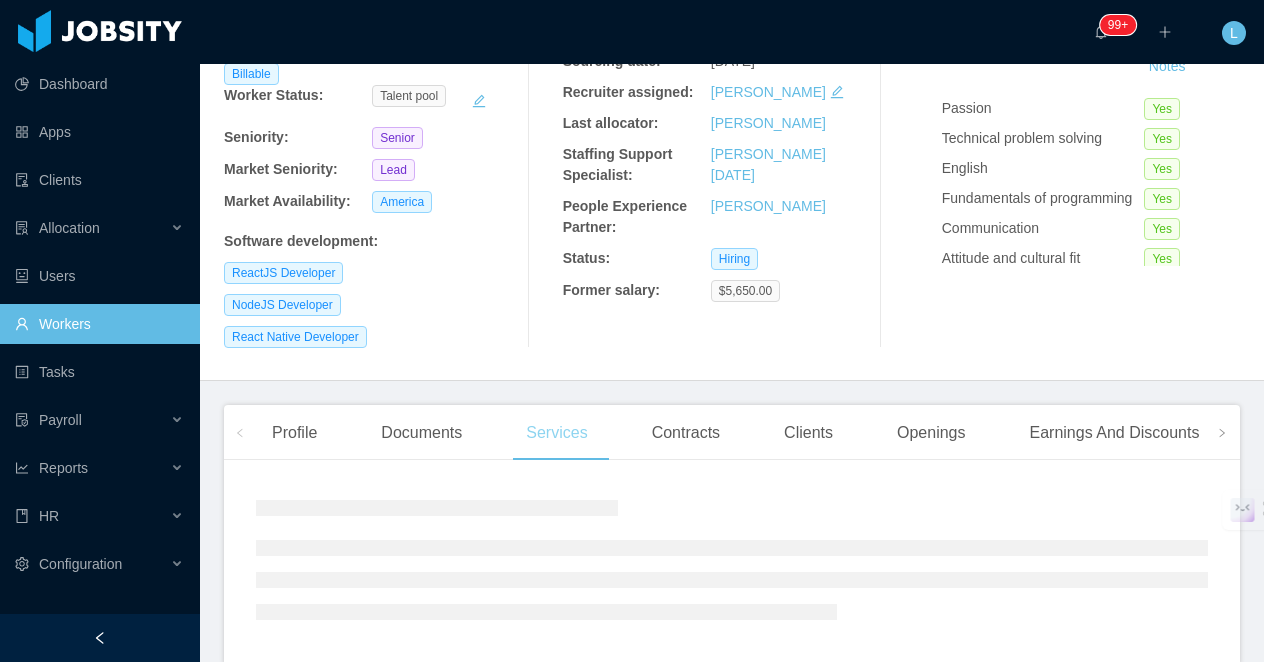 scroll, scrollTop: 316, scrollLeft: 0, axis: vertical 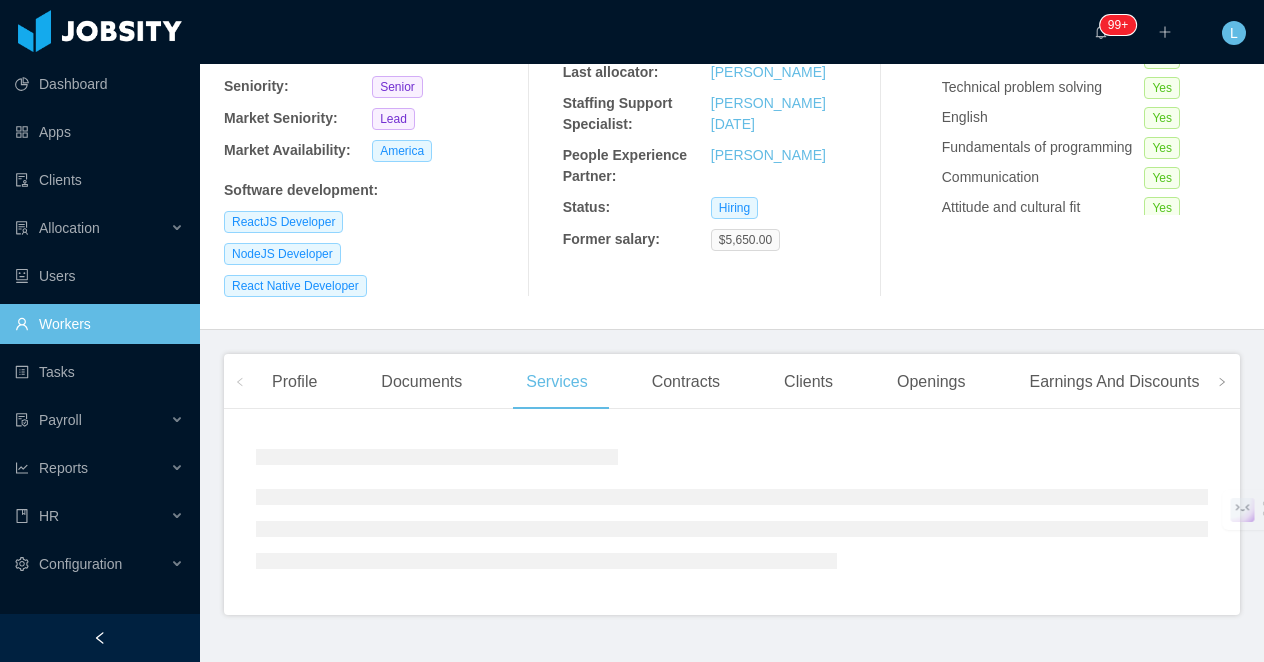 click at bounding box center (100, 638) 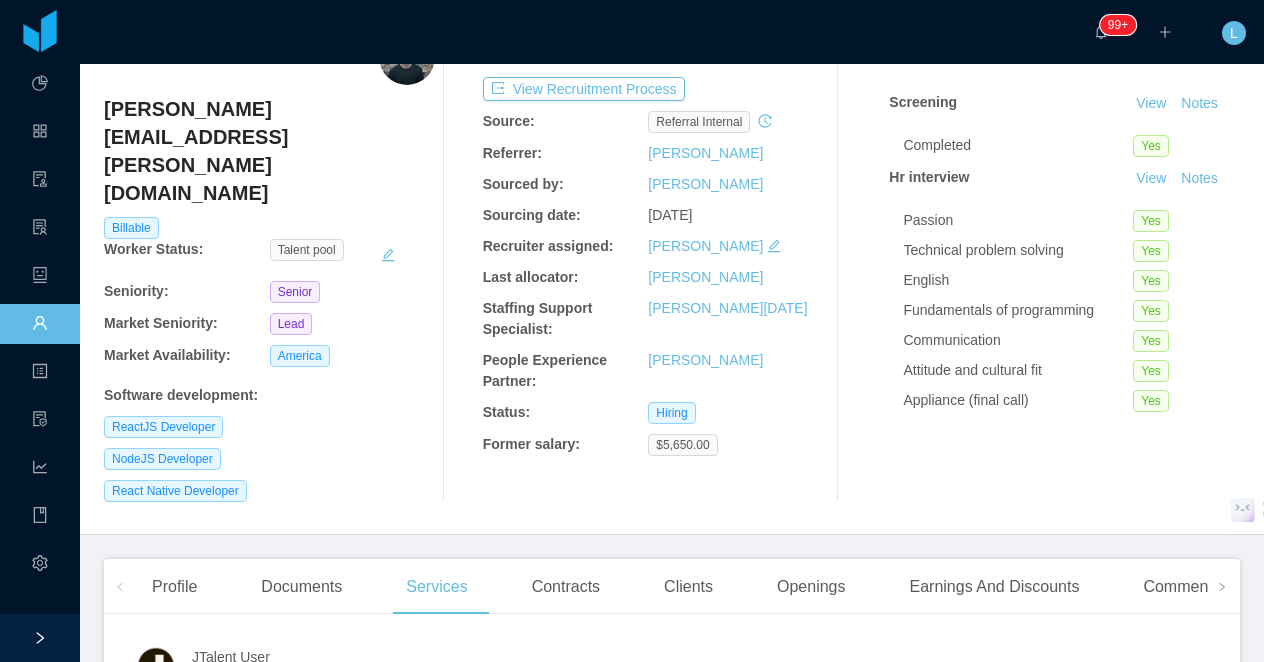 scroll, scrollTop: 0, scrollLeft: 0, axis: both 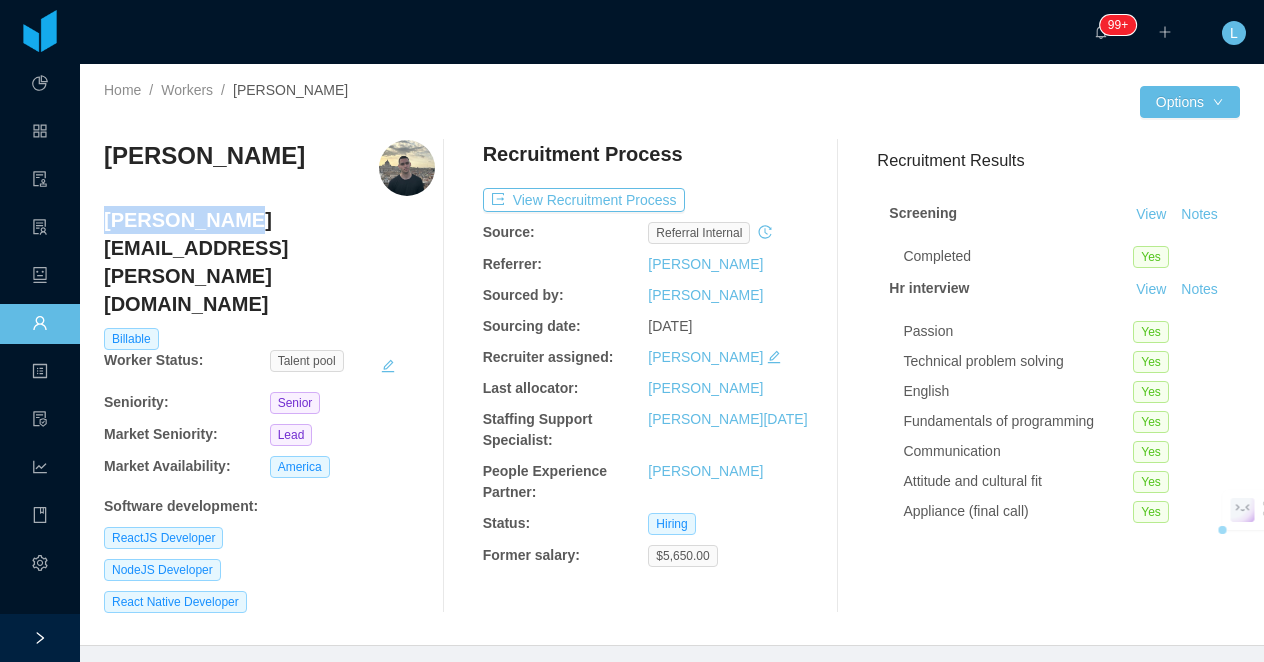 drag, startPoint x: 216, startPoint y: 219, endPoint x: 105, endPoint y: 215, distance: 111.07205 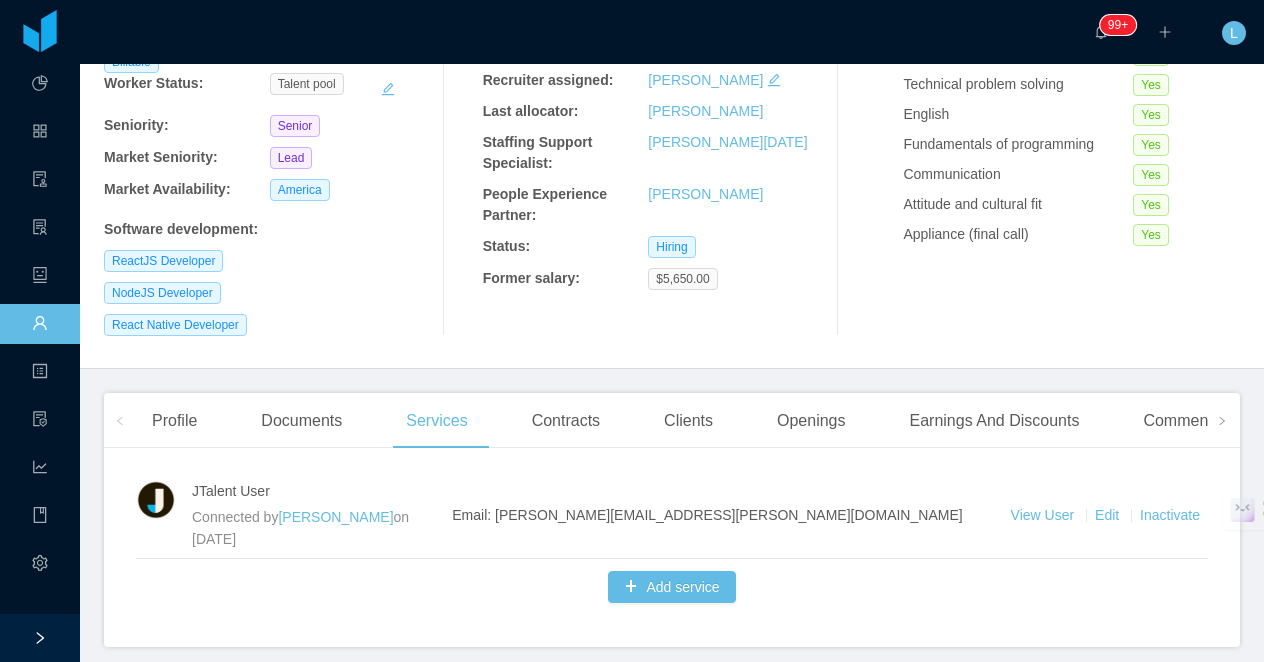scroll, scrollTop: 287, scrollLeft: 0, axis: vertical 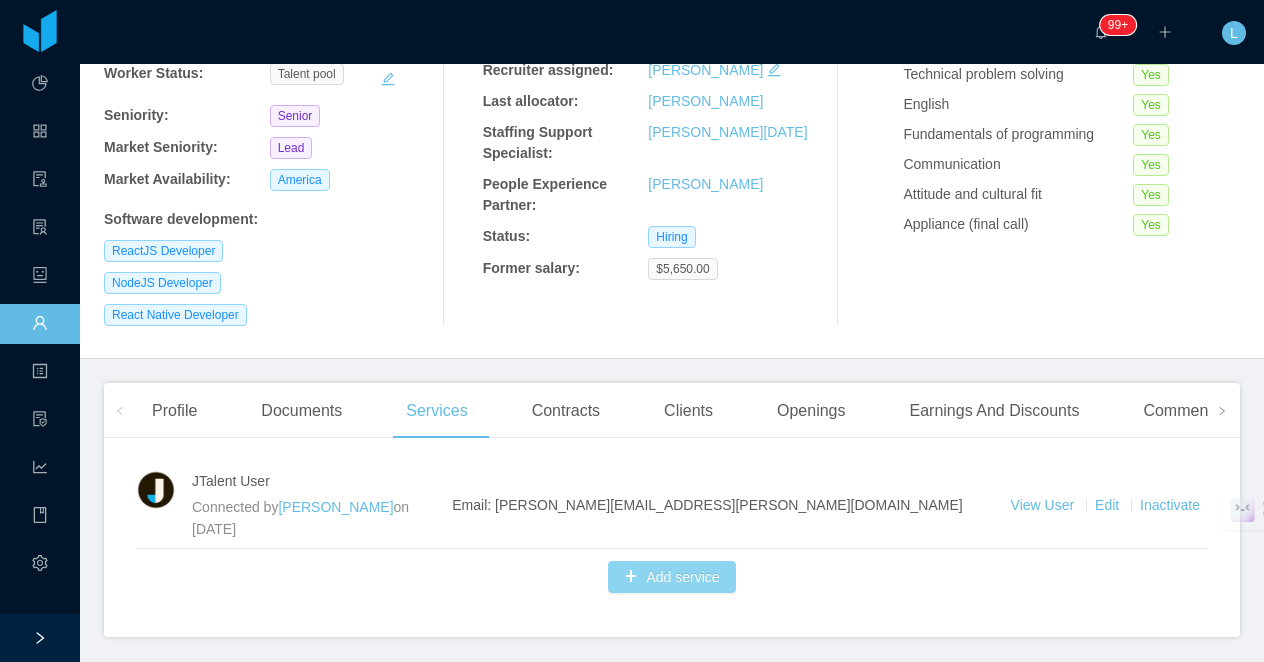 click on "Add service" at bounding box center [671, 577] 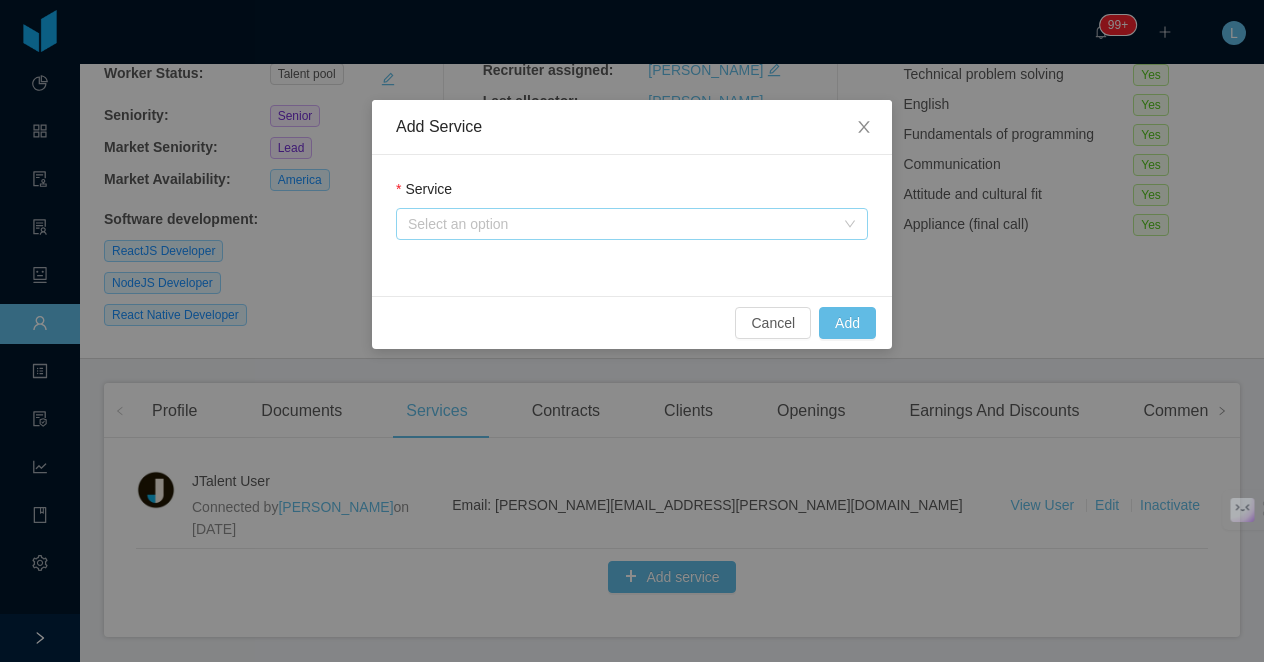 click on "Select an option" at bounding box center [621, 224] 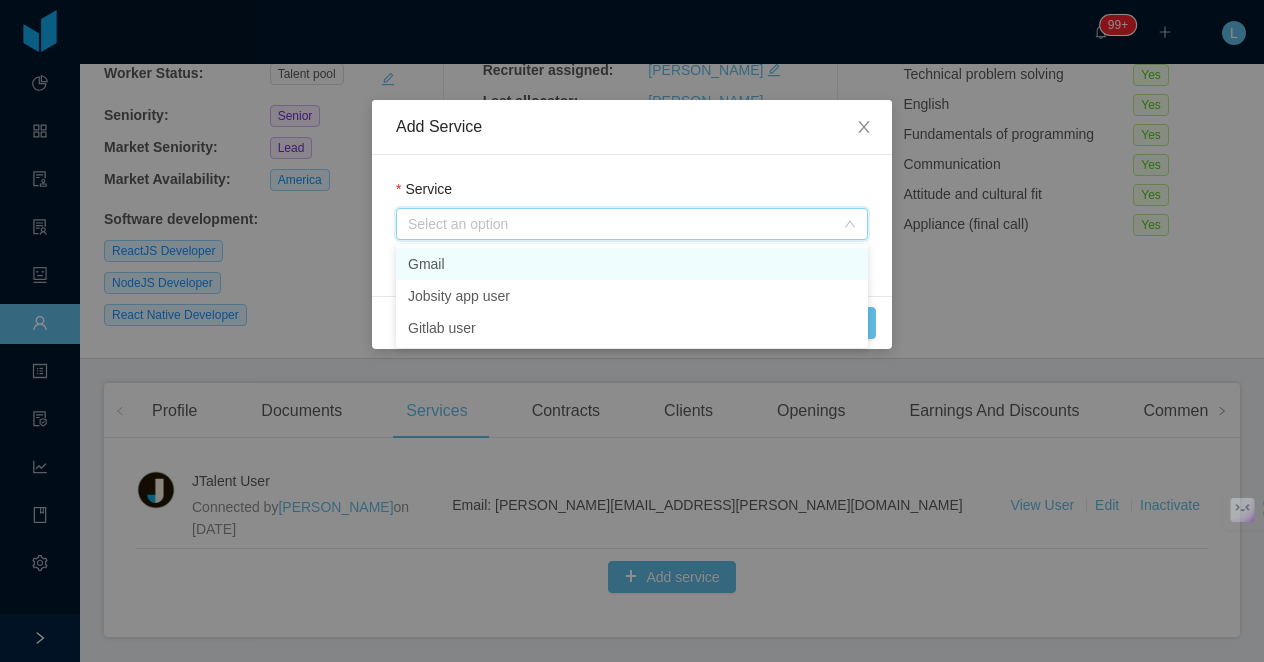 click on "Gmail" at bounding box center (632, 264) 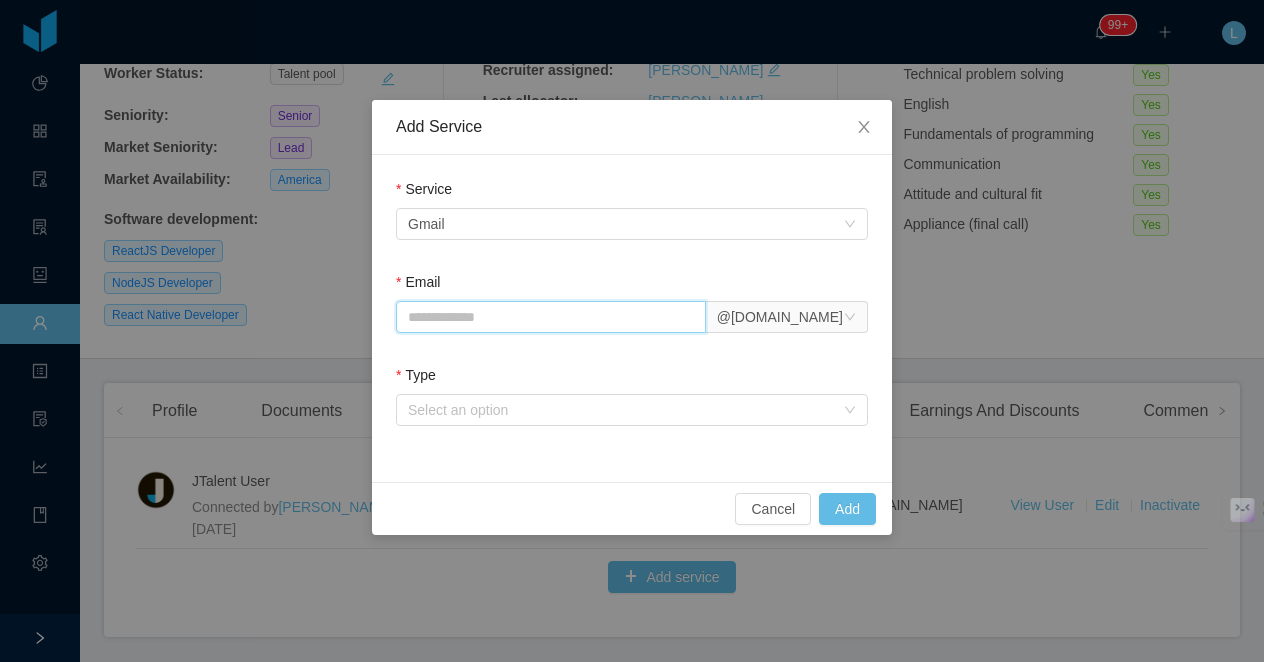 click on "Email" at bounding box center (551, 317) 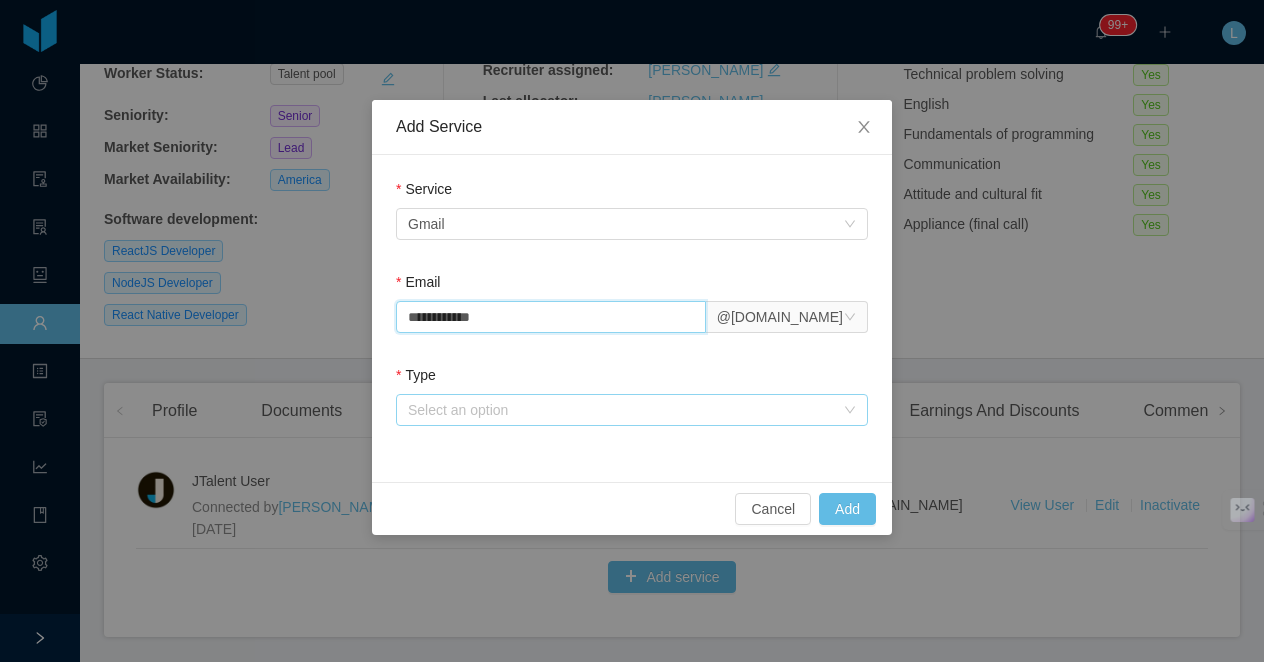 click on "Select an option" at bounding box center [621, 410] 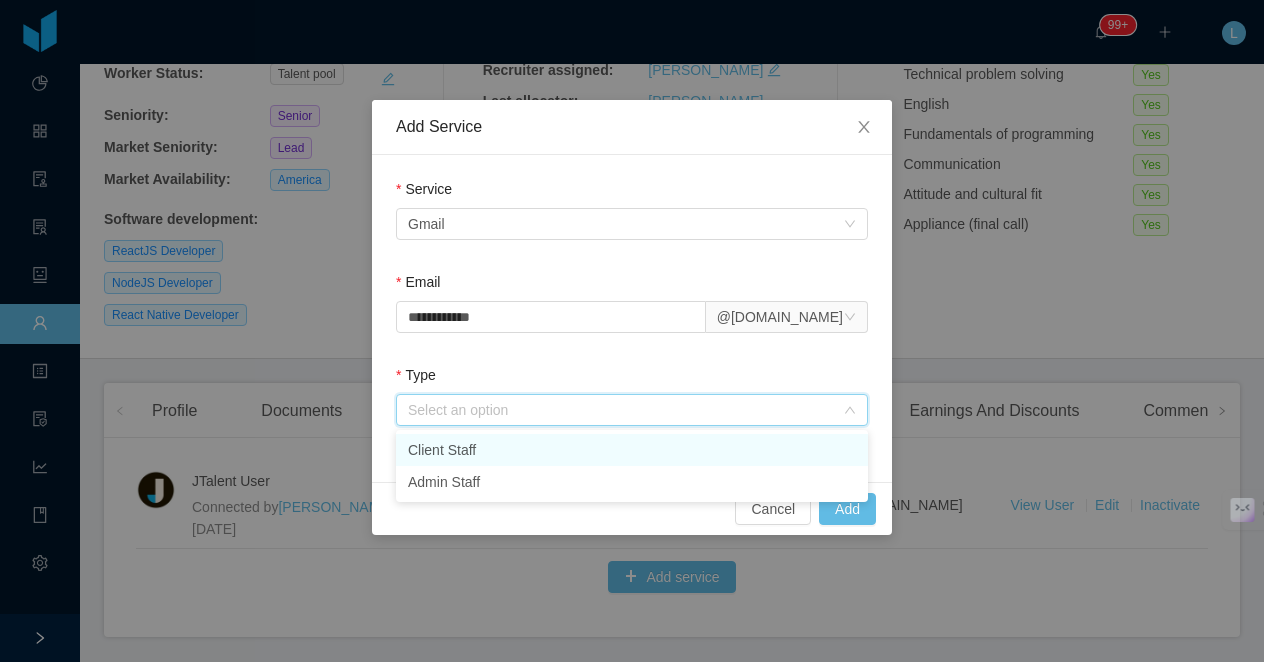 click on "Client Staff" at bounding box center [632, 450] 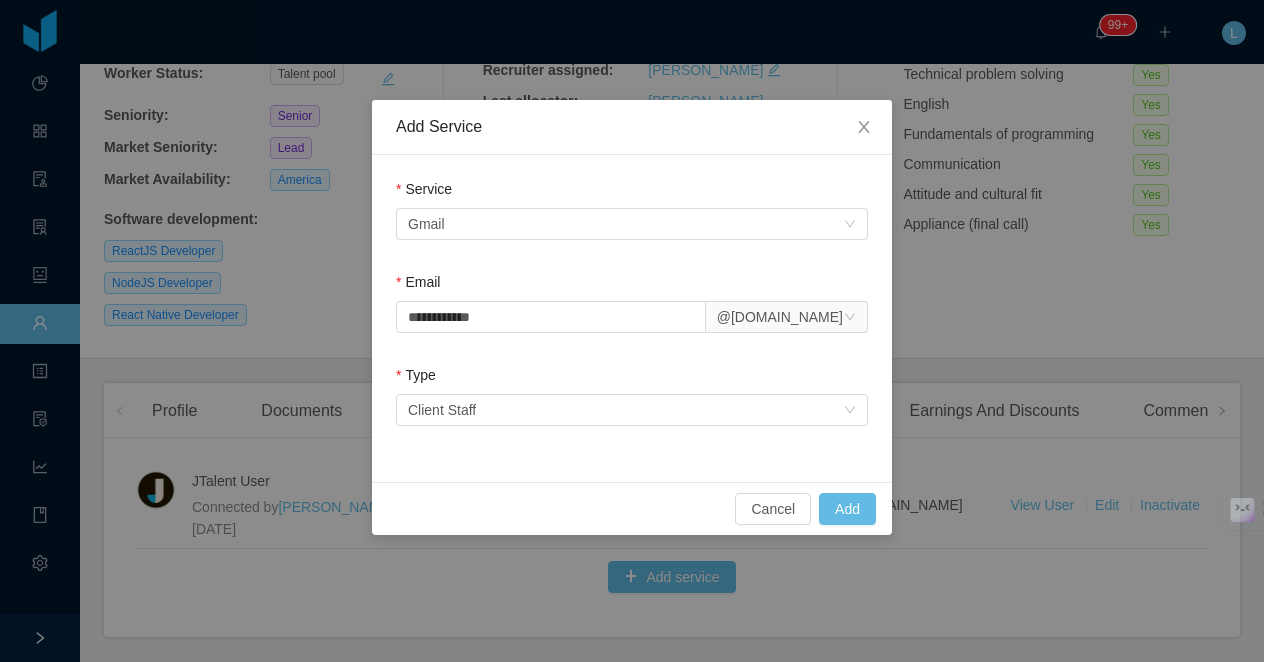 click on "Email" at bounding box center [632, 286] 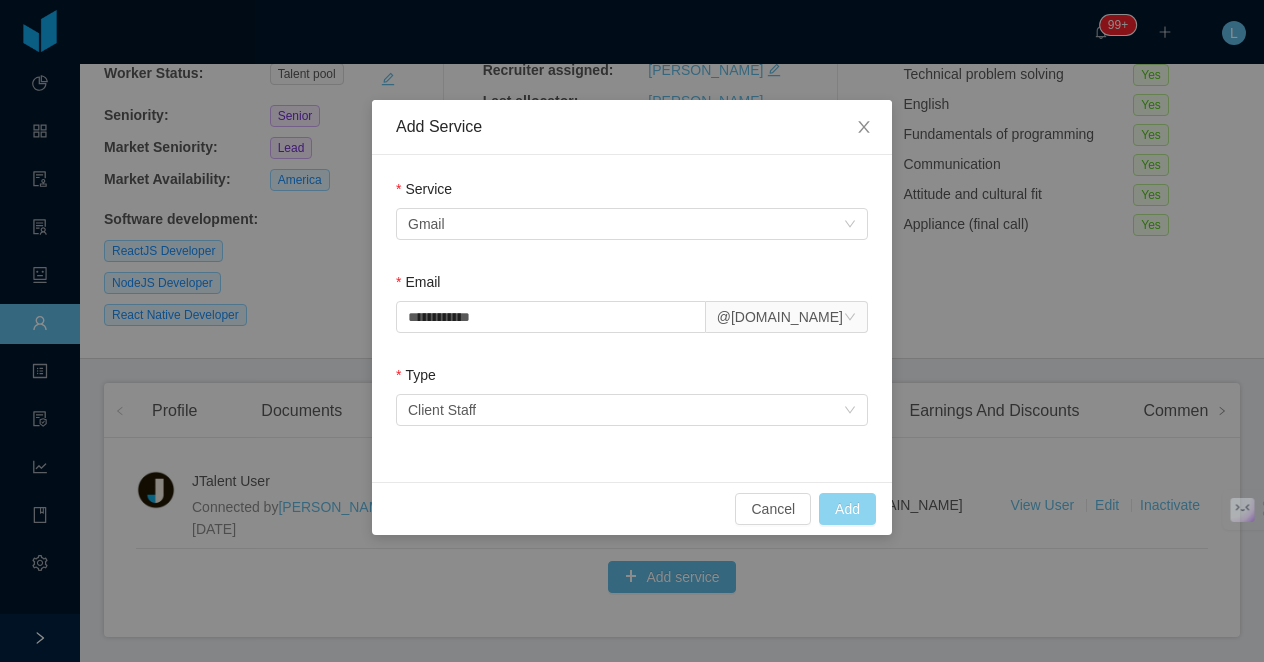 click on "Add" at bounding box center [847, 509] 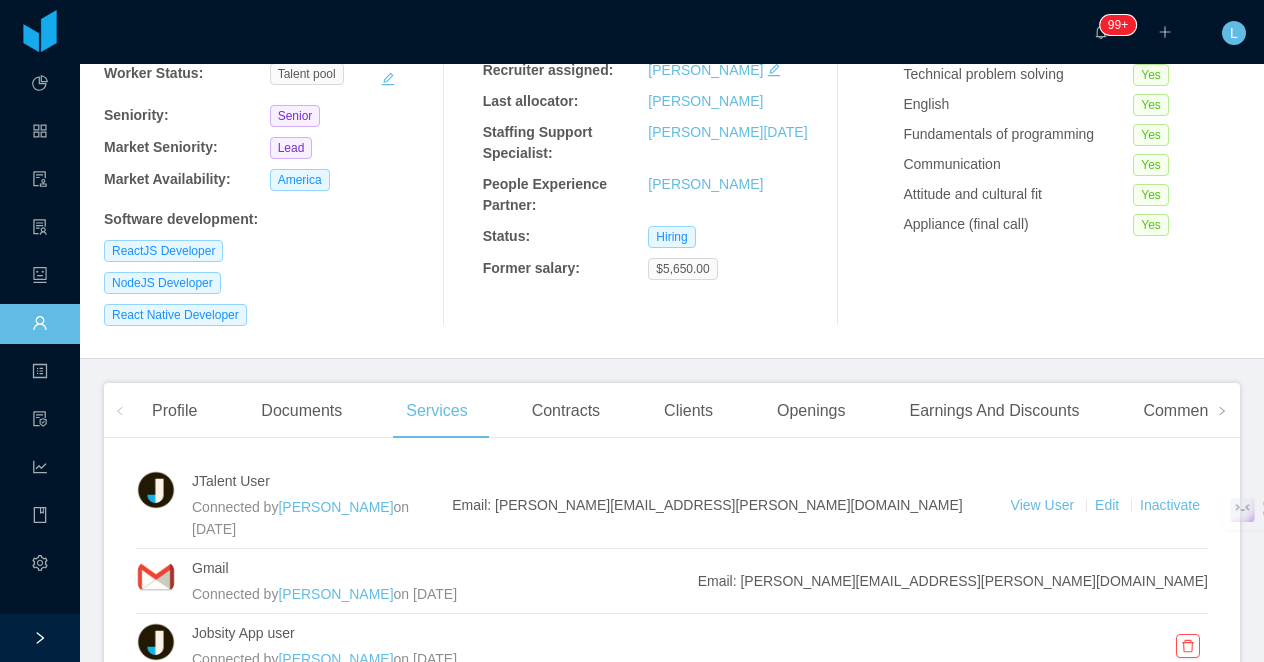 scroll, scrollTop: 0, scrollLeft: 0, axis: both 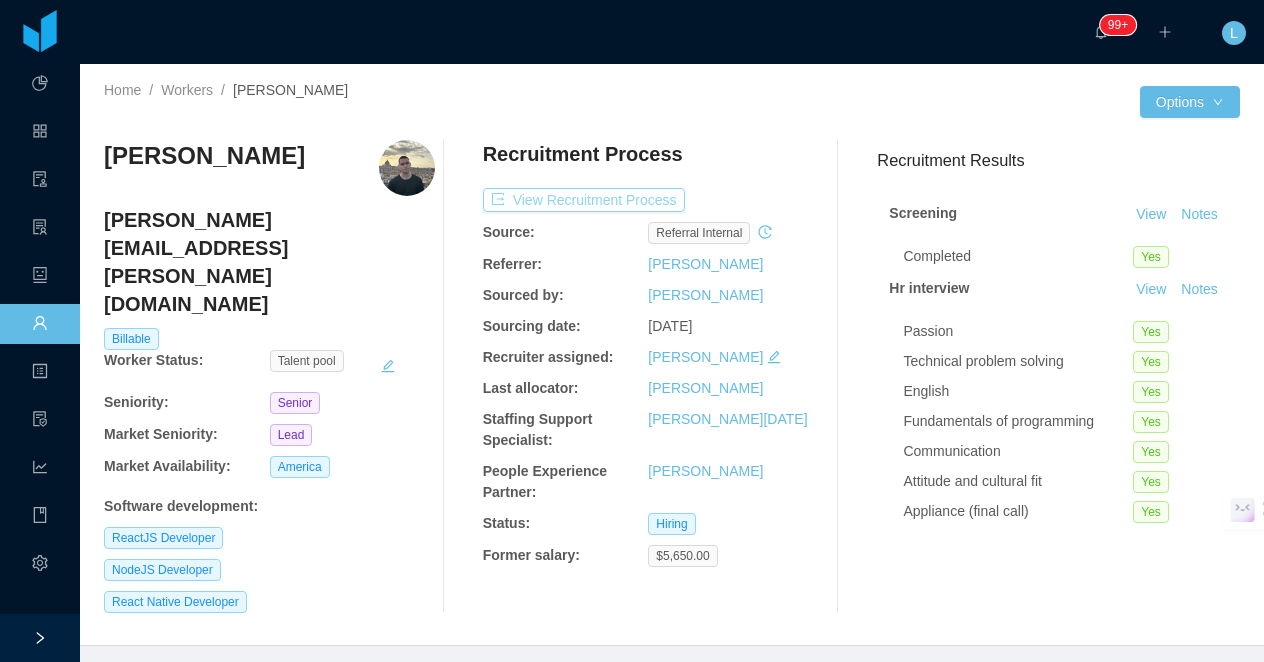 click on "View Recruitment Process" at bounding box center (584, 200) 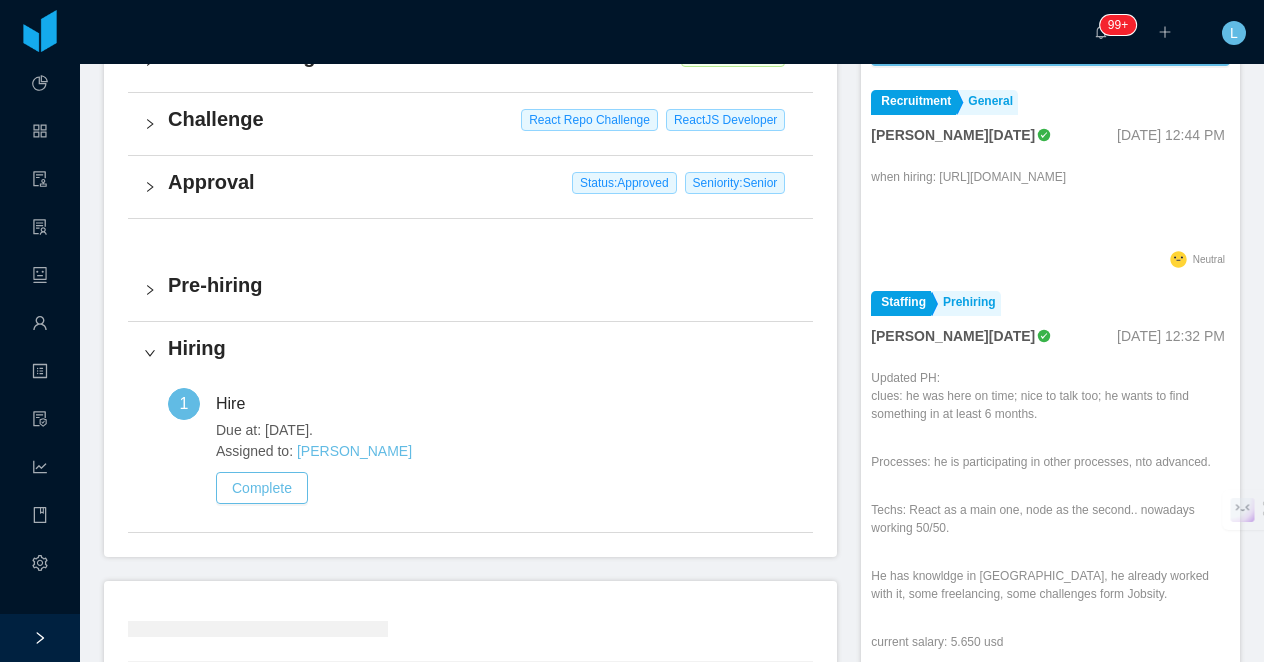 scroll, scrollTop: 704, scrollLeft: 0, axis: vertical 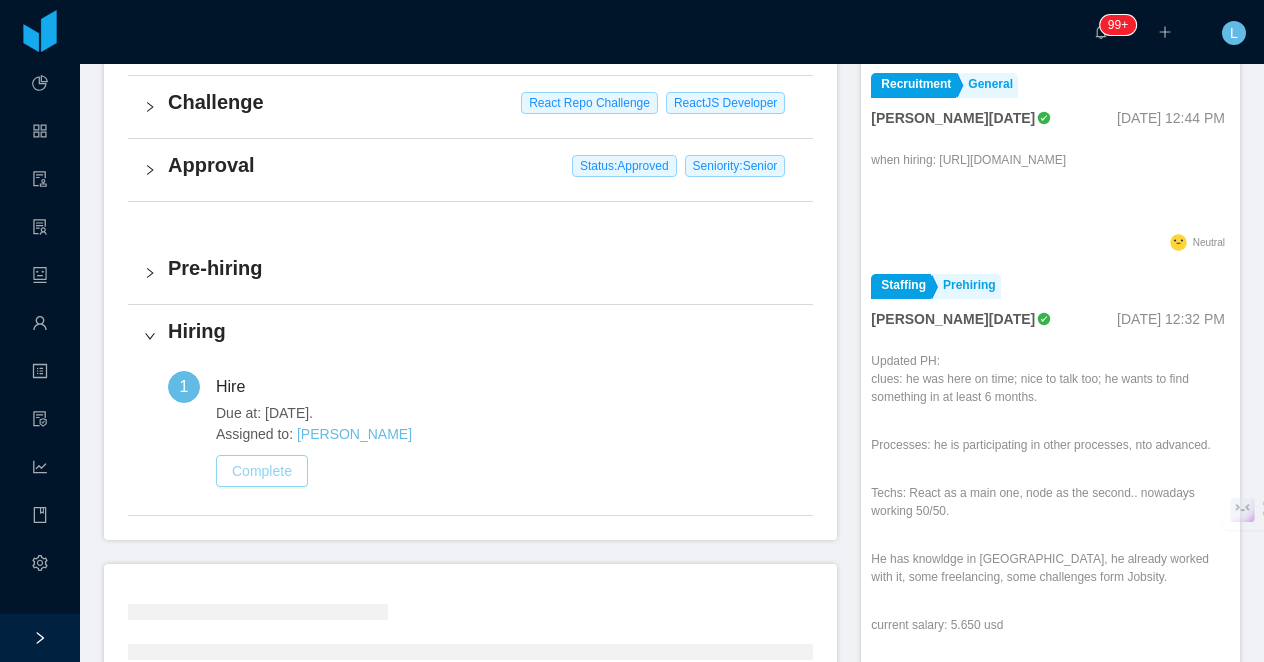 click on "Complete" at bounding box center (262, 471) 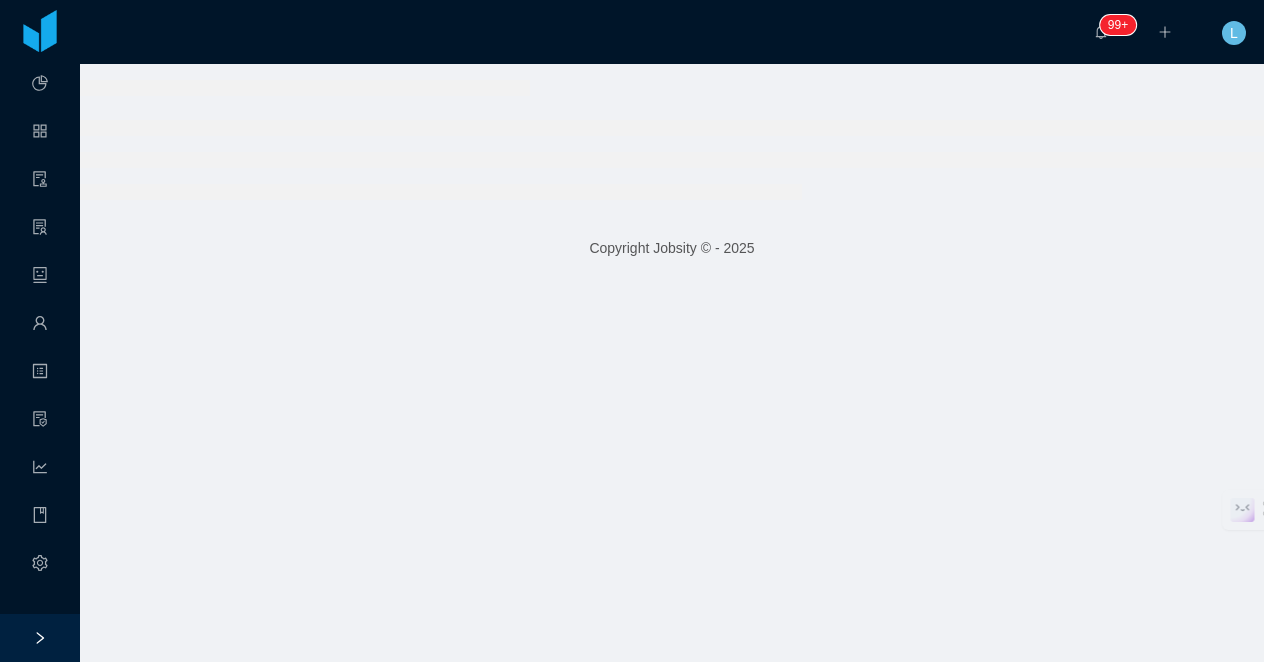 scroll, scrollTop: 0, scrollLeft: 0, axis: both 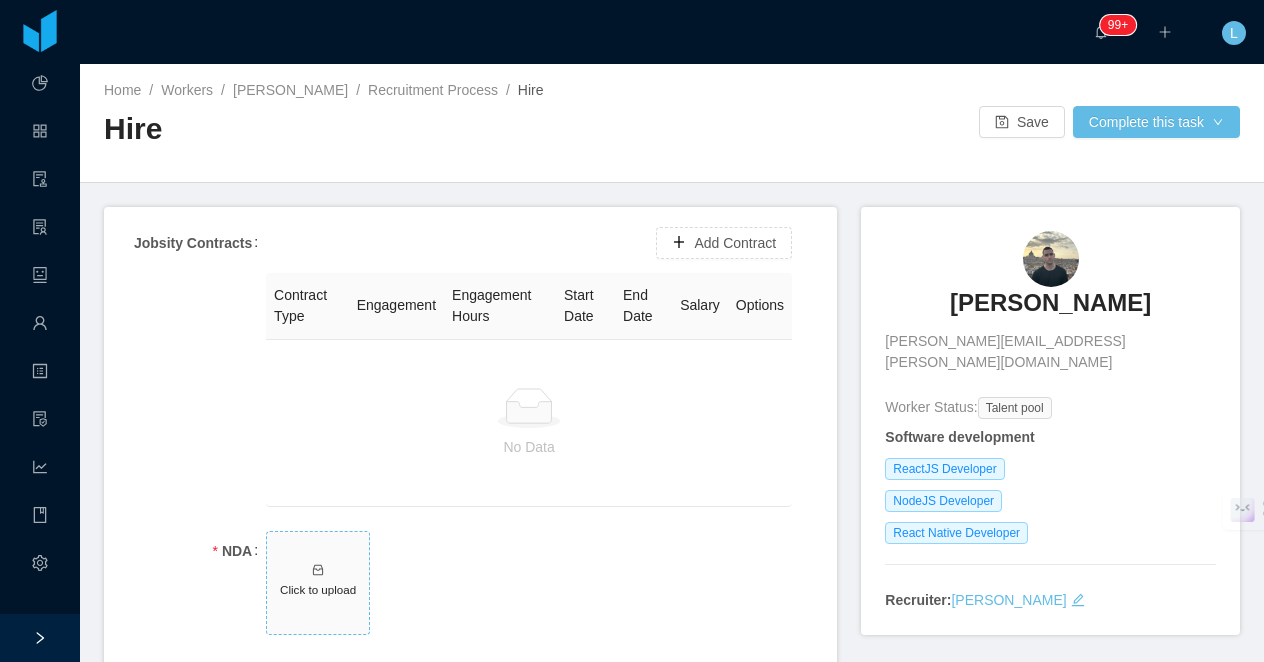 click on "Click to upload" at bounding box center [318, 583] 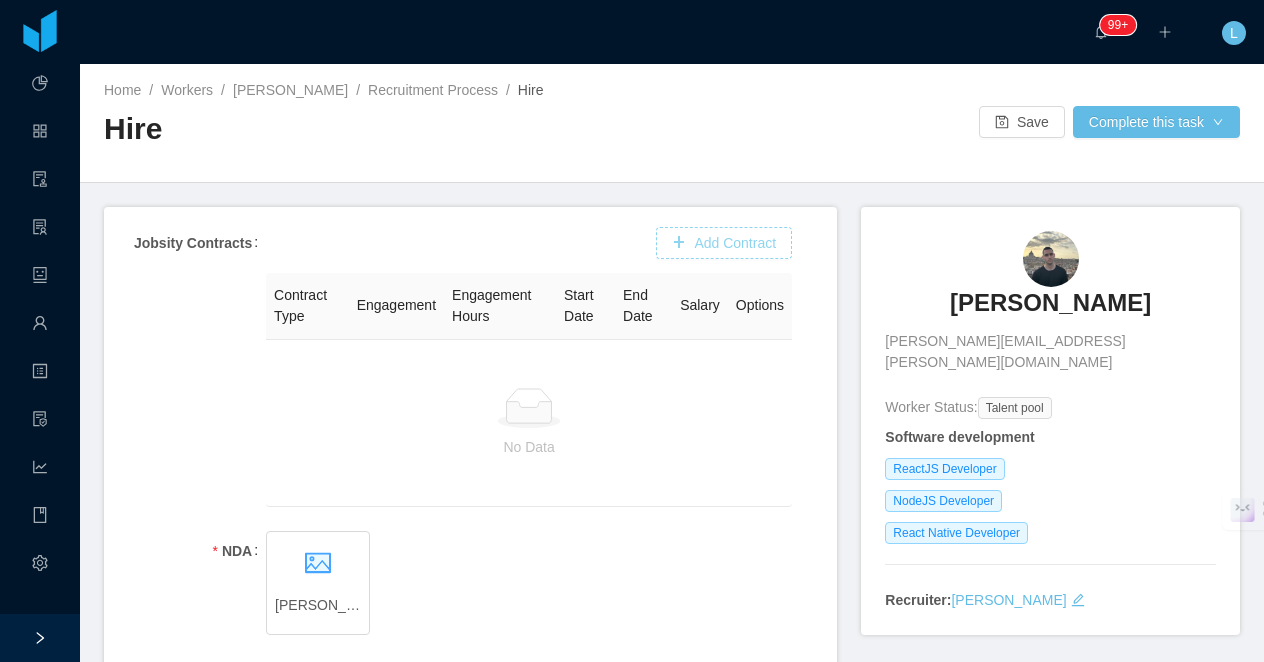 click on "Add Contract" at bounding box center (724, 243) 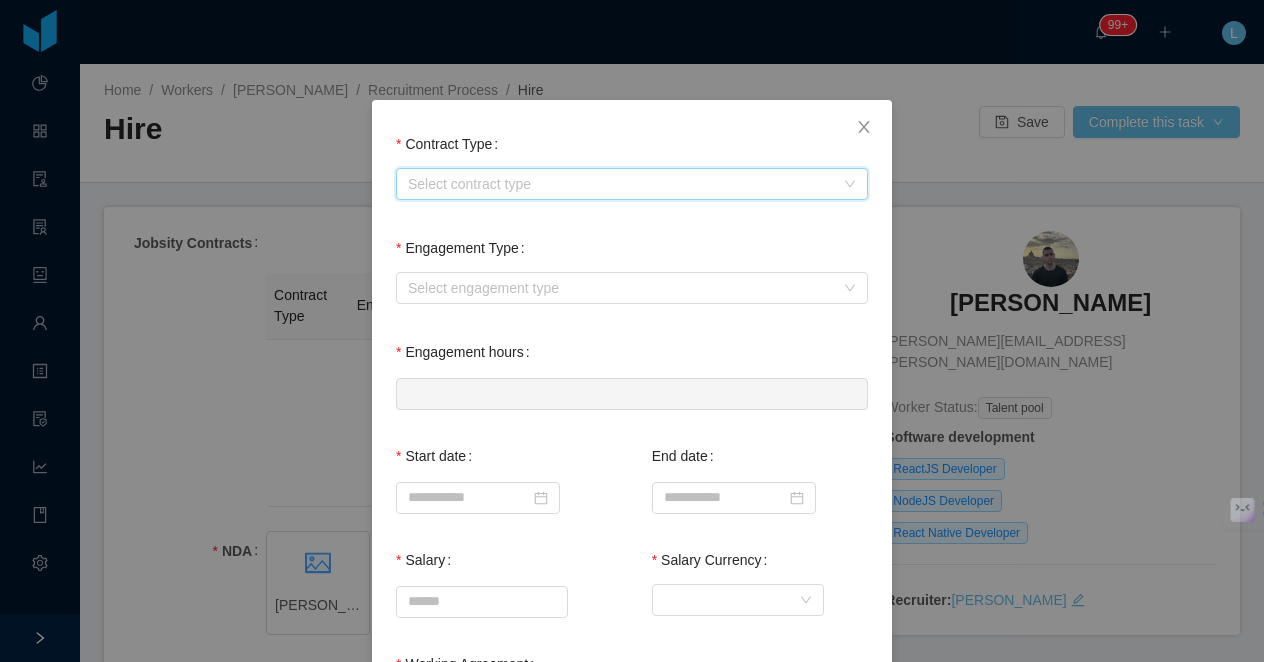 click on "Select contract type" at bounding box center (625, 184) 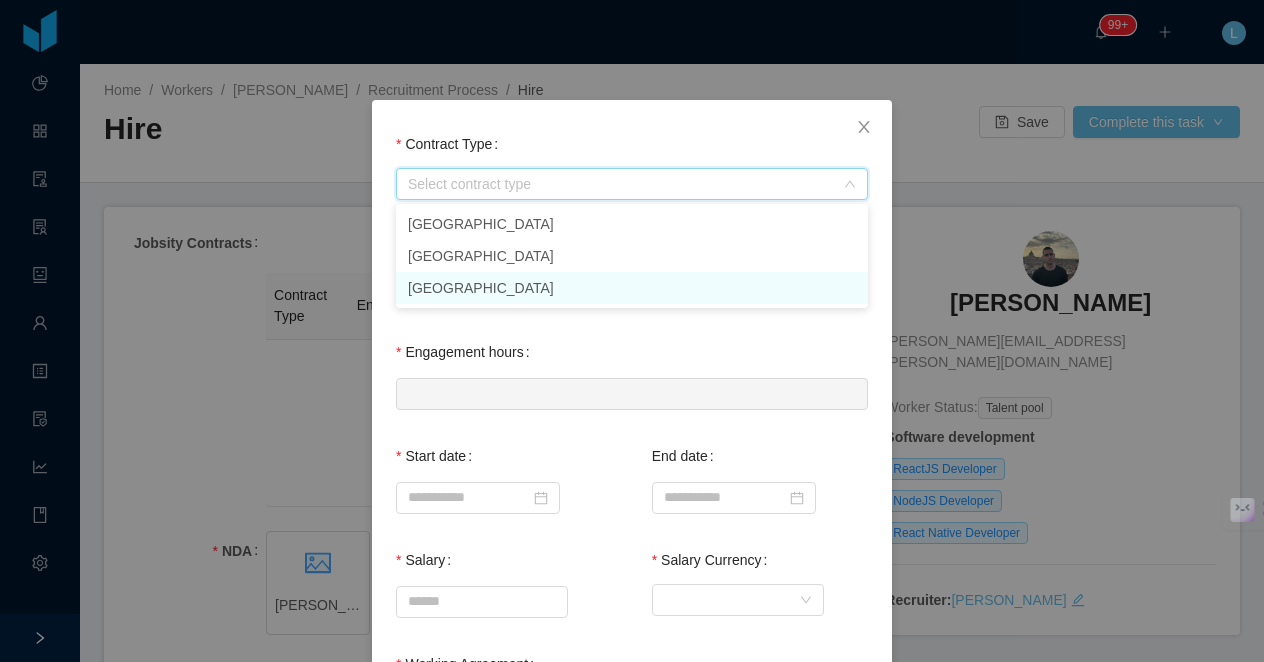 click on "USA" at bounding box center (632, 288) 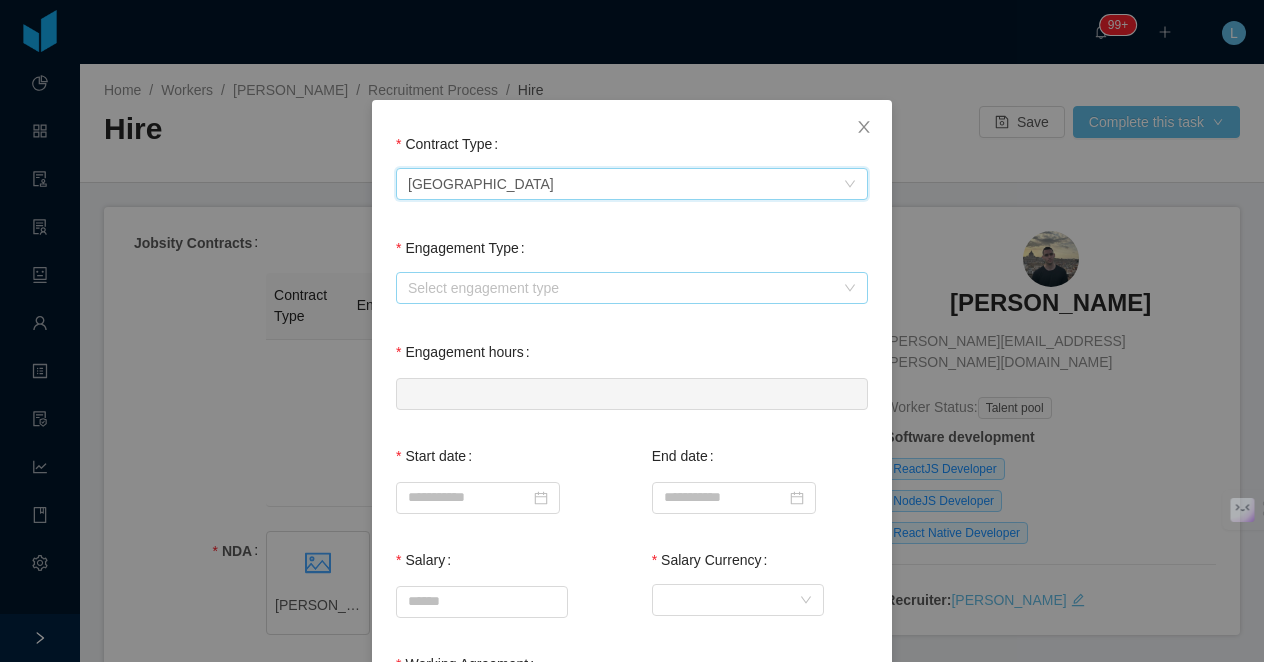 click on "Select engagement type" at bounding box center (621, 288) 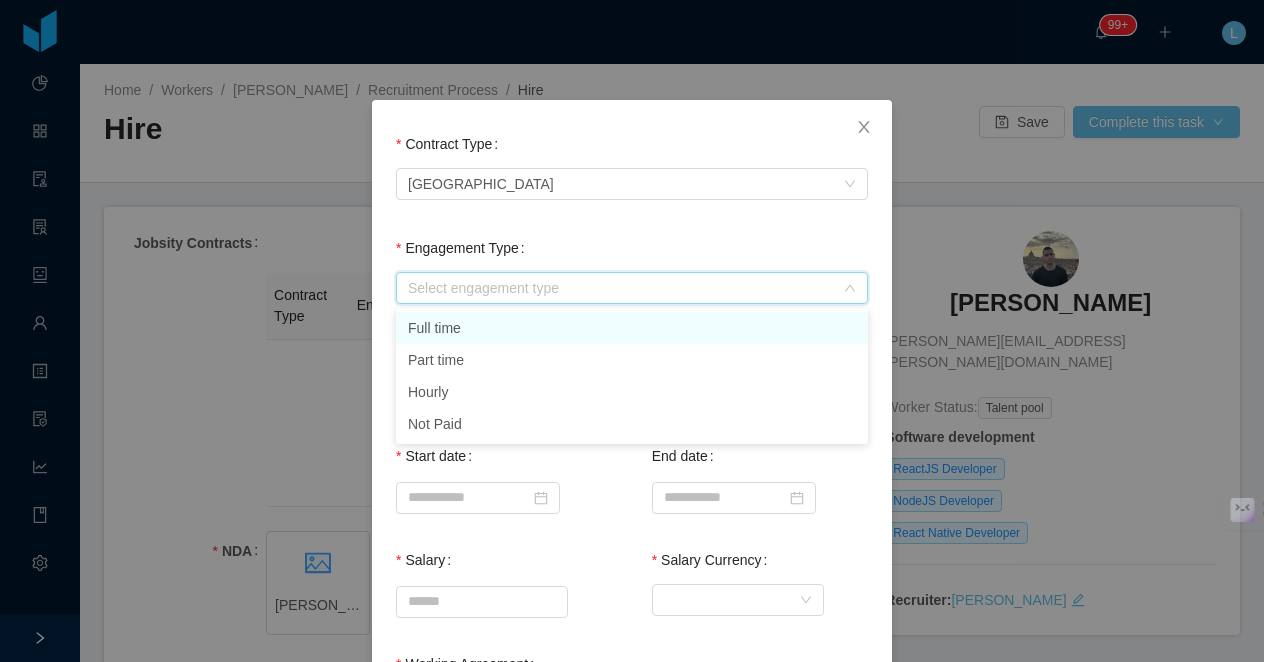 click on "Full time" at bounding box center (632, 328) 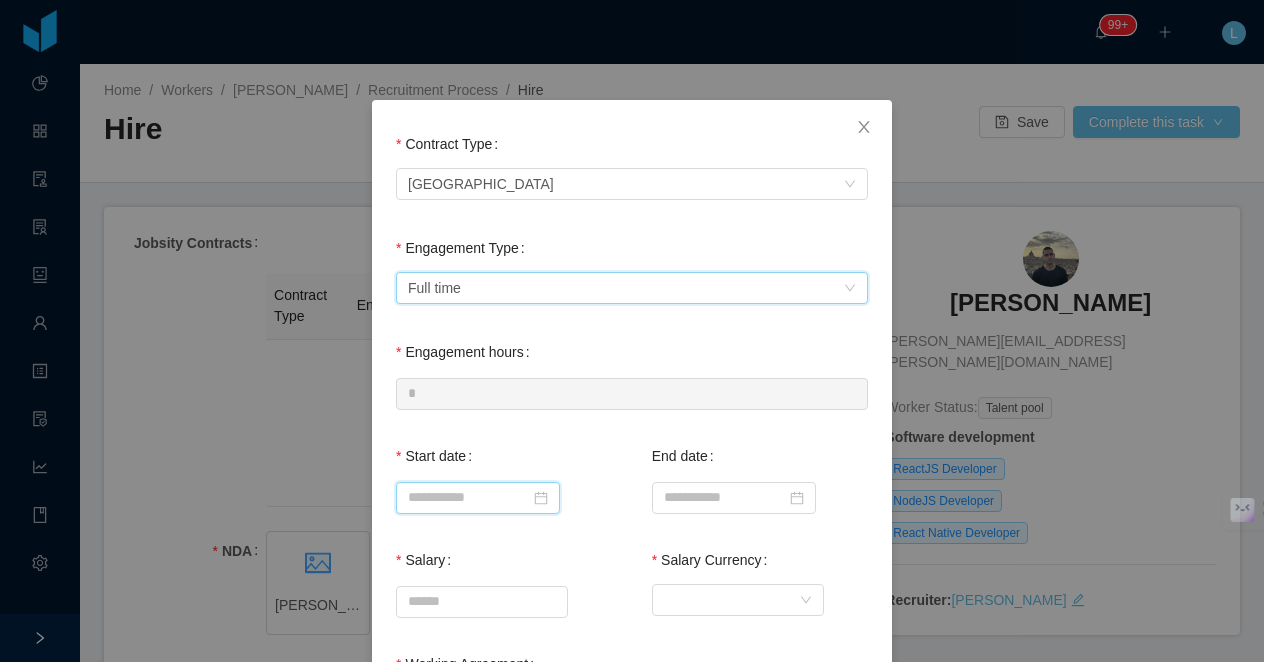 click at bounding box center (478, 498) 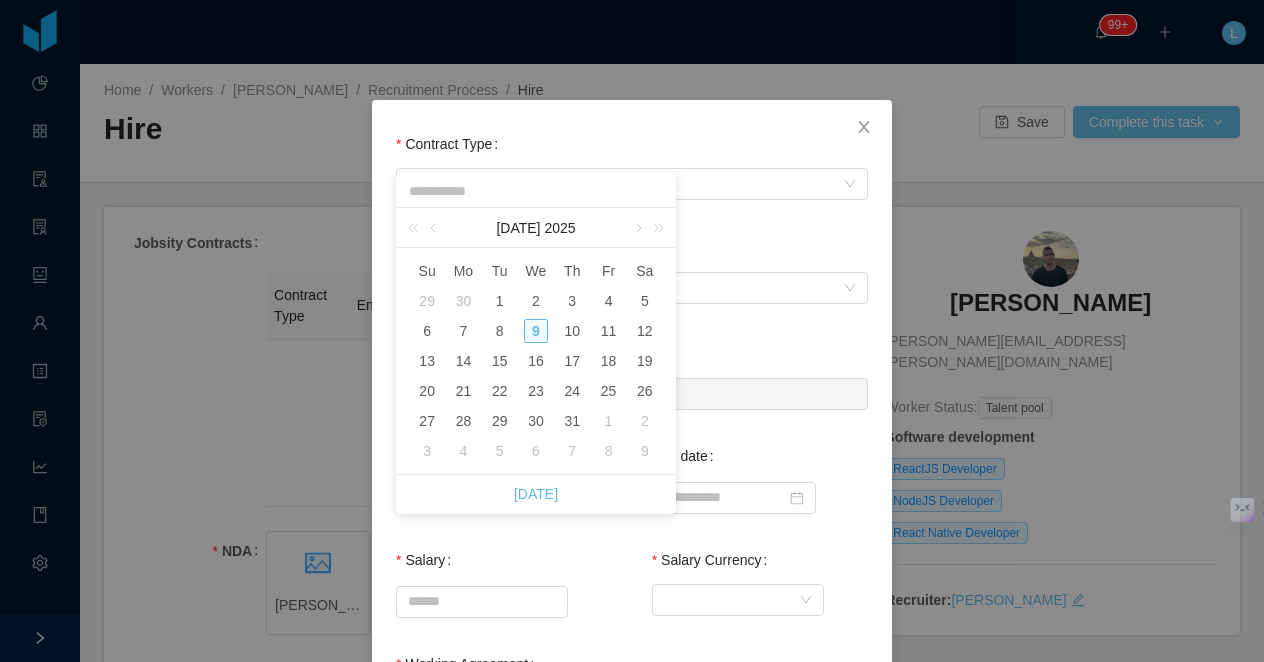 click on "Engagement Type Select engagement type Full time" at bounding box center [632, 268] 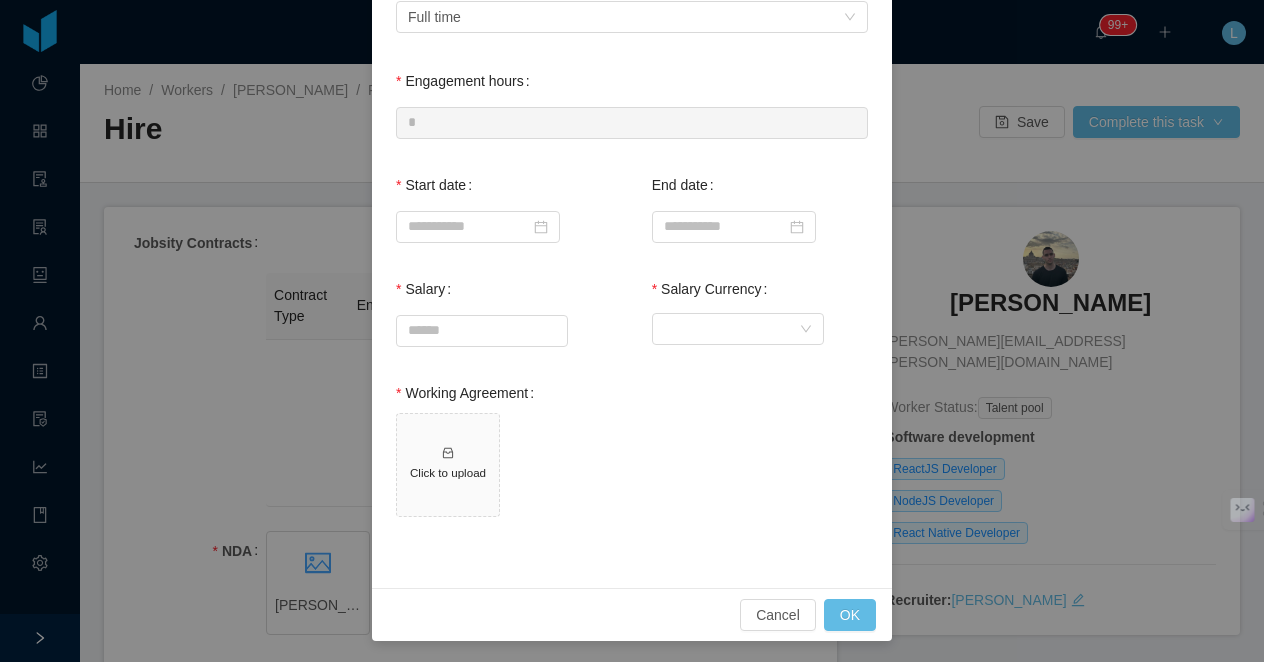 scroll, scrollTop: 274, scrollLeft: 0, axis: vertical 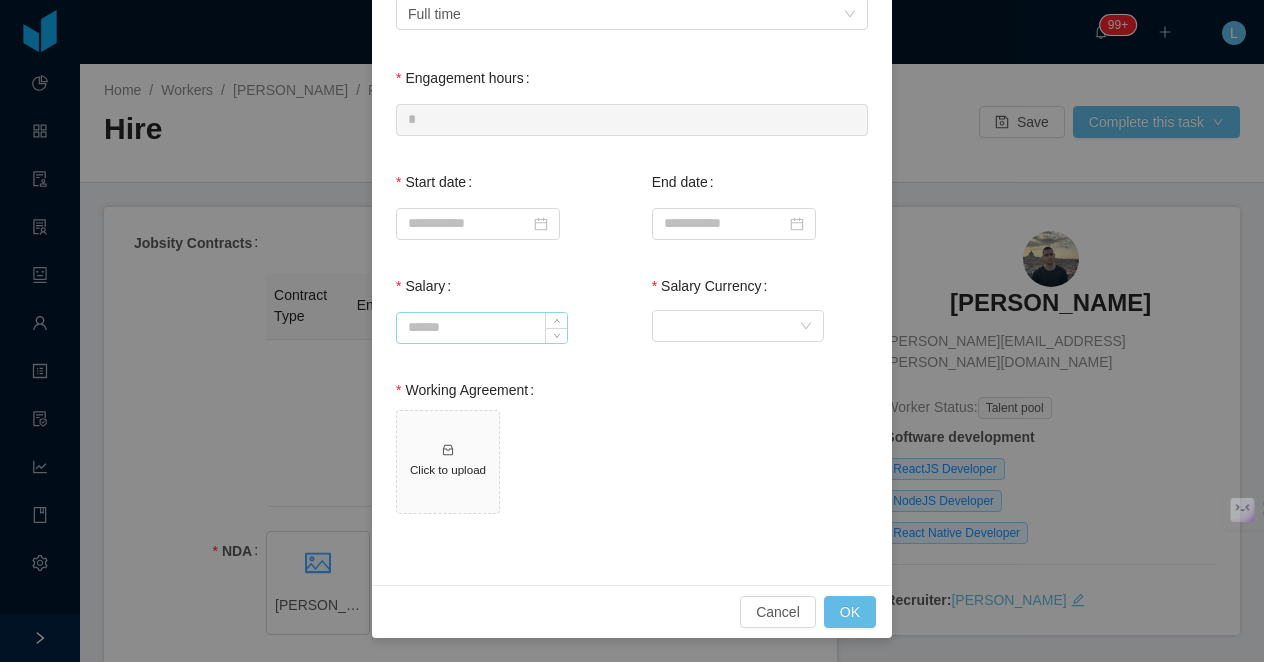 click on "Salary" at bounding box center (482, 328) 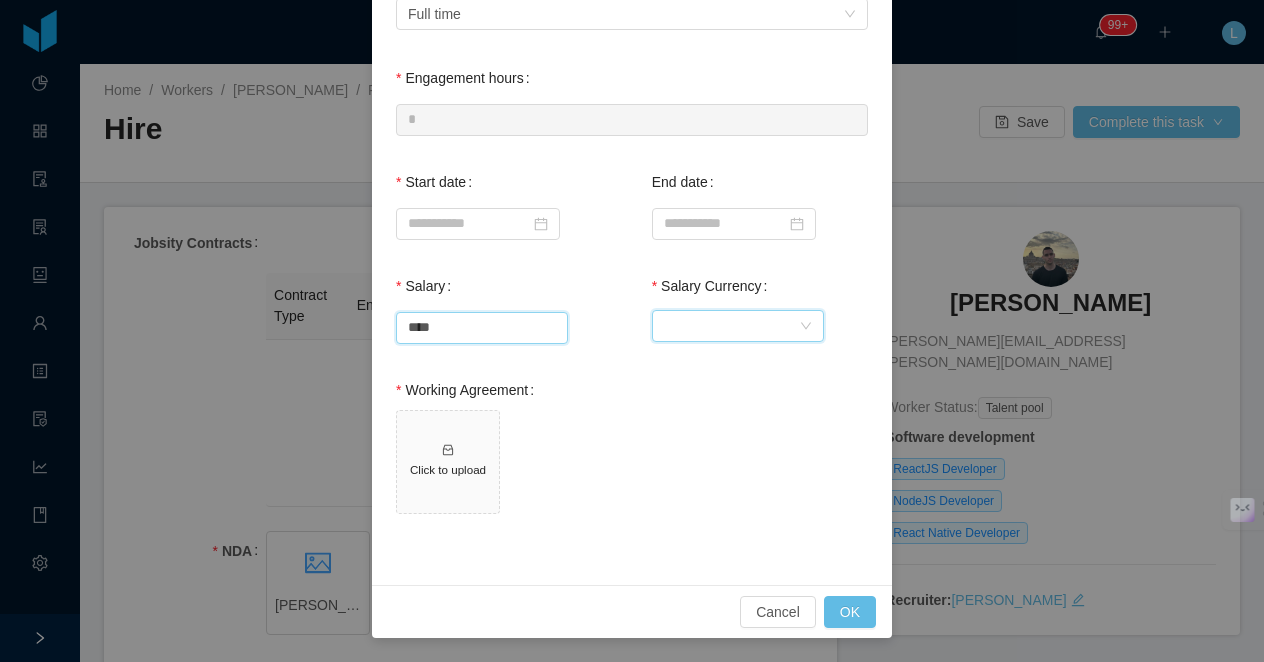 type on "*******" 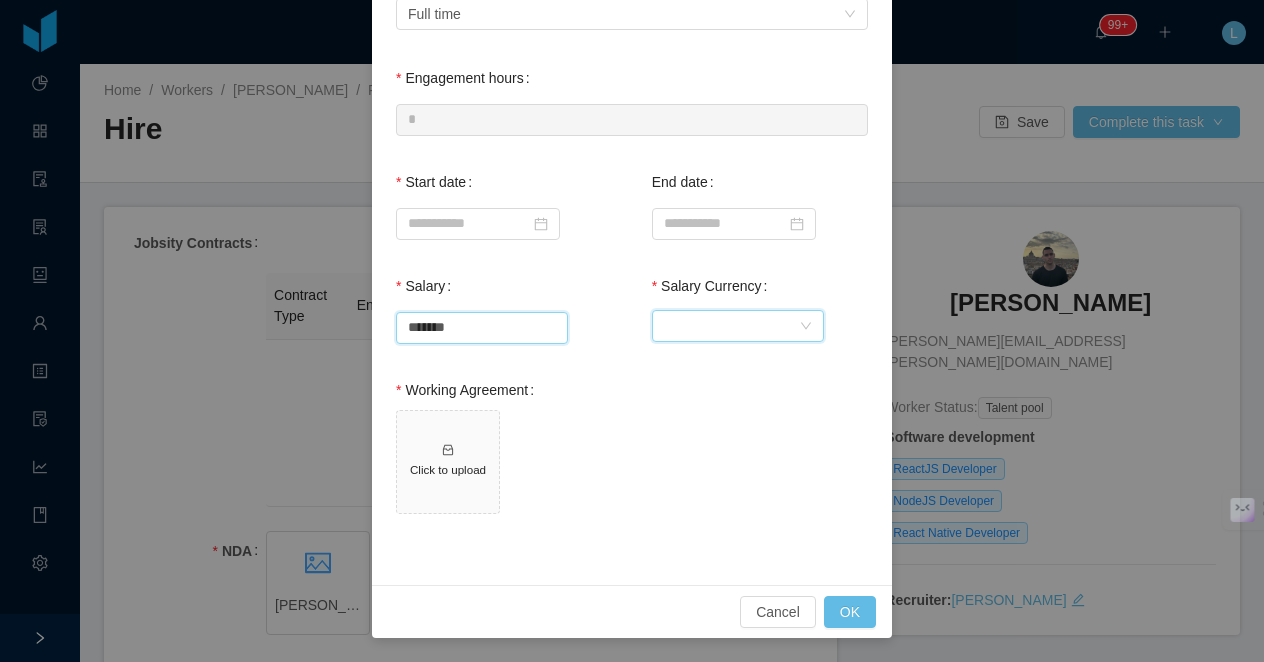click on "Currency" at bounding box center (731, 326) 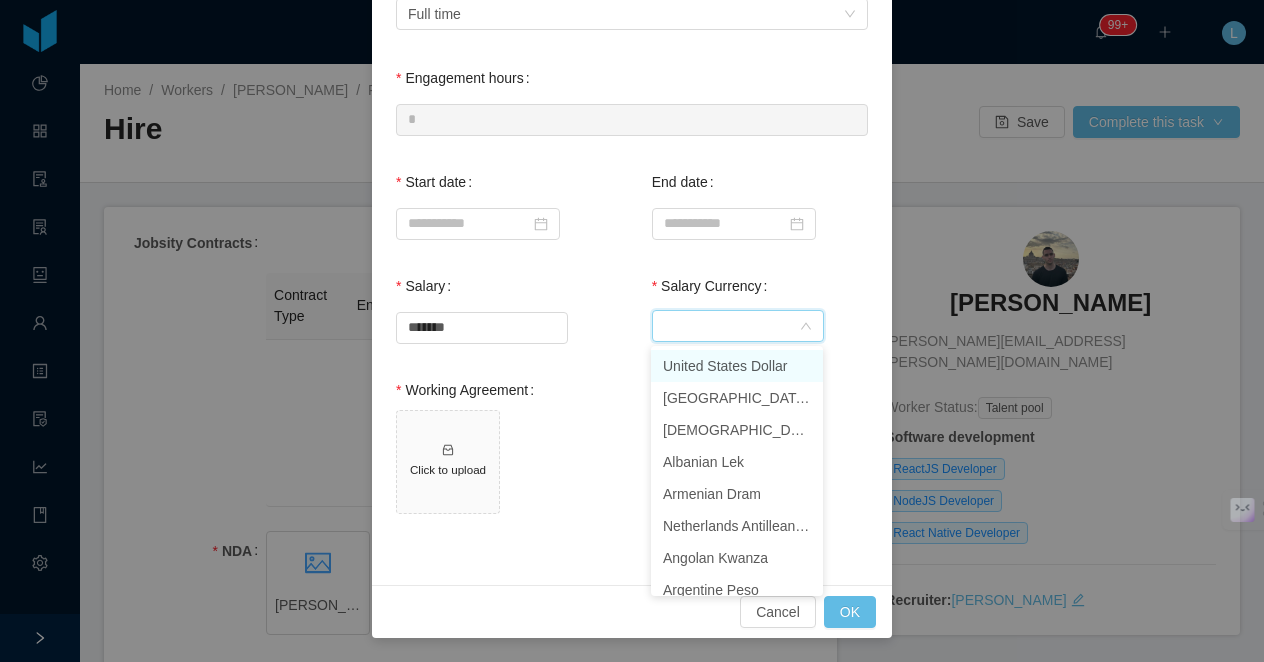 click on "United States Dollar" at bounding box center [737, 366] 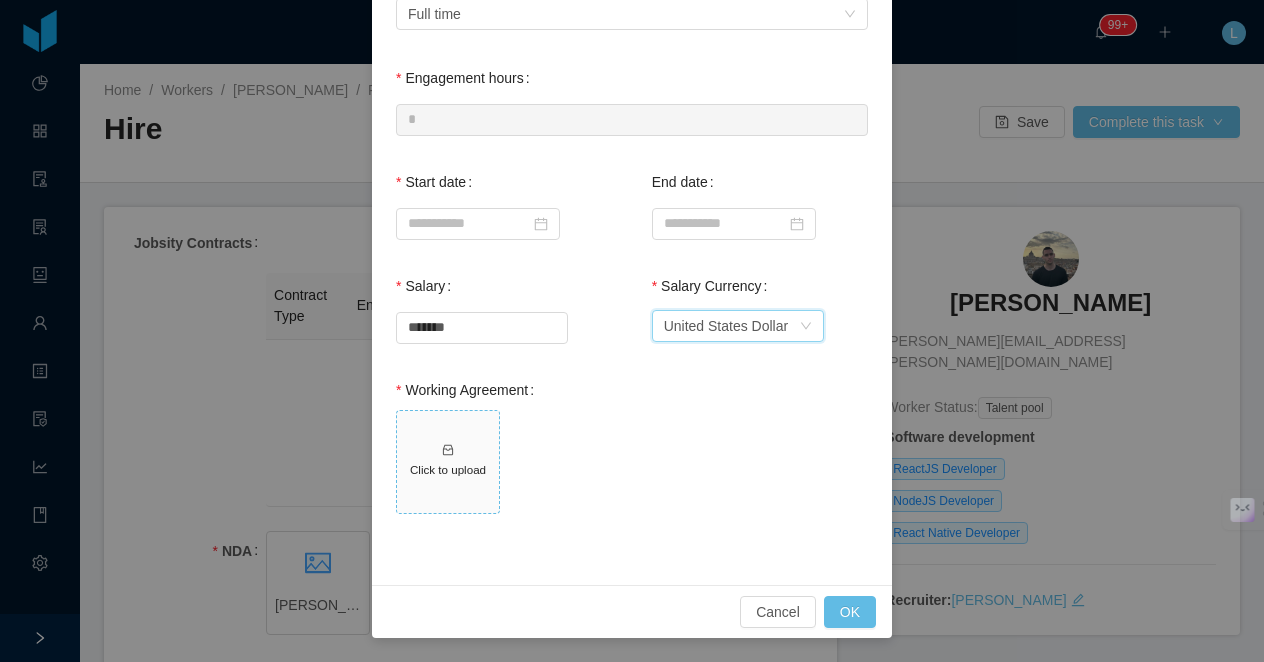 click on "Click to upload" at bounding box center [448, 469] 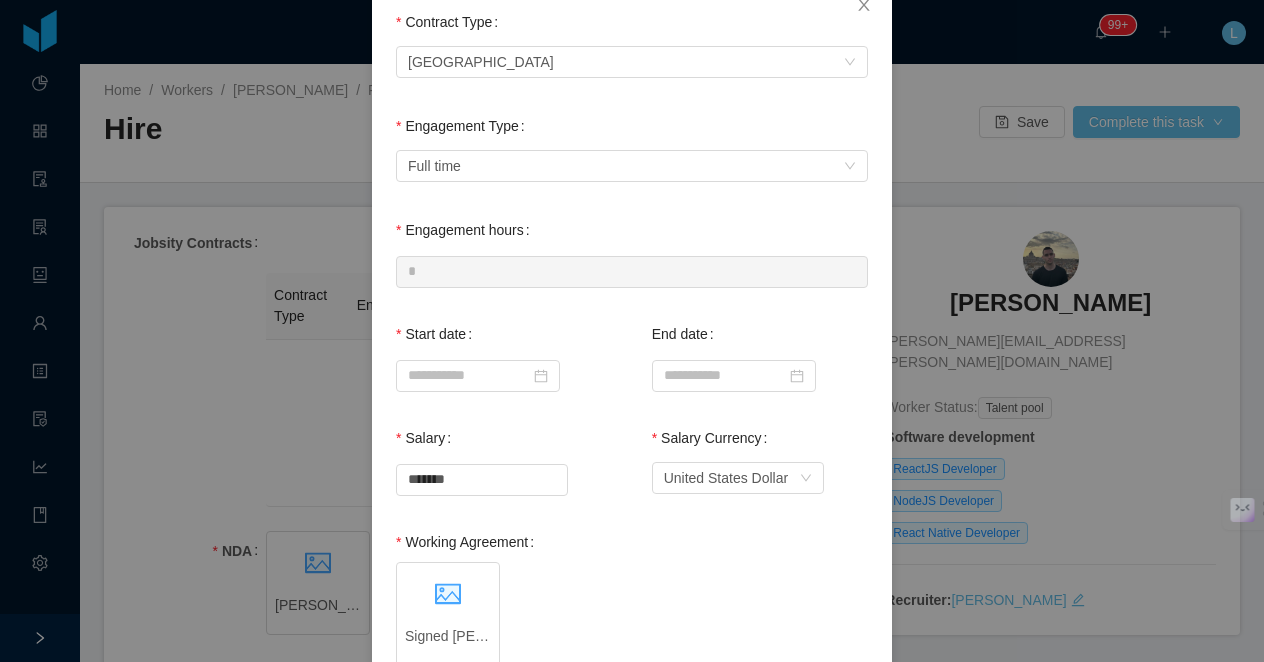 scroll, scrollTop: 0, scrollLeft: 0, axis: both 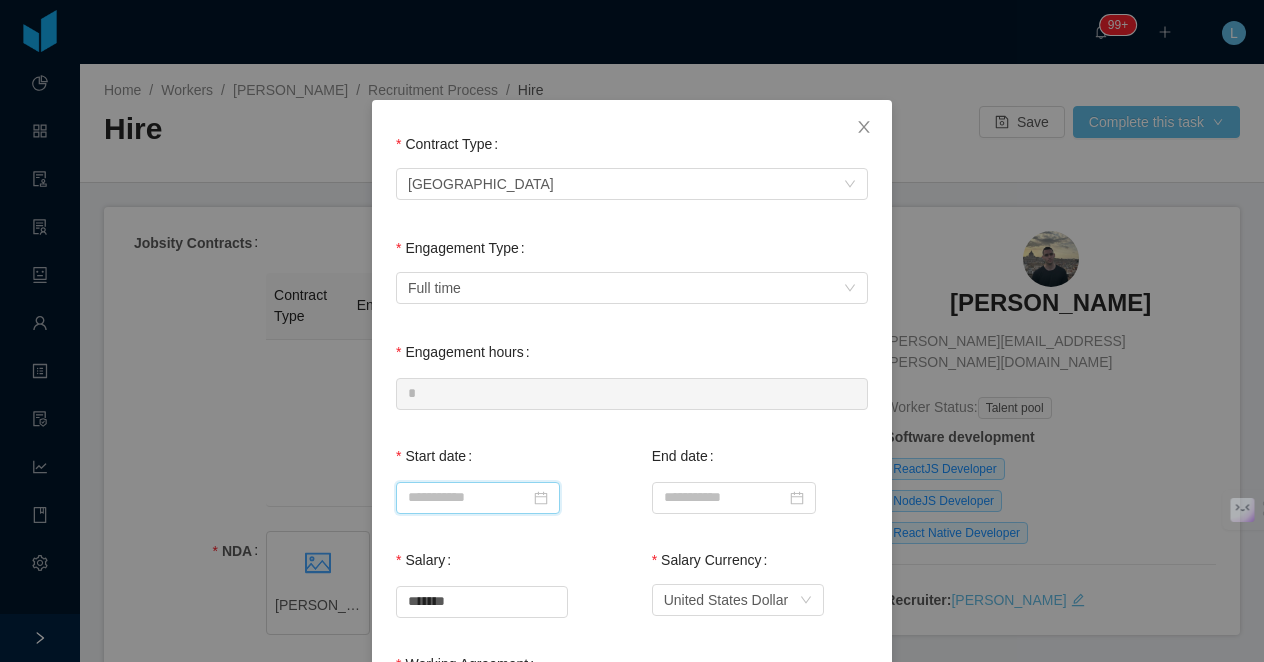 click at bounding box center (478, 498) 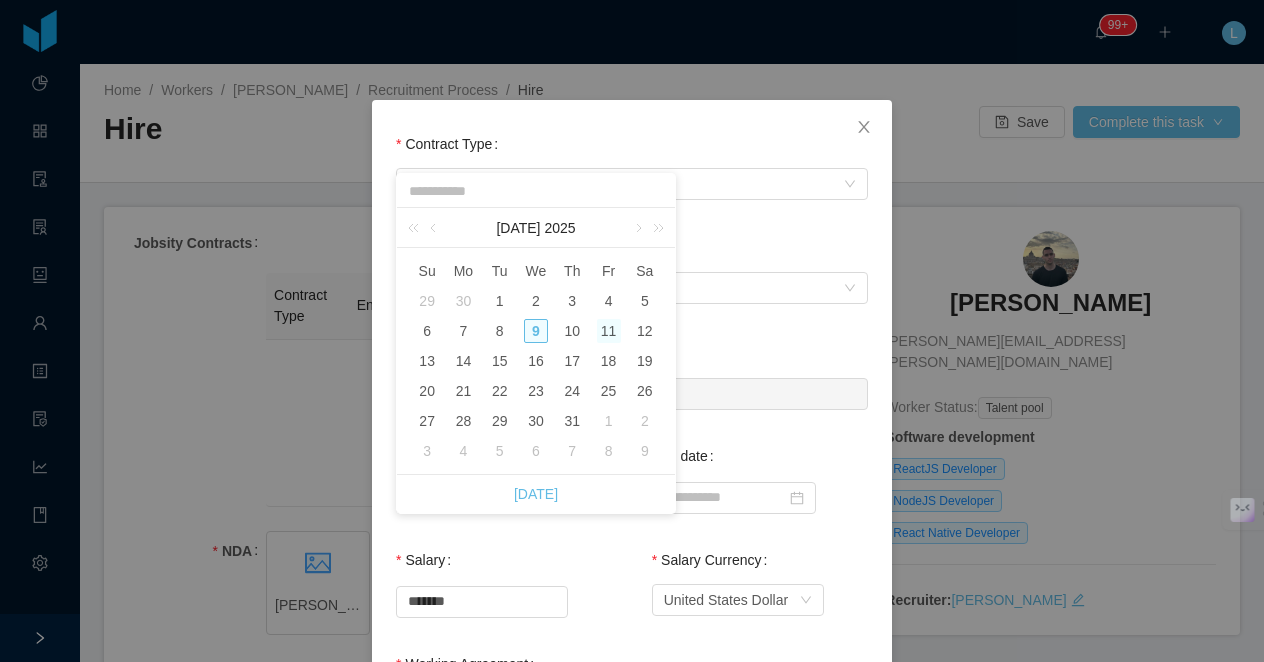click on "11" at bounding box center (609, 331) 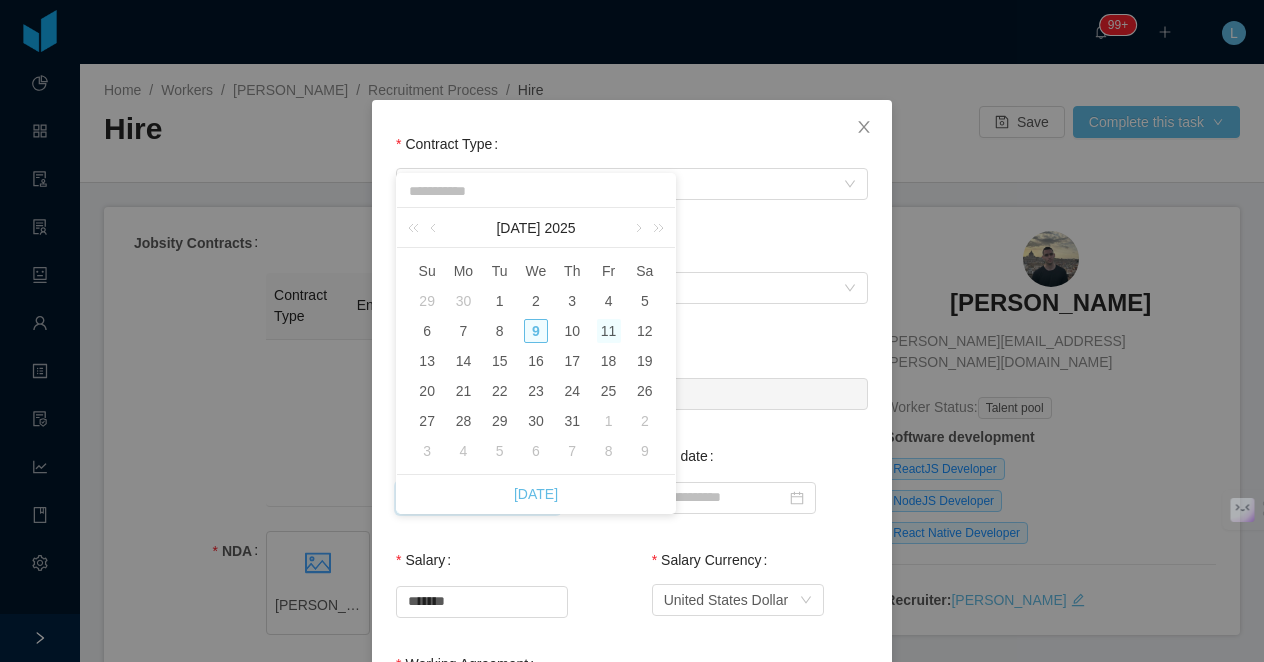 type on "**********" 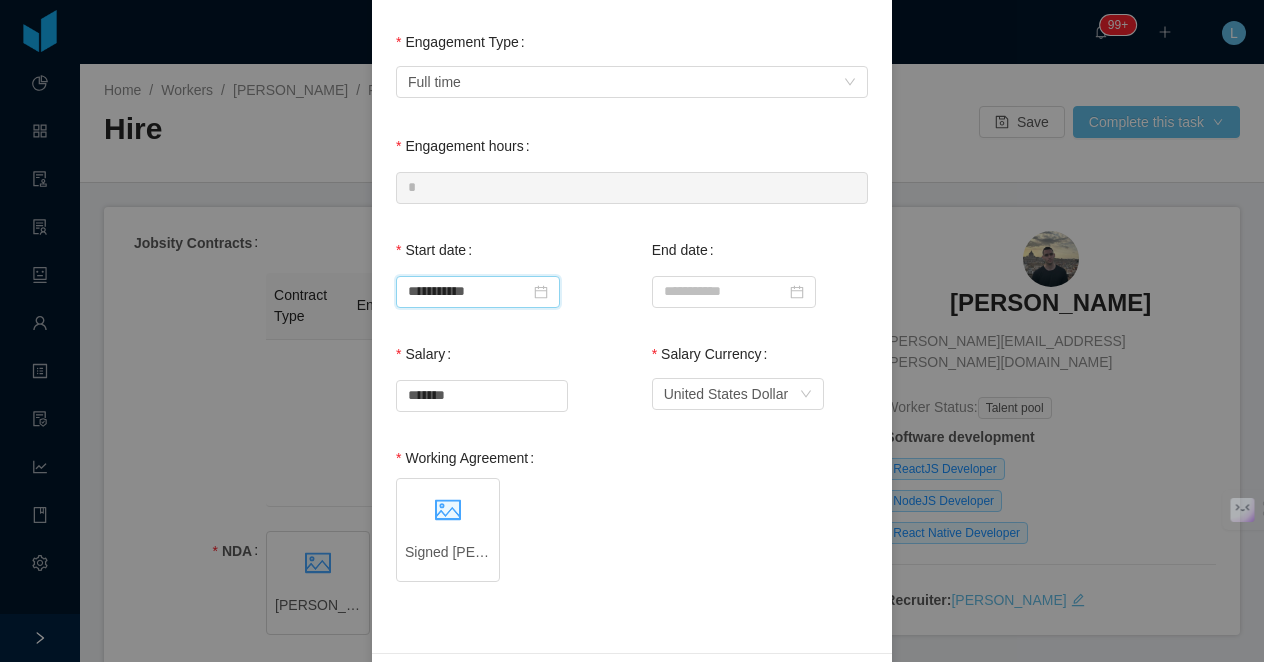 scroll, scrollTop: 274, scrollLeft: 0, axis: vertical 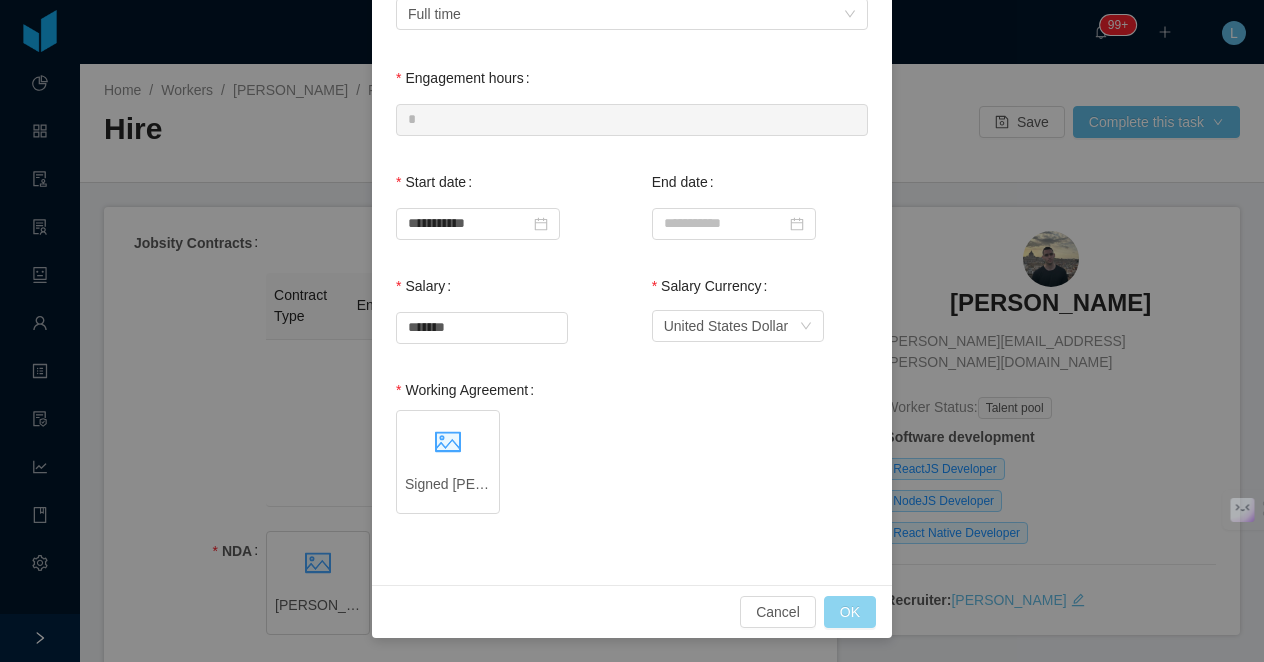 click on "OK" at bounding box center [850, 612] 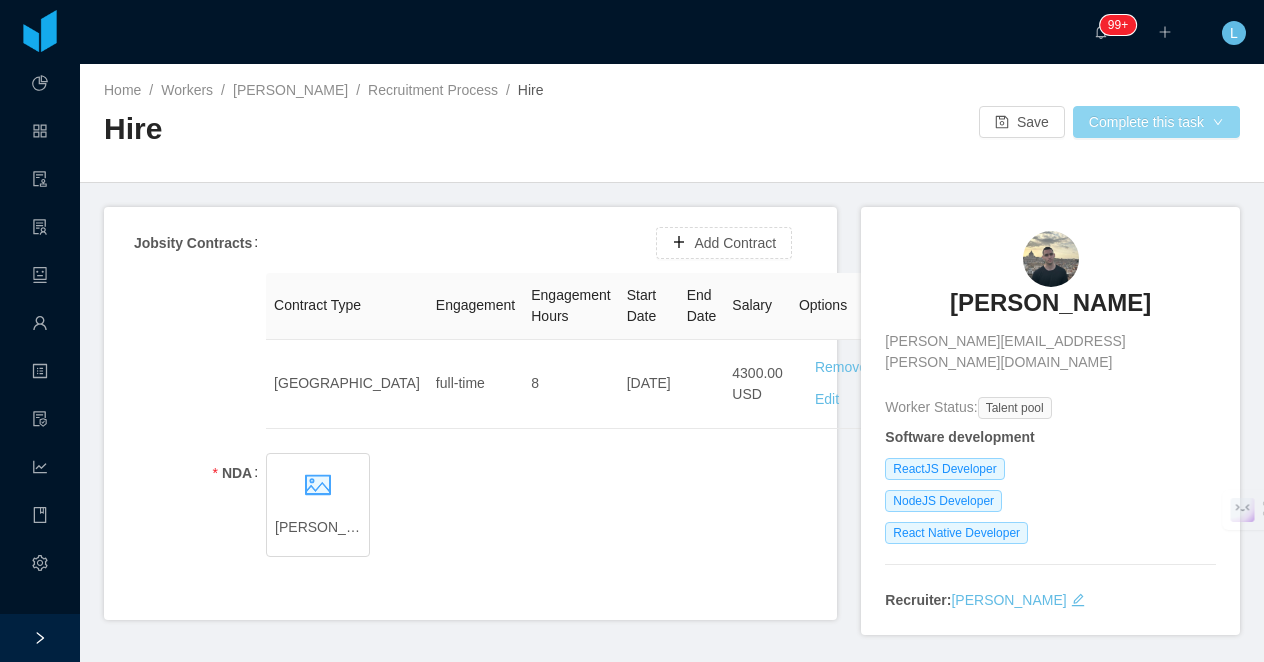 click on "Complete this task" at bounding box center [1156, 122] 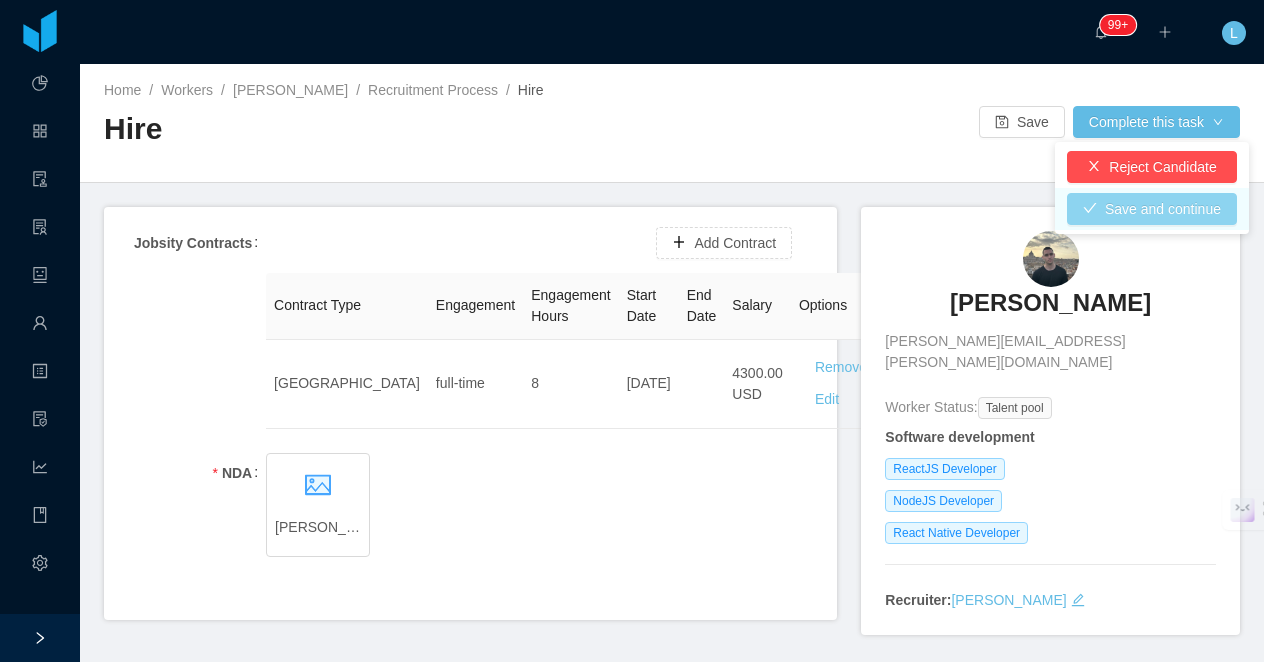 click on "Save and continue" at bounding box center [1152, 209] 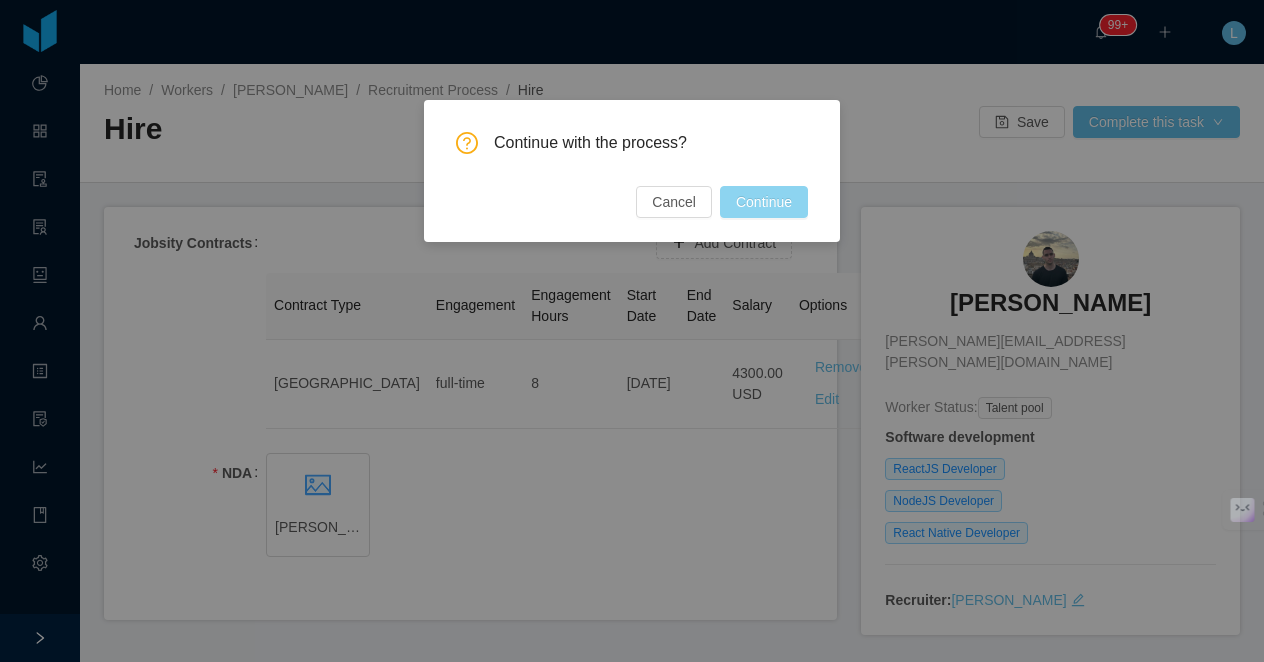 click on "Continue" at bounding box center (764, 202) 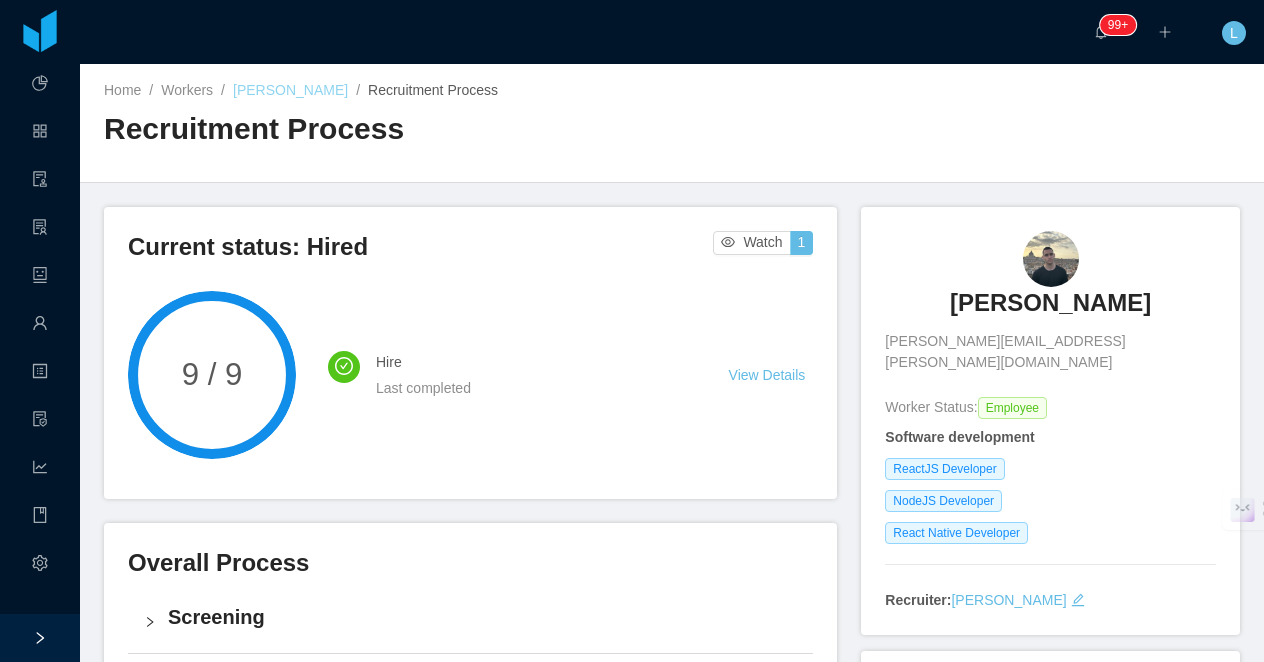 click on "Daniel Sousa" at bounding box center [290, 90] 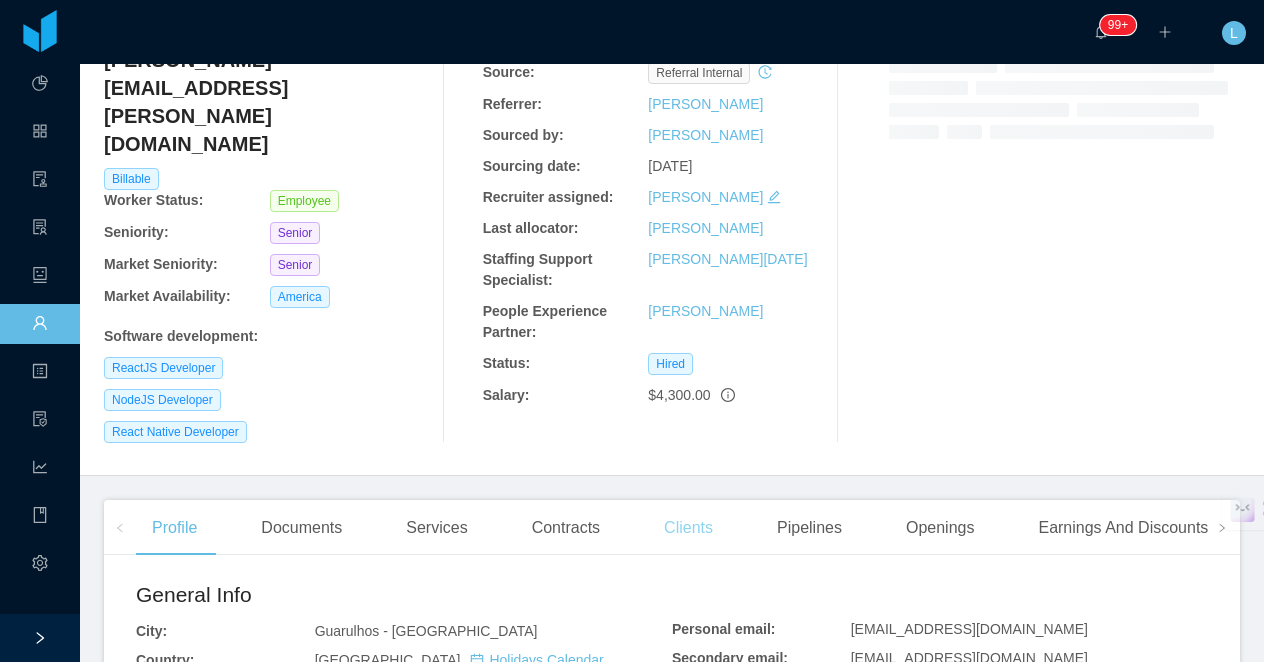click on "Clients" at bounding box center (688, 528) 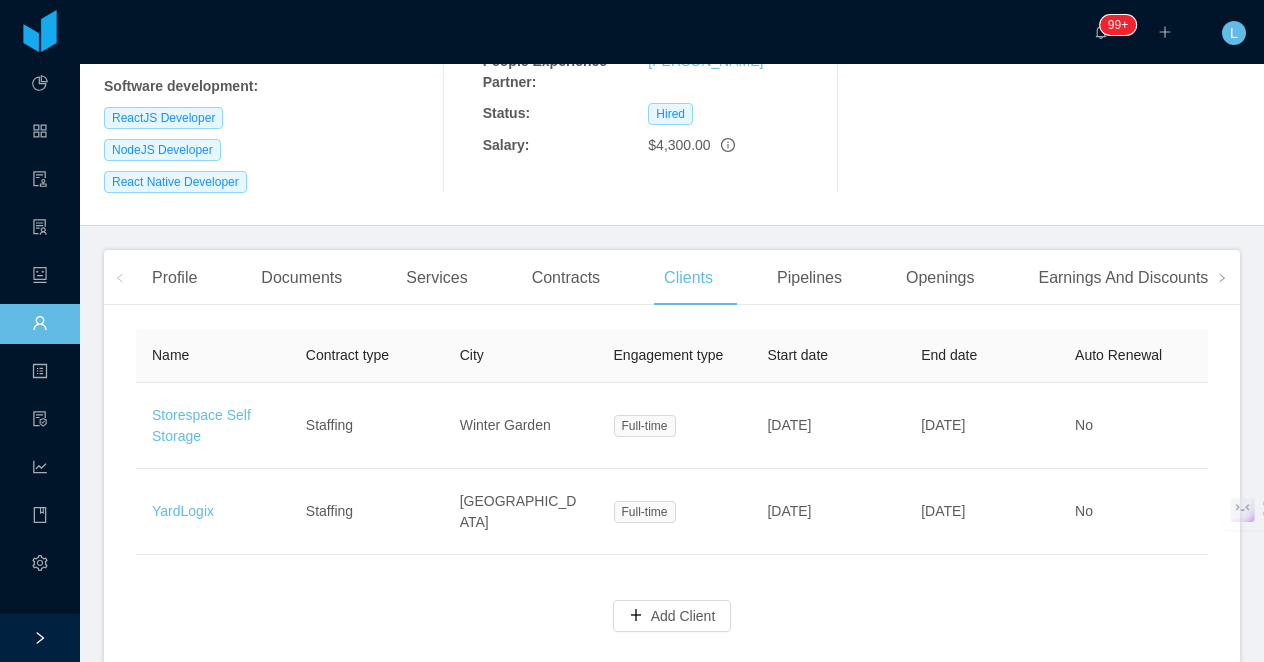 scroll, scrollTop: 468, scrollLeft: 0, axis: vertical 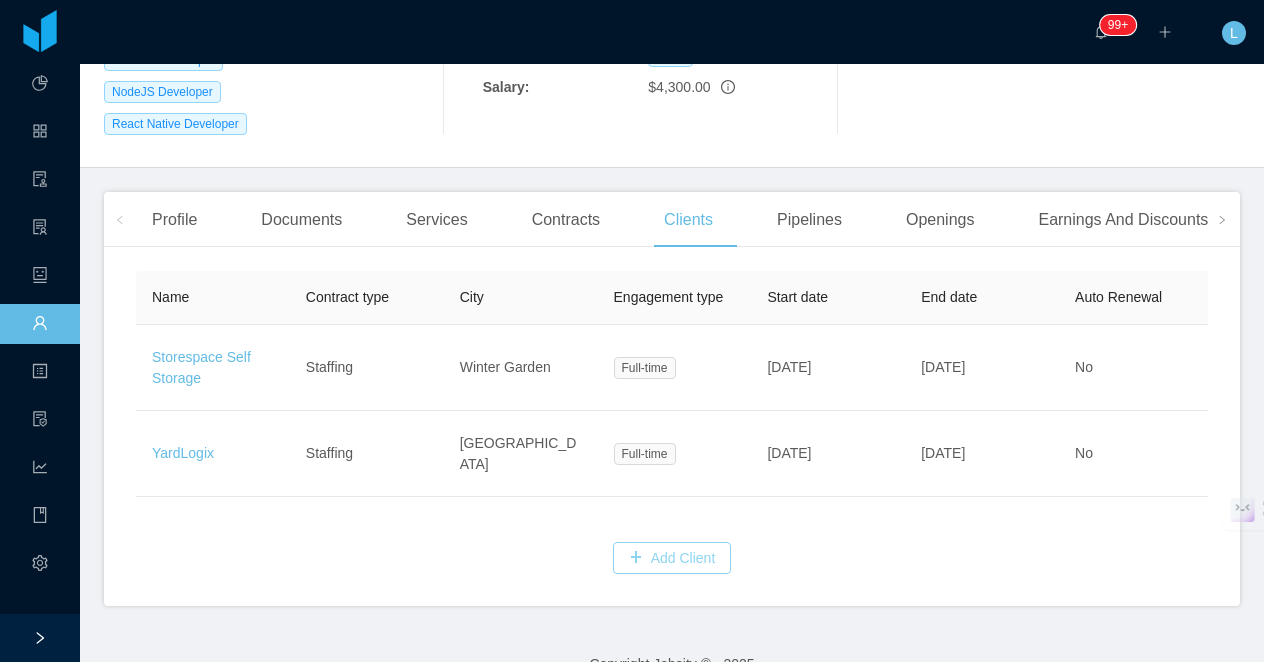click on "Add Client" at bounding box center [672, 558] 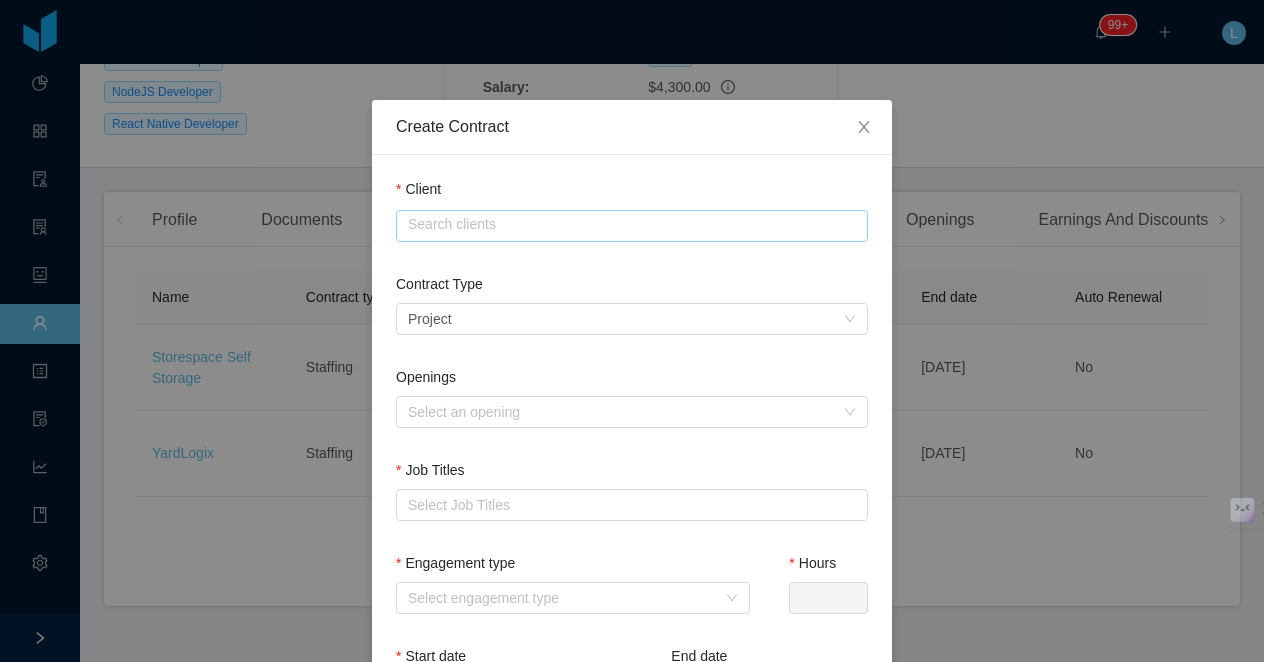 click at bounding box center (632, 226) 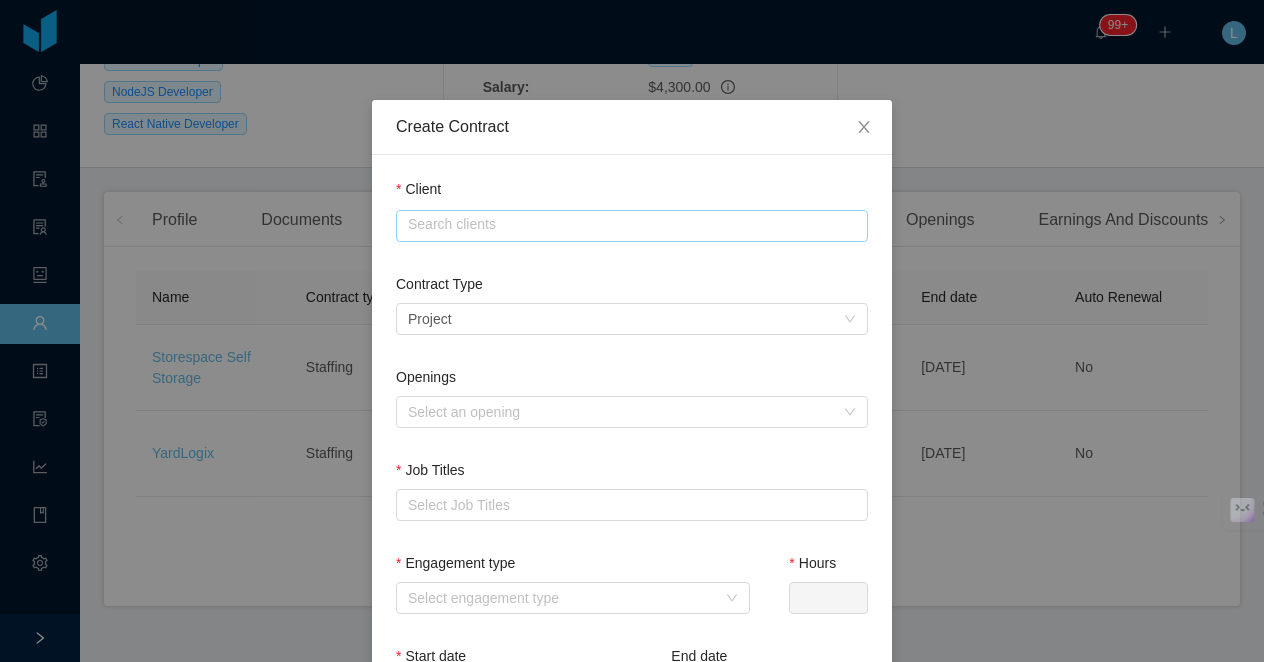 click at bounding box center (632, 226) 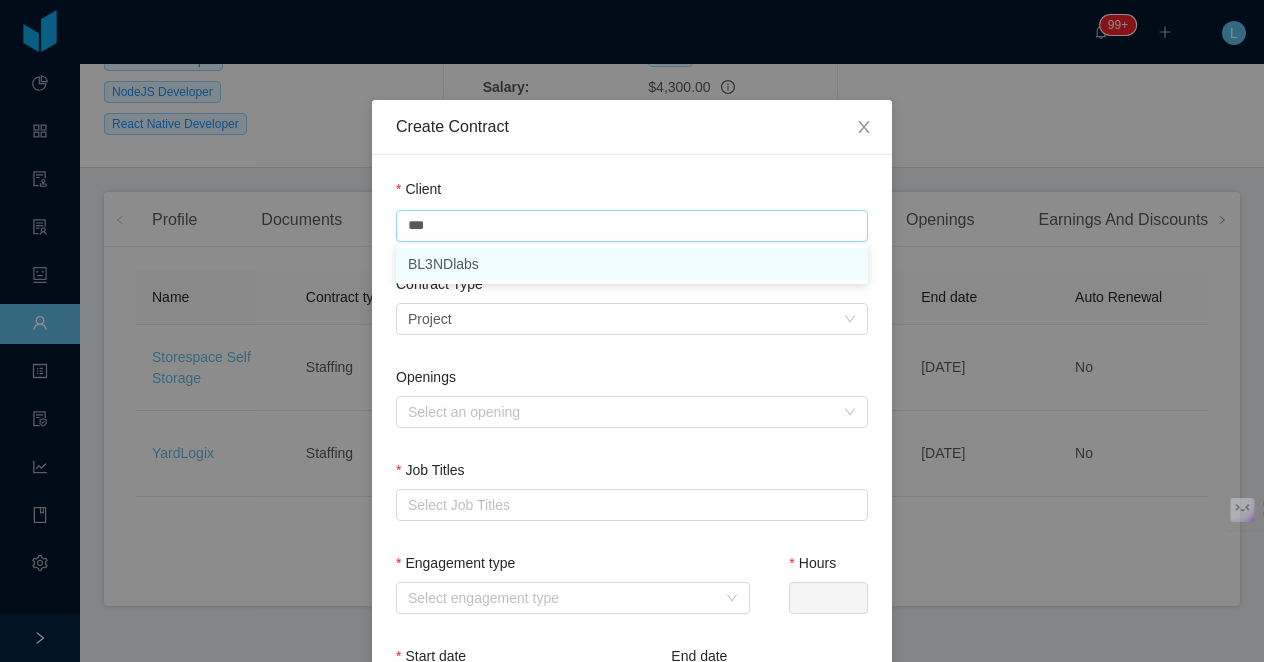 click on "BL3NDlabs" at bounding box center [632, 264] 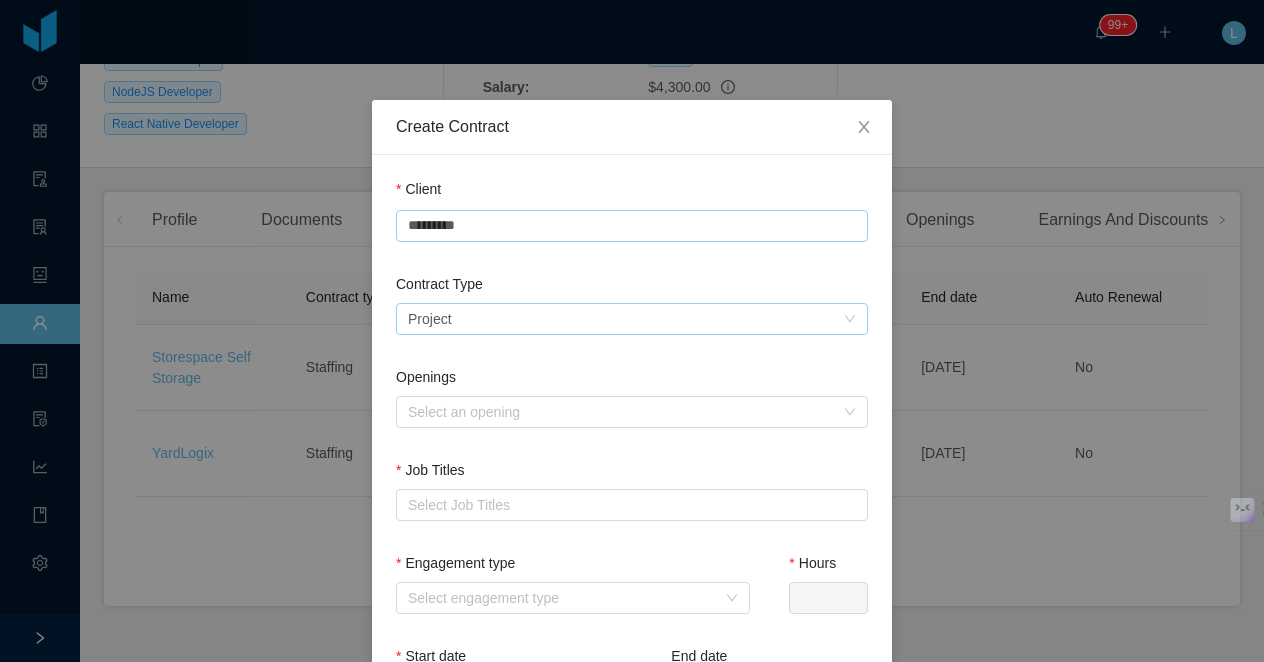 type on "*********" 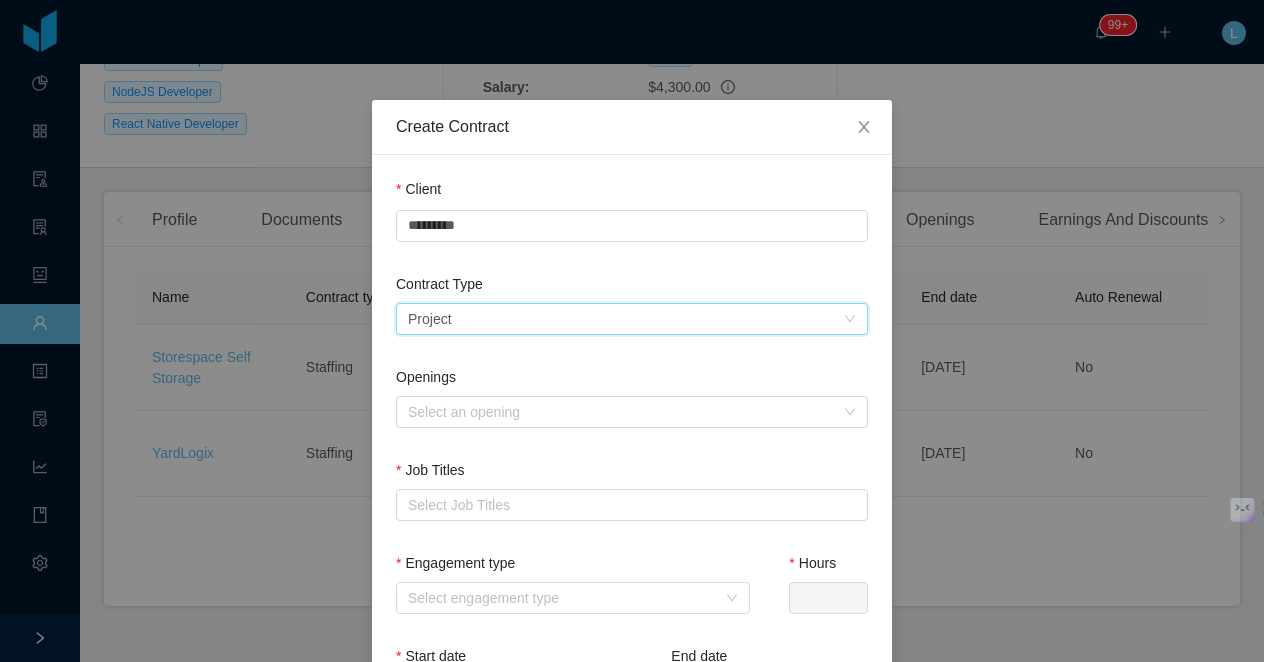 click on "Select a contract type Project" at bounding box center [625, 319] 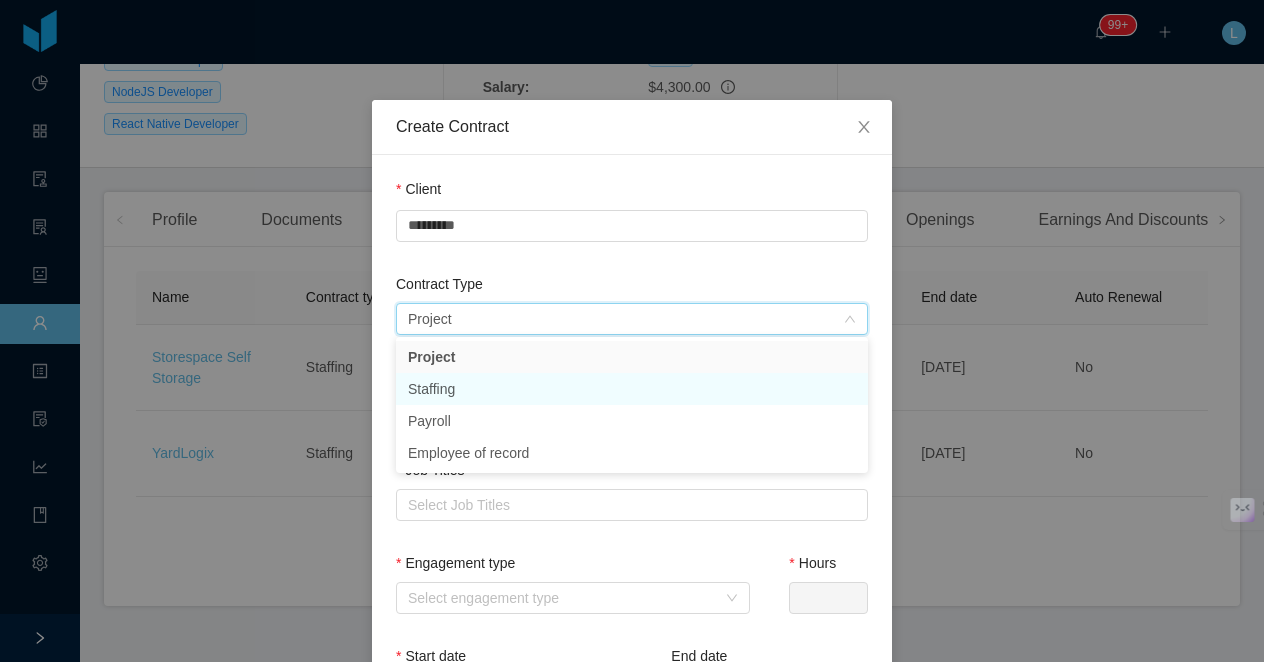 click on "Staffing" at bounding box center [632, 389] 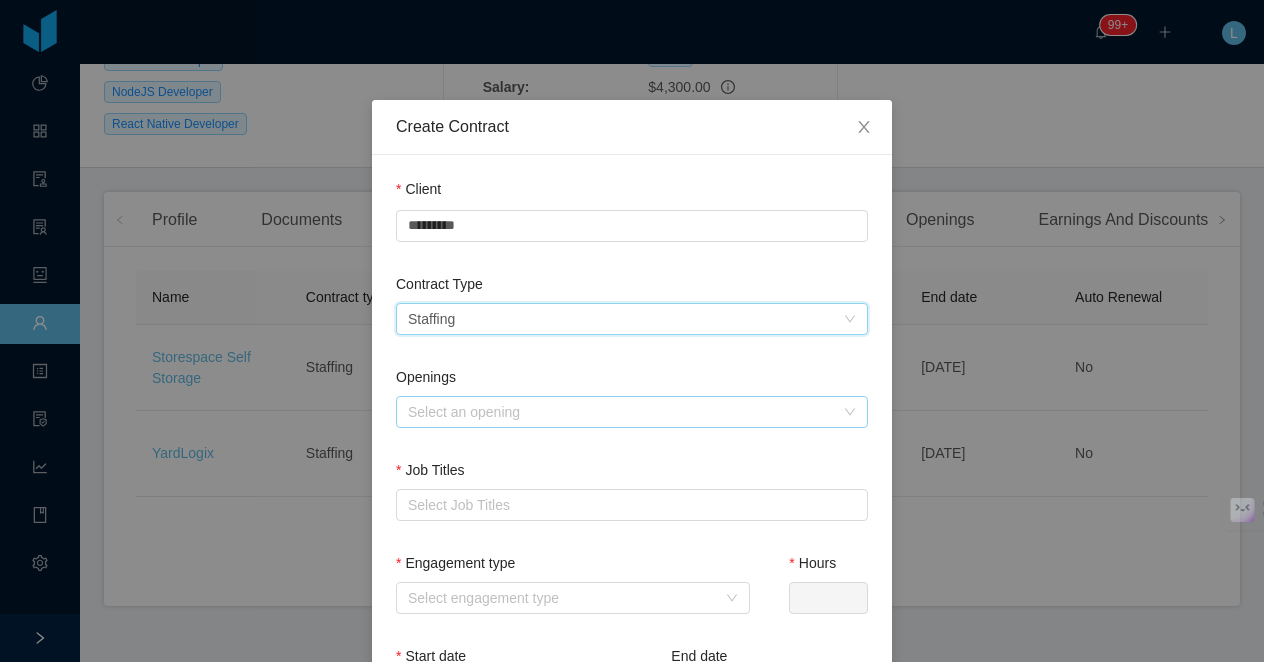 click on "Select an opening" at bounding box center (621, 412) 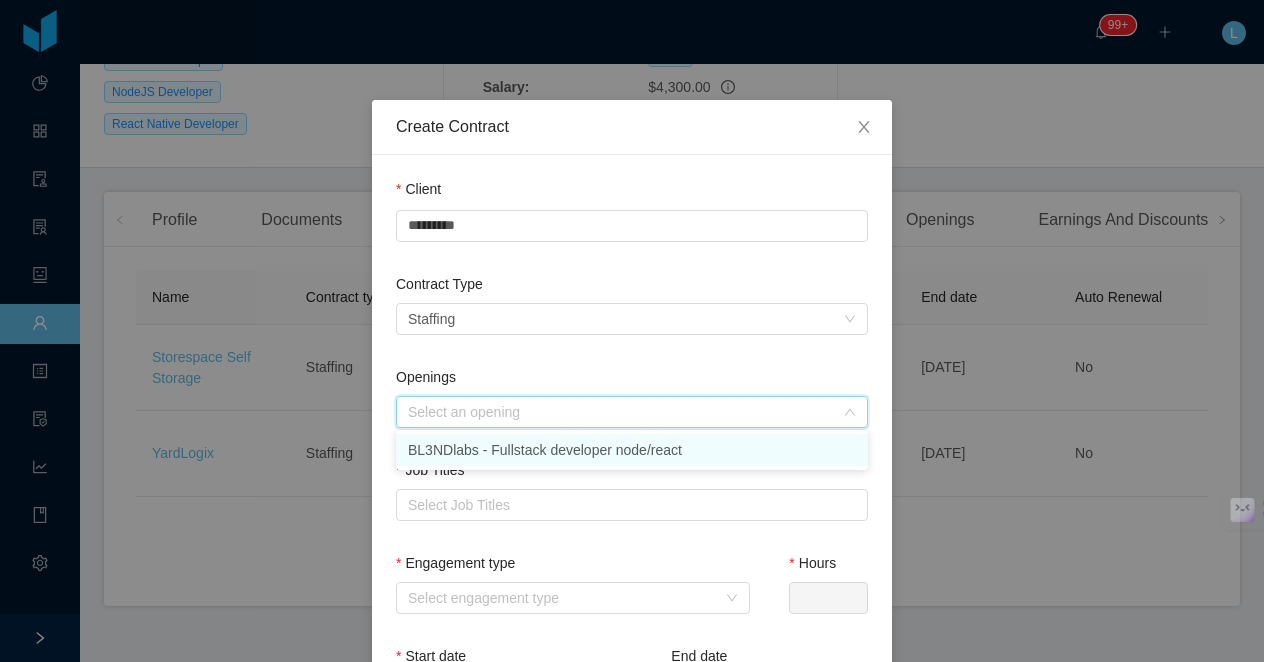 click on "BL3NDlabs - Fullstack developer node/react" at bounding box center [632, 450] 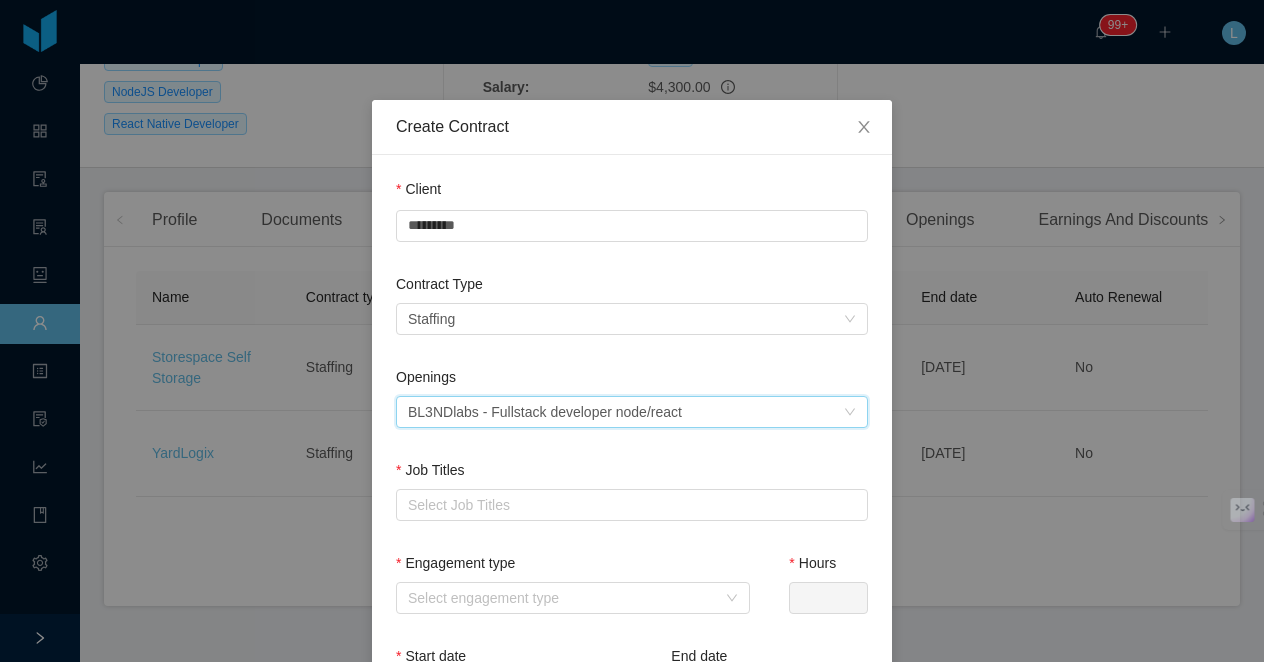 click on "Contract Type Select a contract type Staffing" at bounding box center [632, 320] 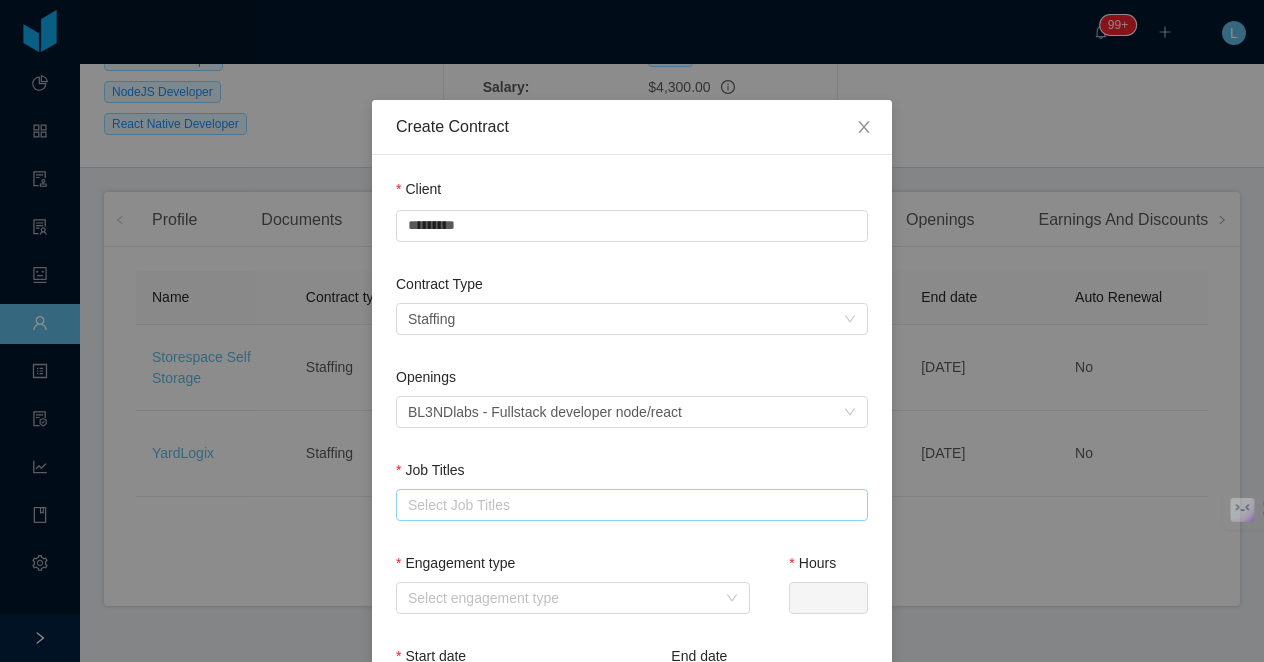 click on "Select Job Titles" at bounding box center [627, 505] 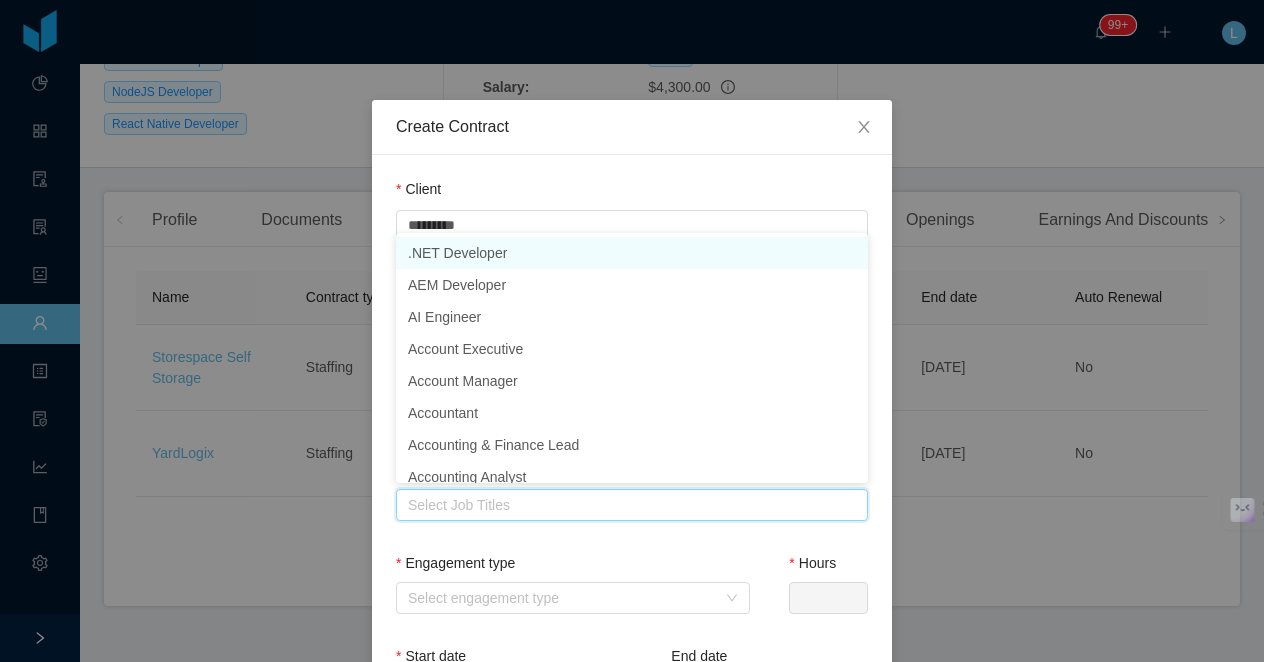 click on "Job Titles Select Job Titles" at bounding box center [632, 506] 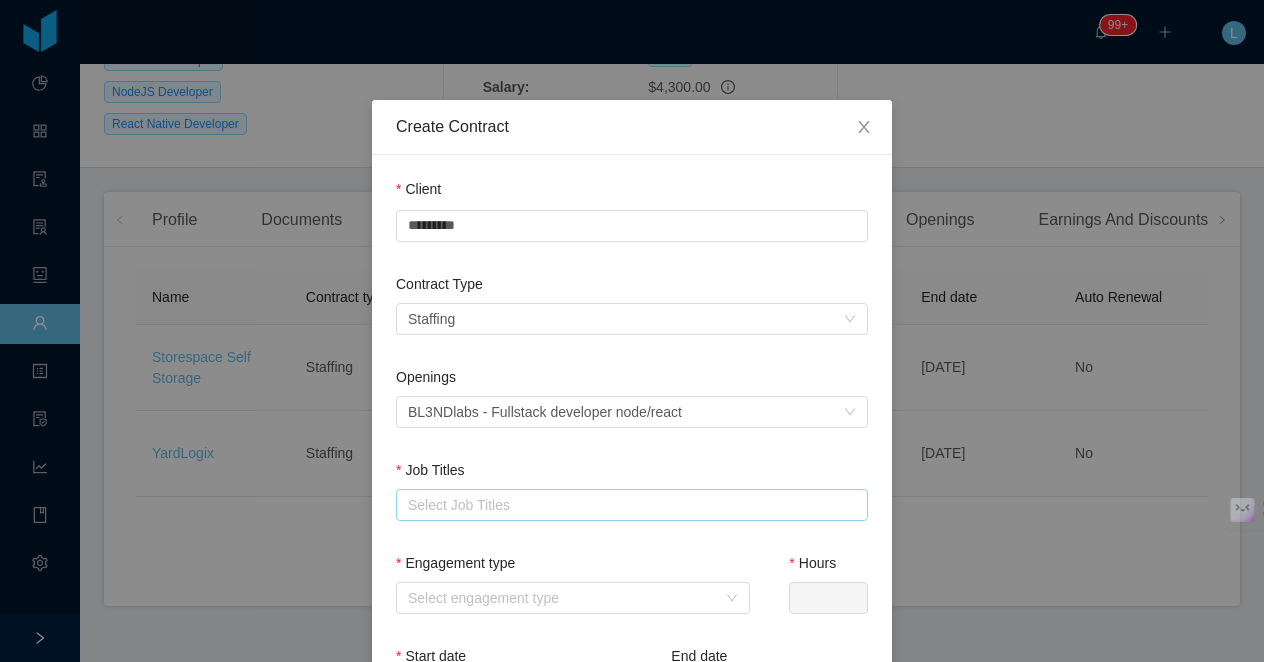 click on "Select Job Titles" at bounding box center (627, 505) 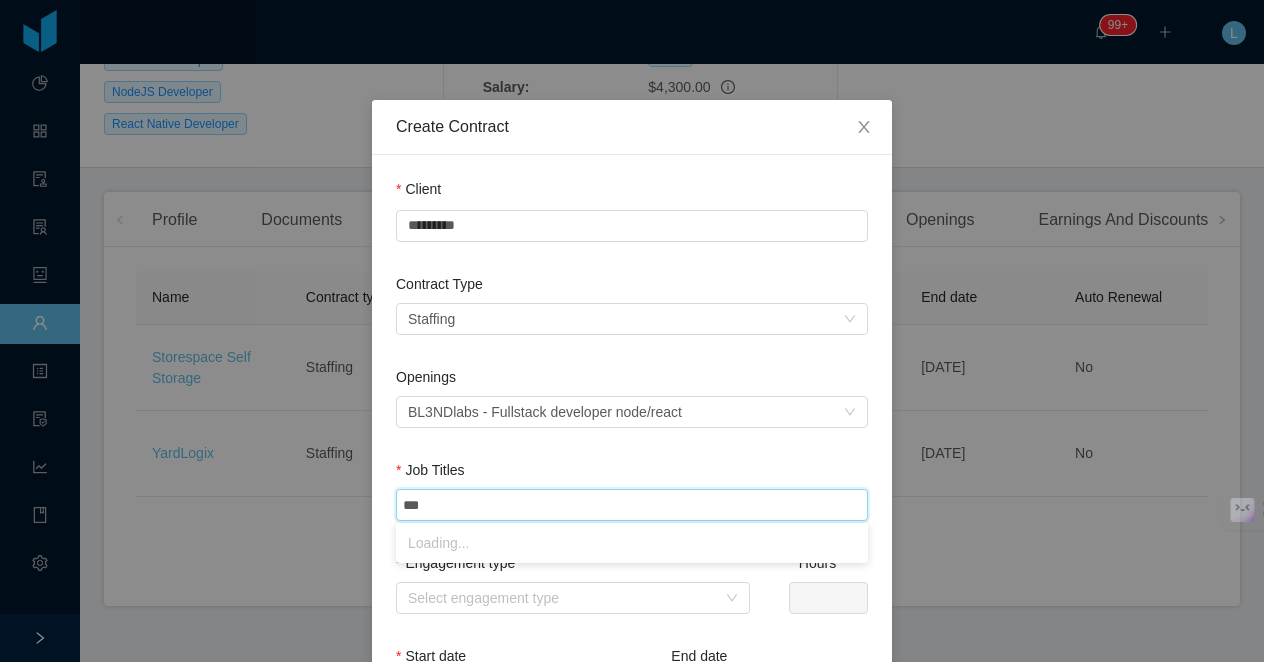type on "****" 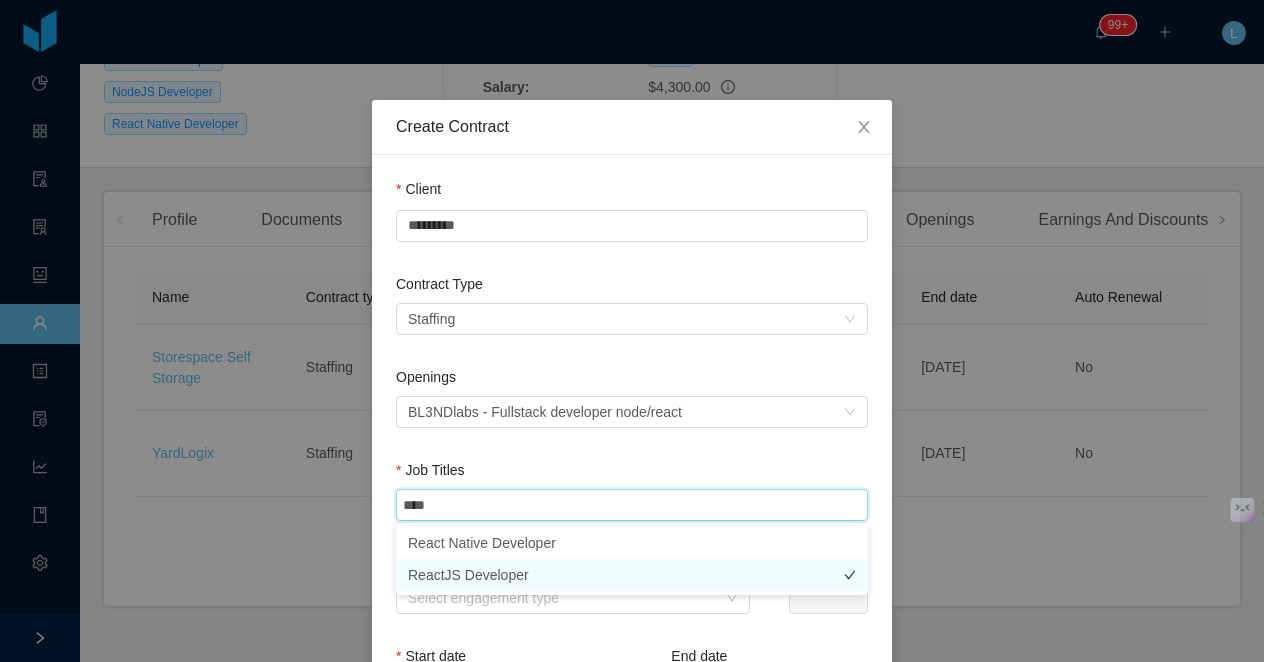 click on "ReactJS Developer" at bounding box center [632, 575] 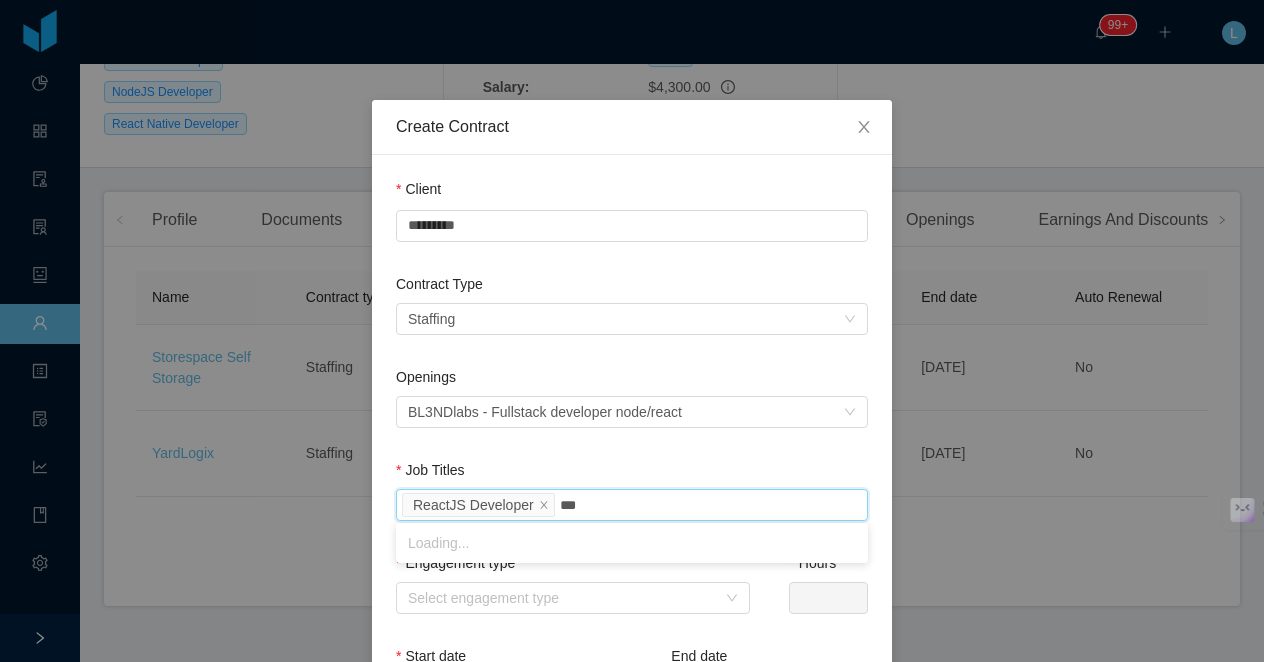 type on "****" 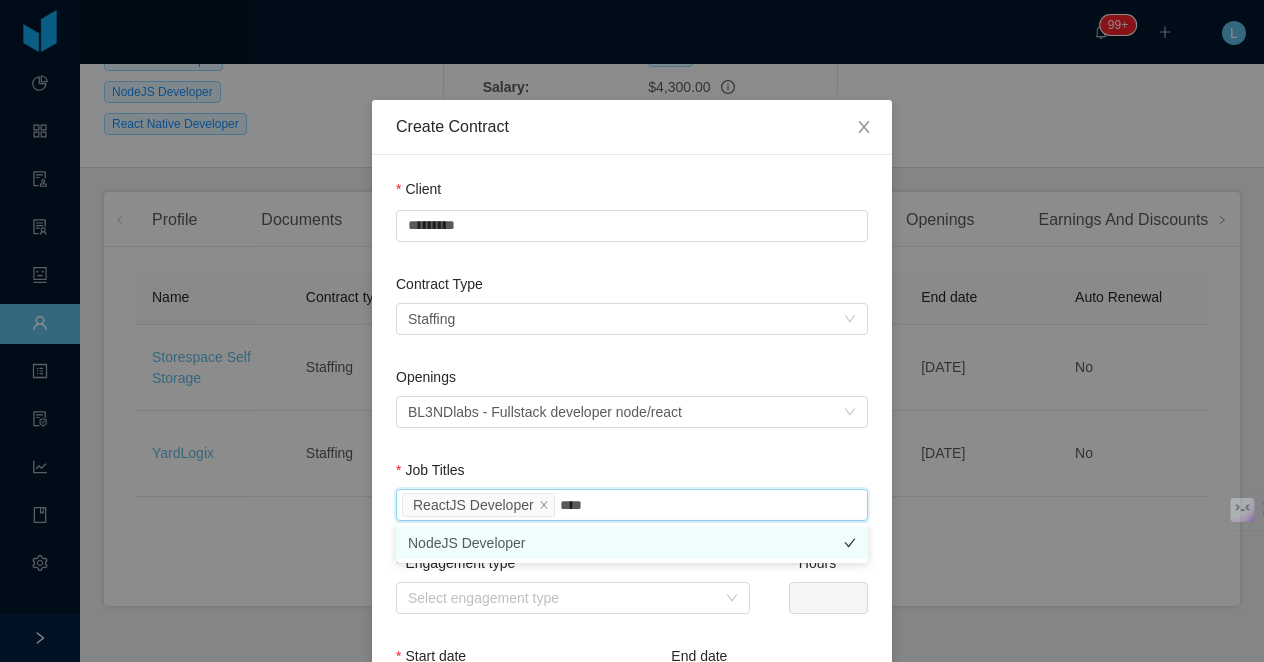 click on "NodeJS Developer" at bounding box center (632, 543) 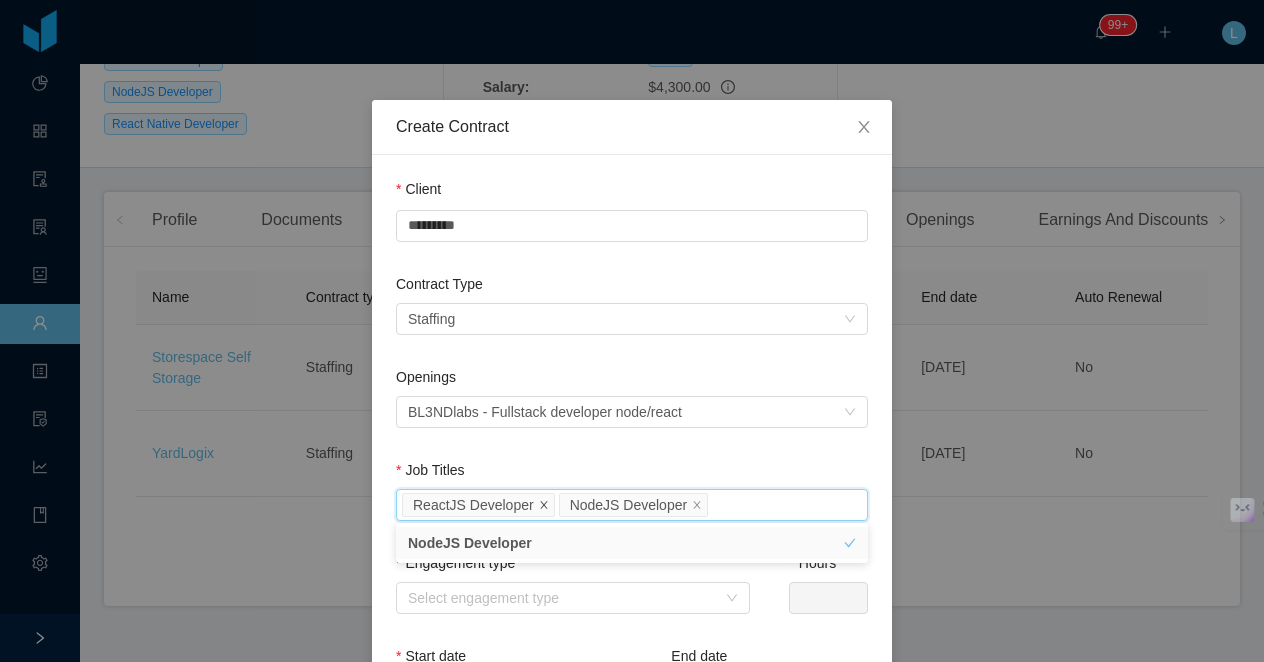 click 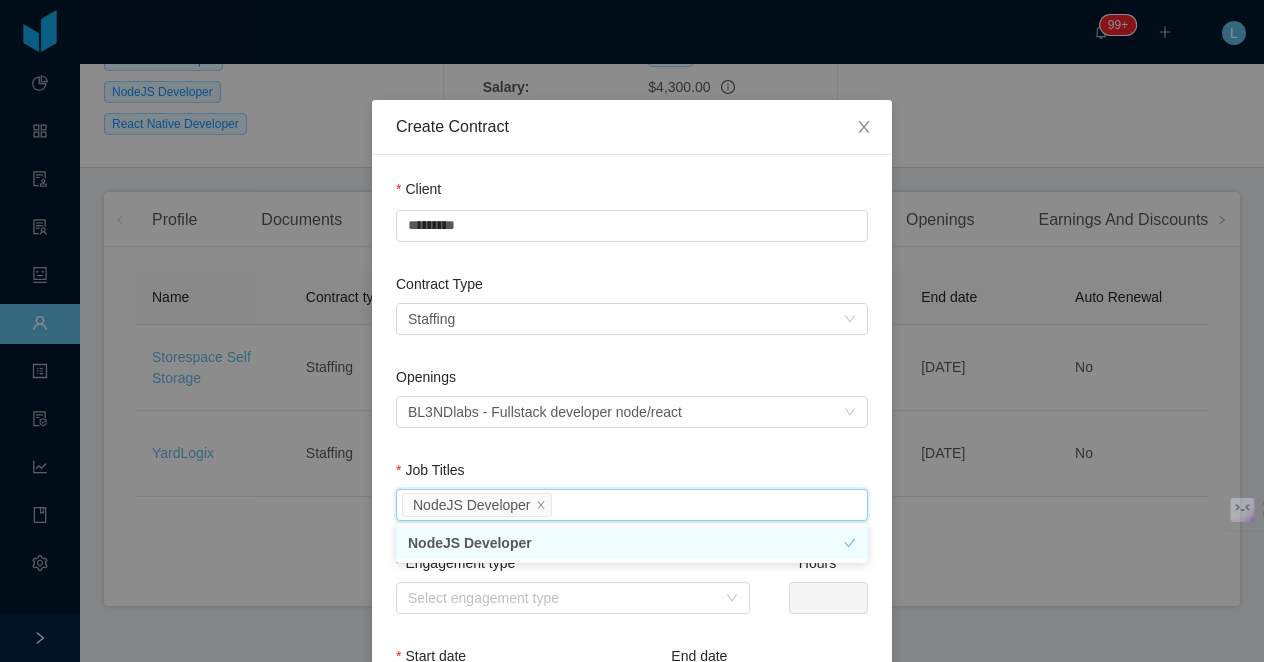 click on "Select Job Titles NodeJS Developer" at bounding box center (629, 505) 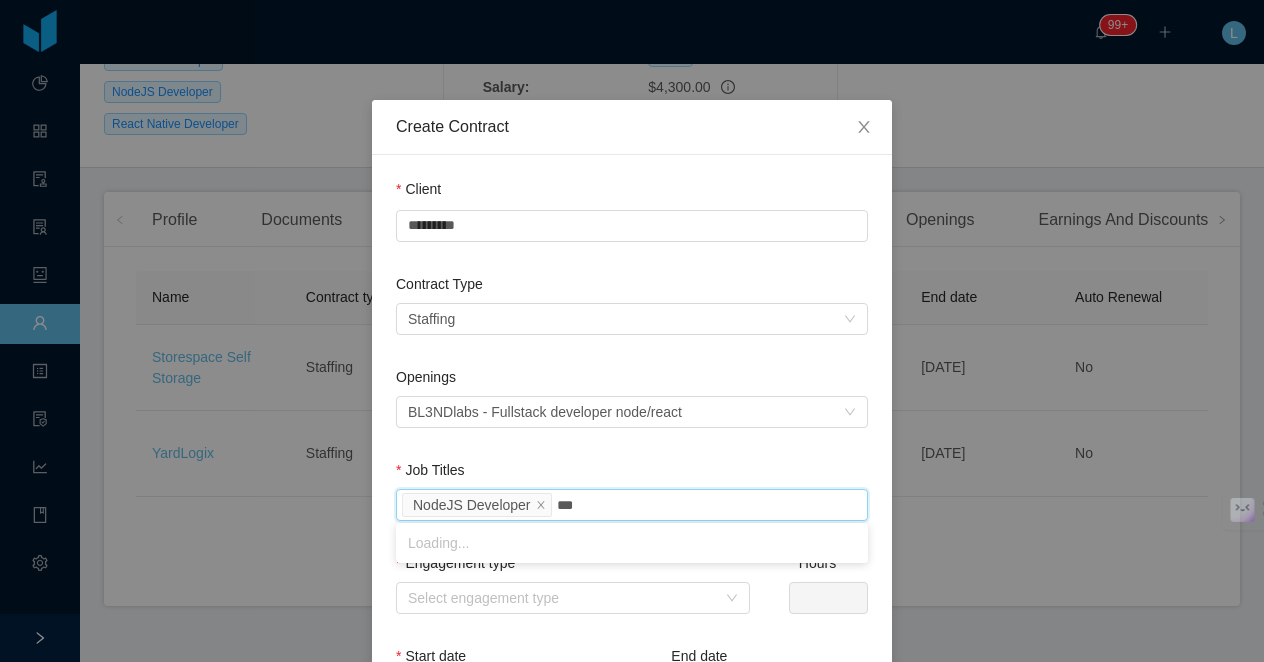 type on "****" 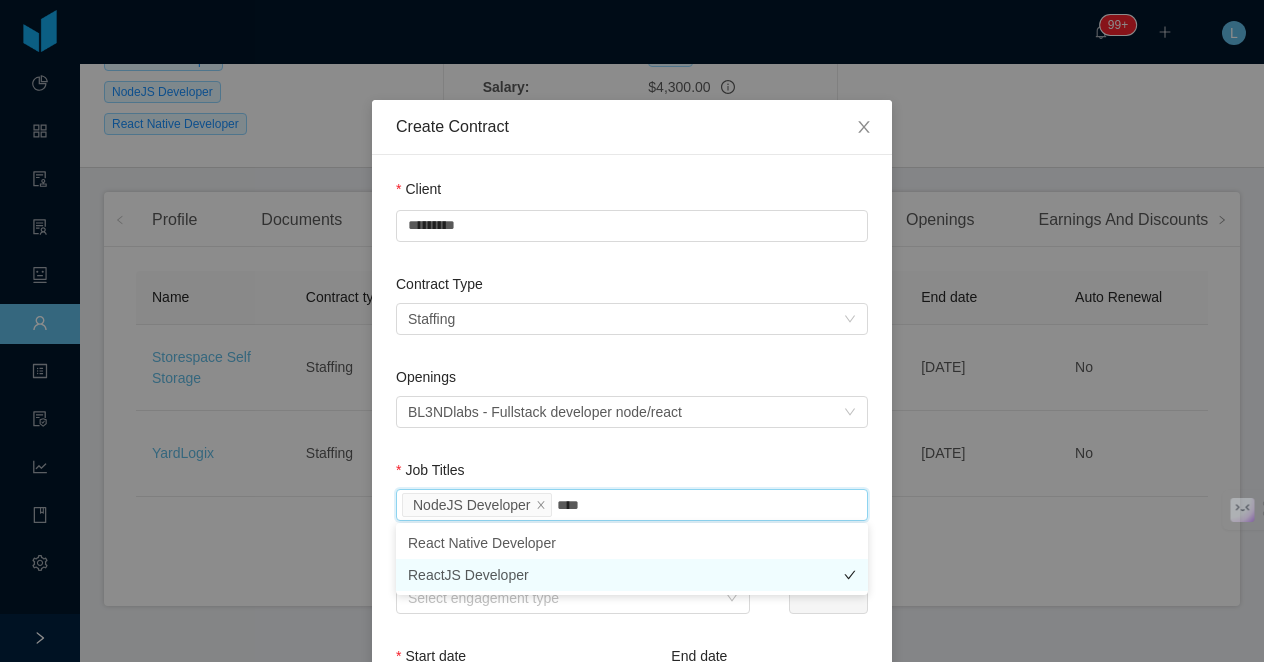 click on "ReactJS Developer" at bounding box center [632, 575] 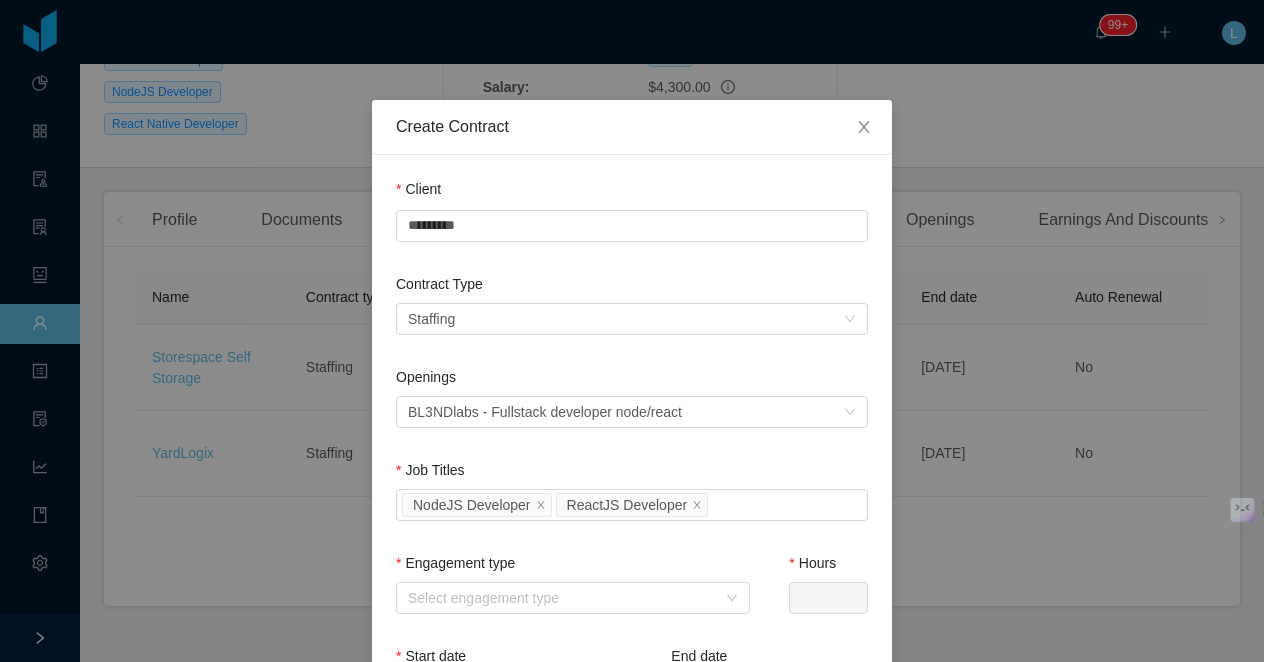 click on "Openings Select an opening BL3NDlabs - Fullstack developer node/react" at bounding box center (632, 413) 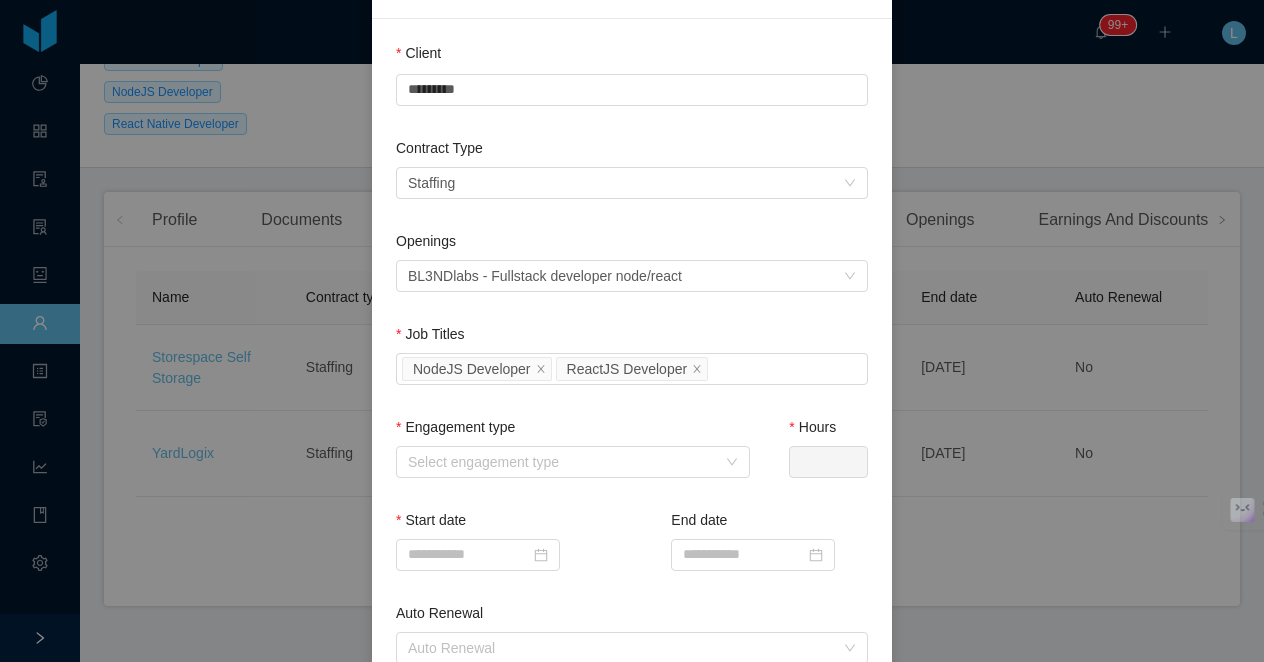 scroll, scrollTop: 146, scrollLeft: 0, axis: vertical 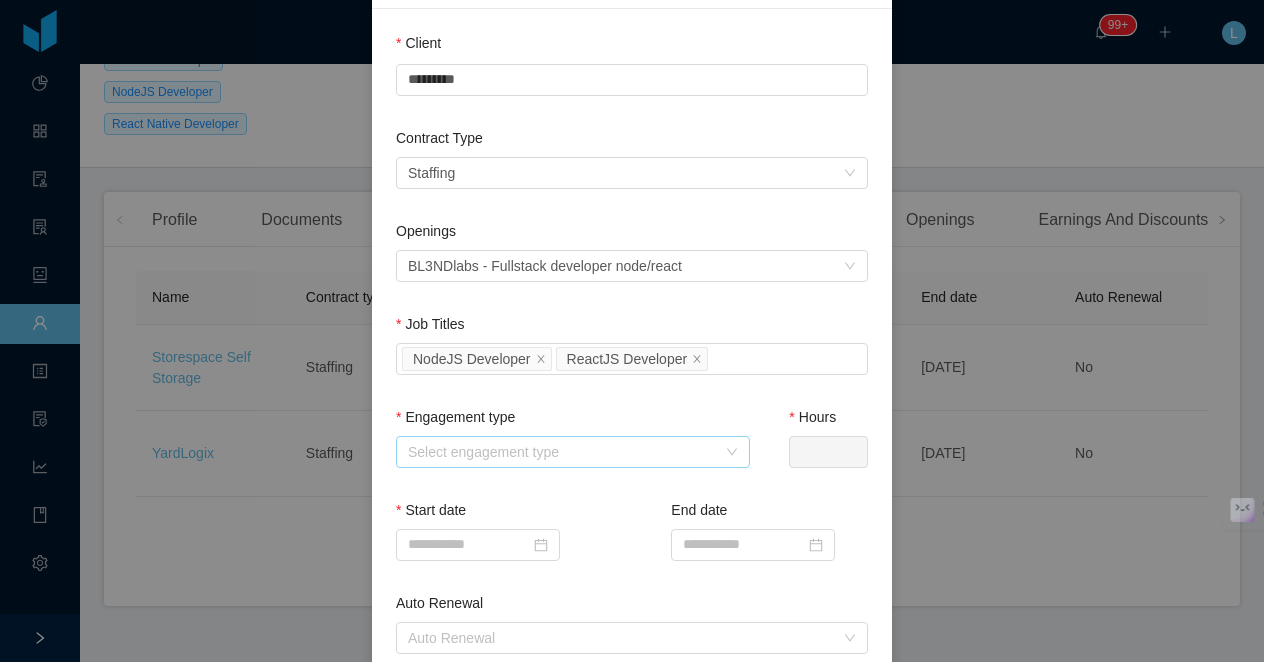 click on "Select engagement type" at bounding box center (562, 452) 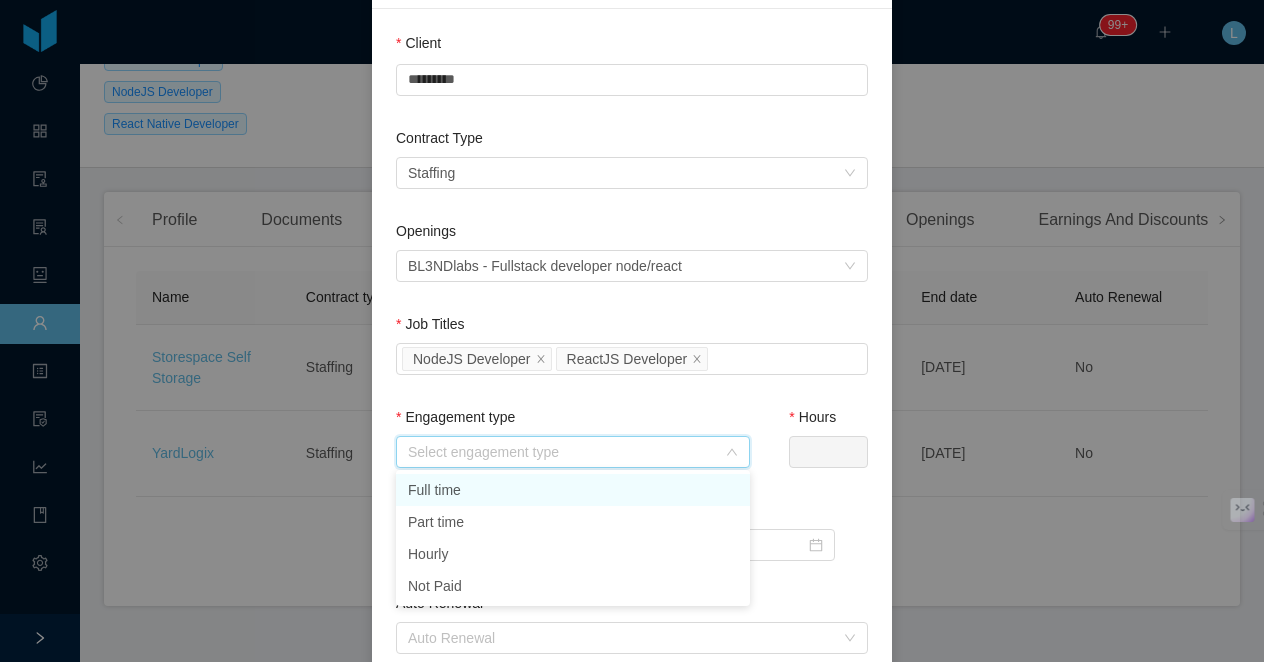 click on "Full time" at bounding box center [573, 490] 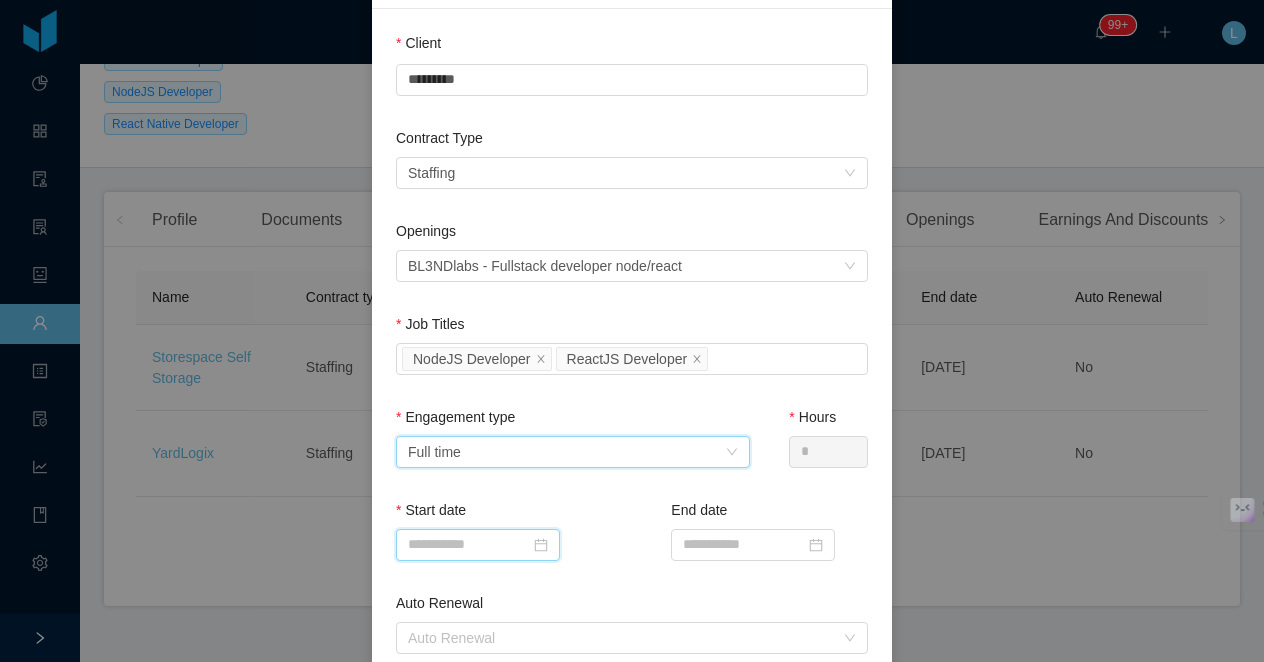 click at bounding box center [478, 545] 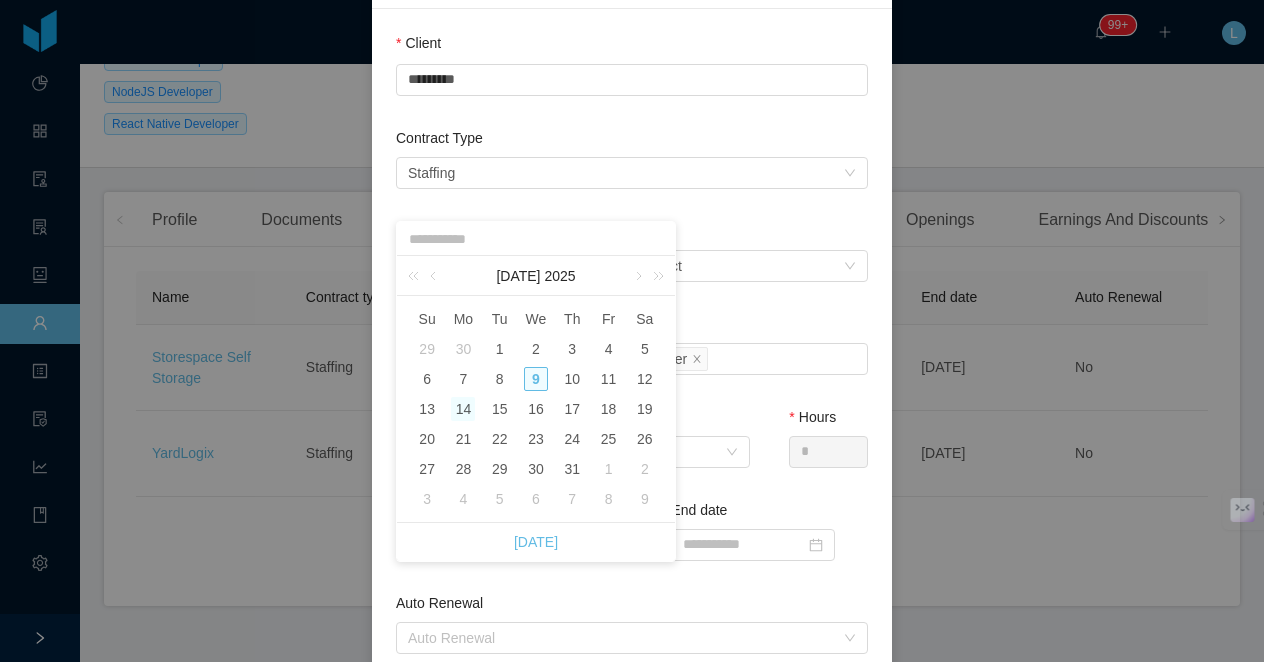 click on "14" at bounding box center [463, 409] 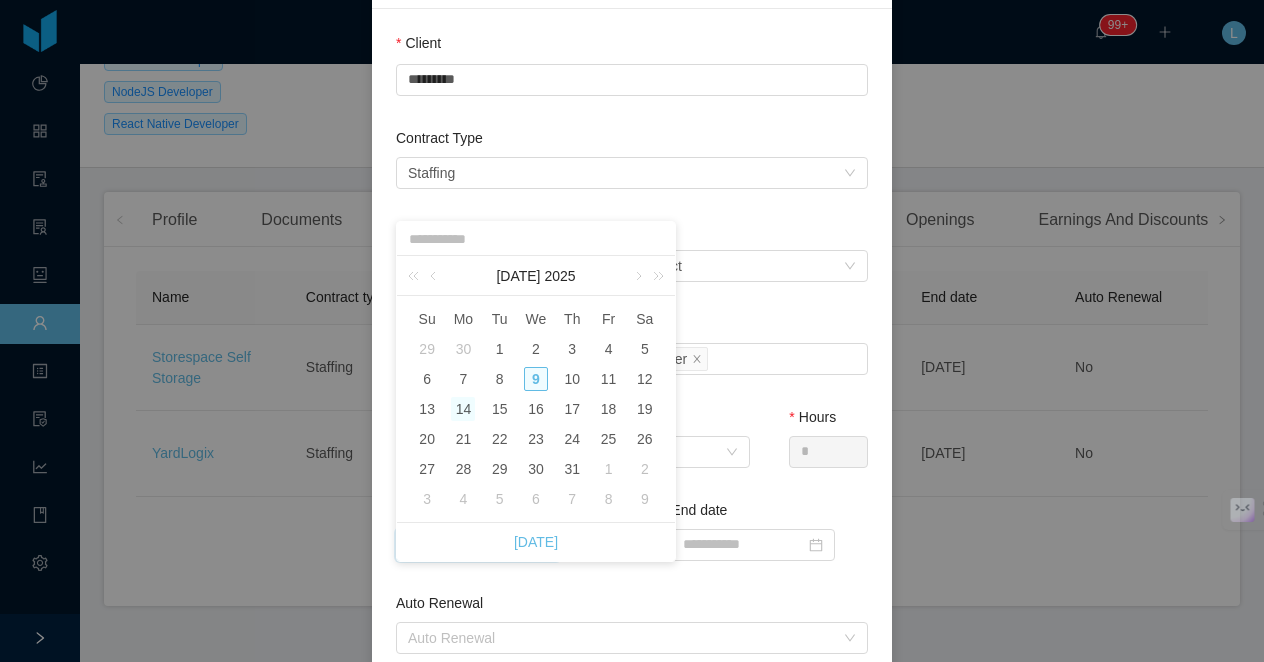 type on "**********" 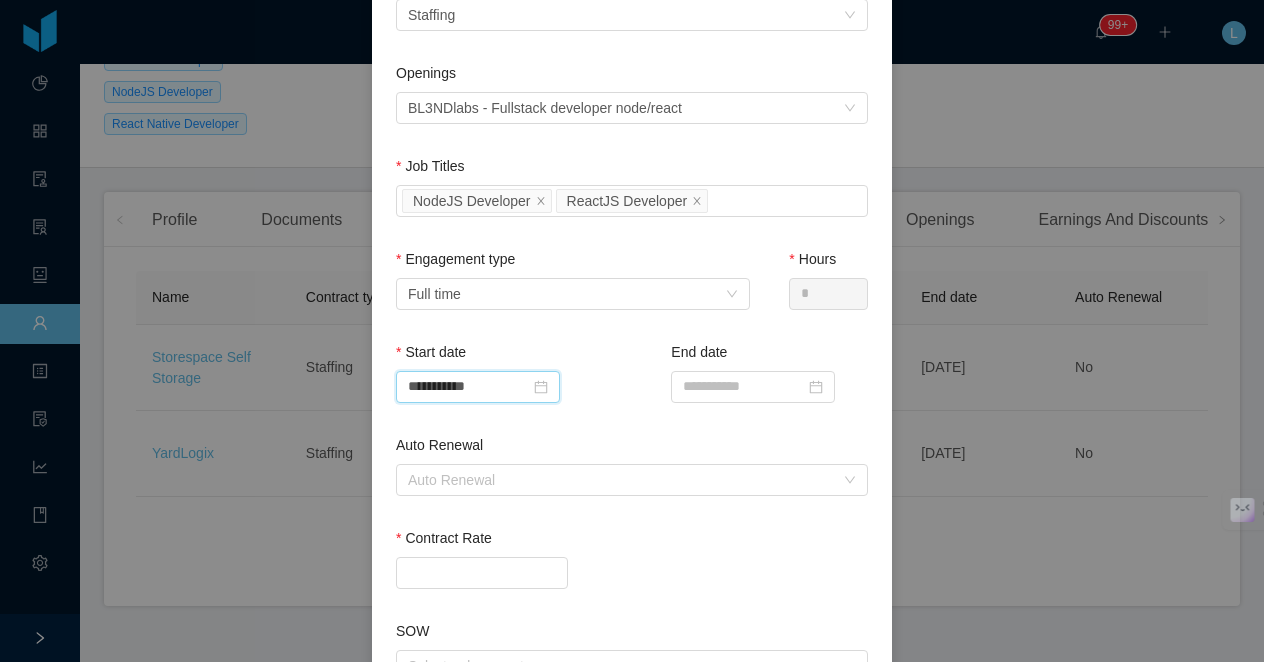 scroll, scrollTop: 316, scrollLeft: 0, axis: vertical 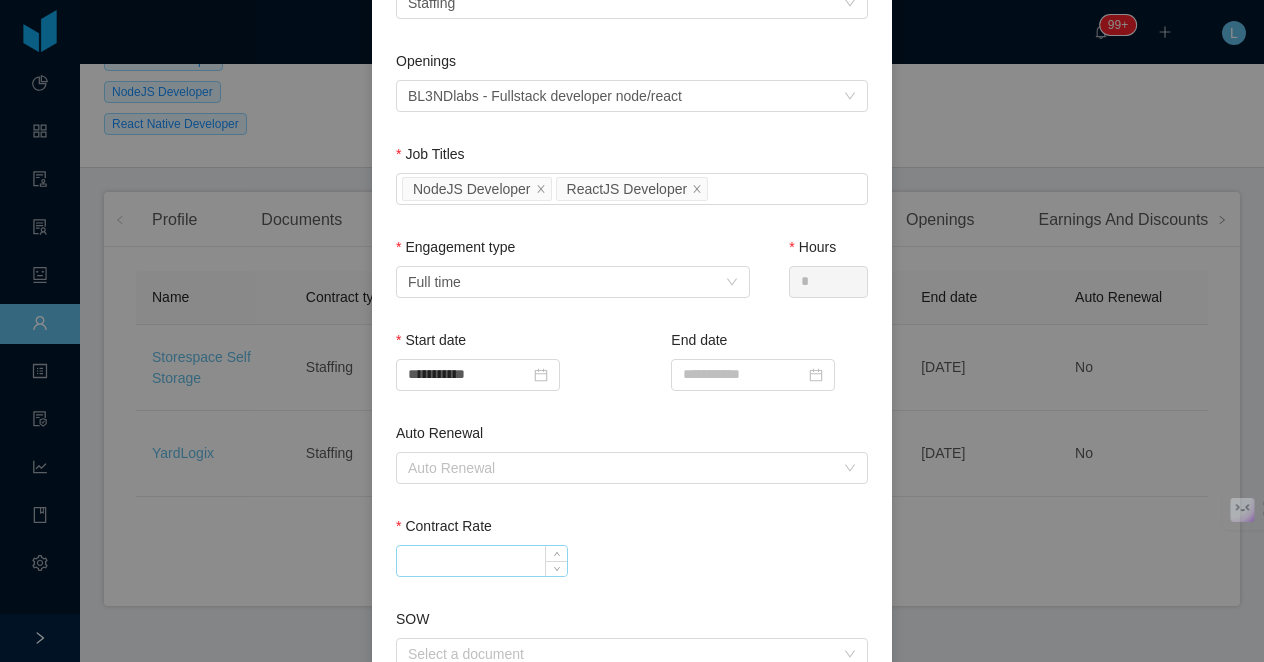 click on "Contract Rate" at bounding box center [482, 561] 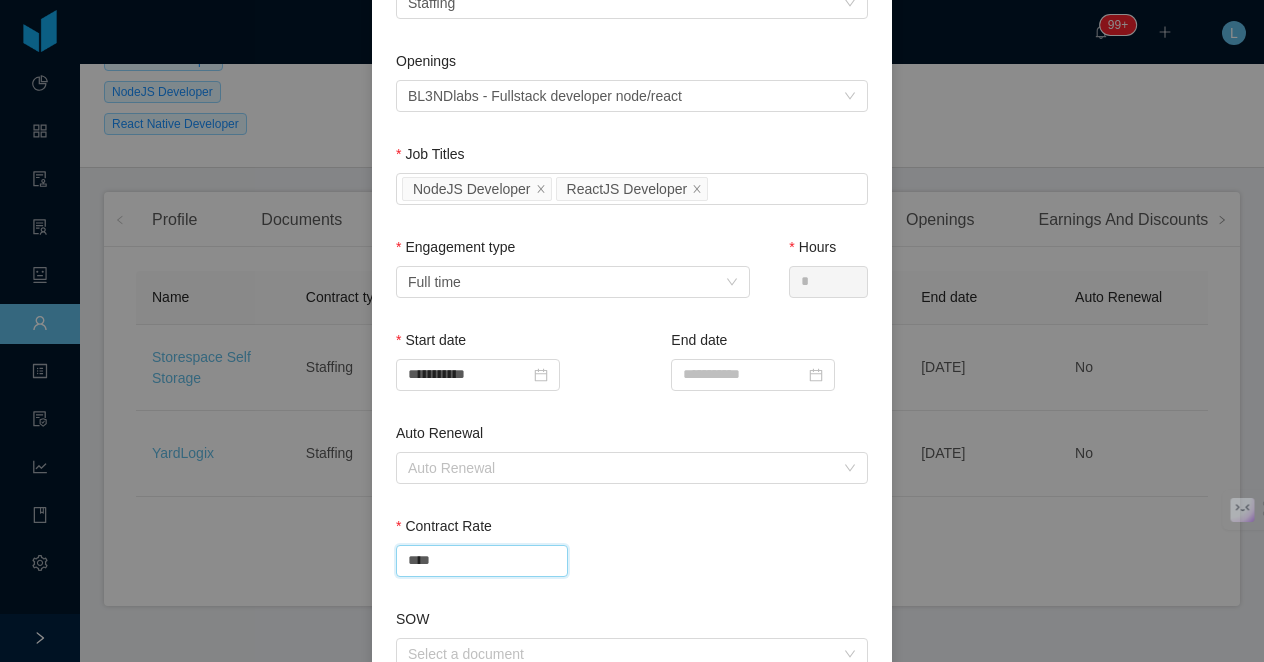 type on "*******" 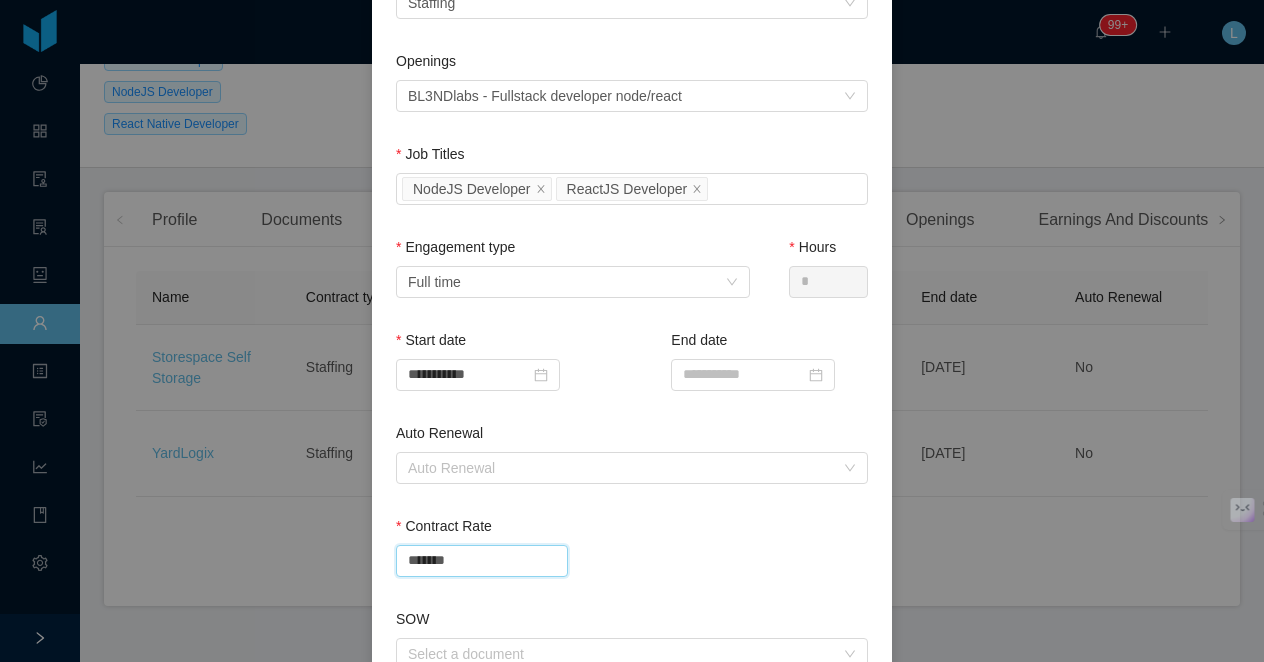 click on "*******" at bounding box center (632, 561) 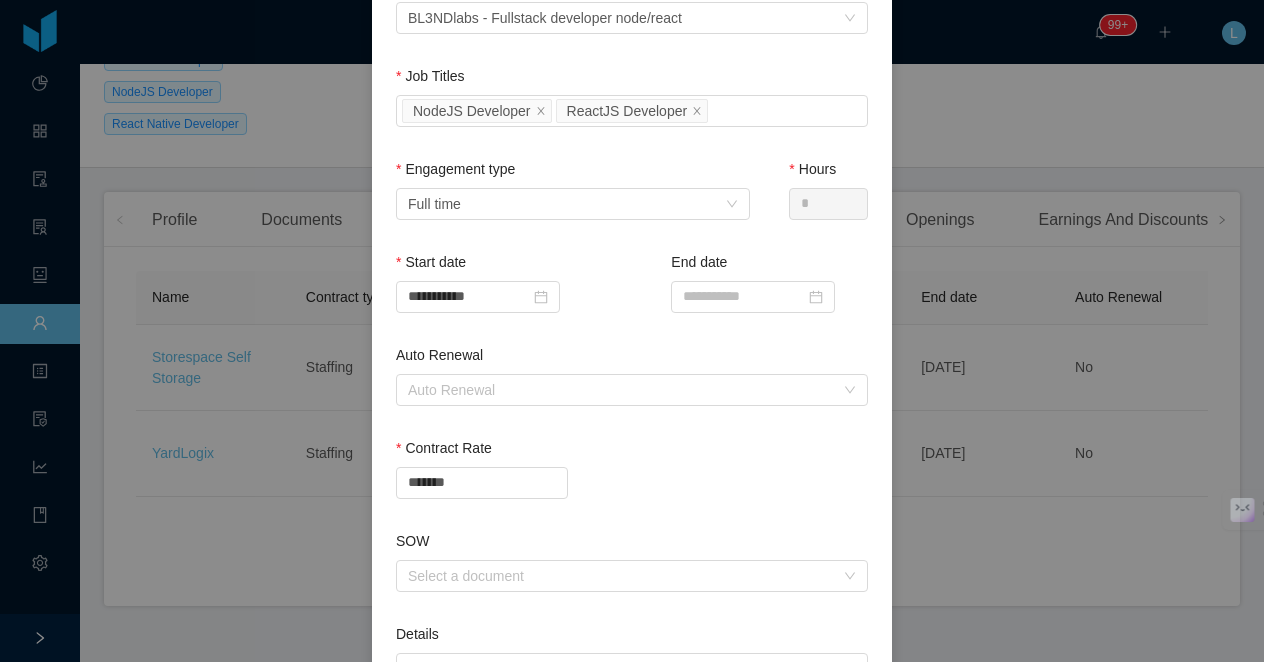 scroll, scrollTop: 397, scrollLeft: 0, axis: vertical 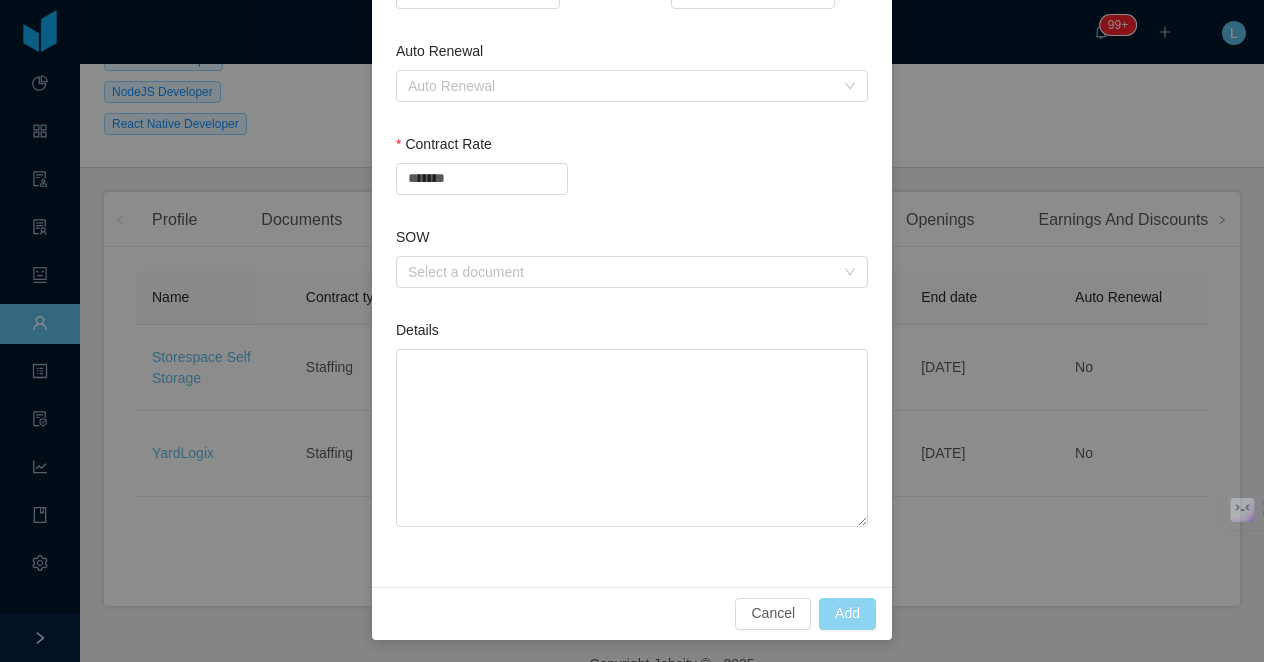 click on "Add" at bounding box center [847, 614] 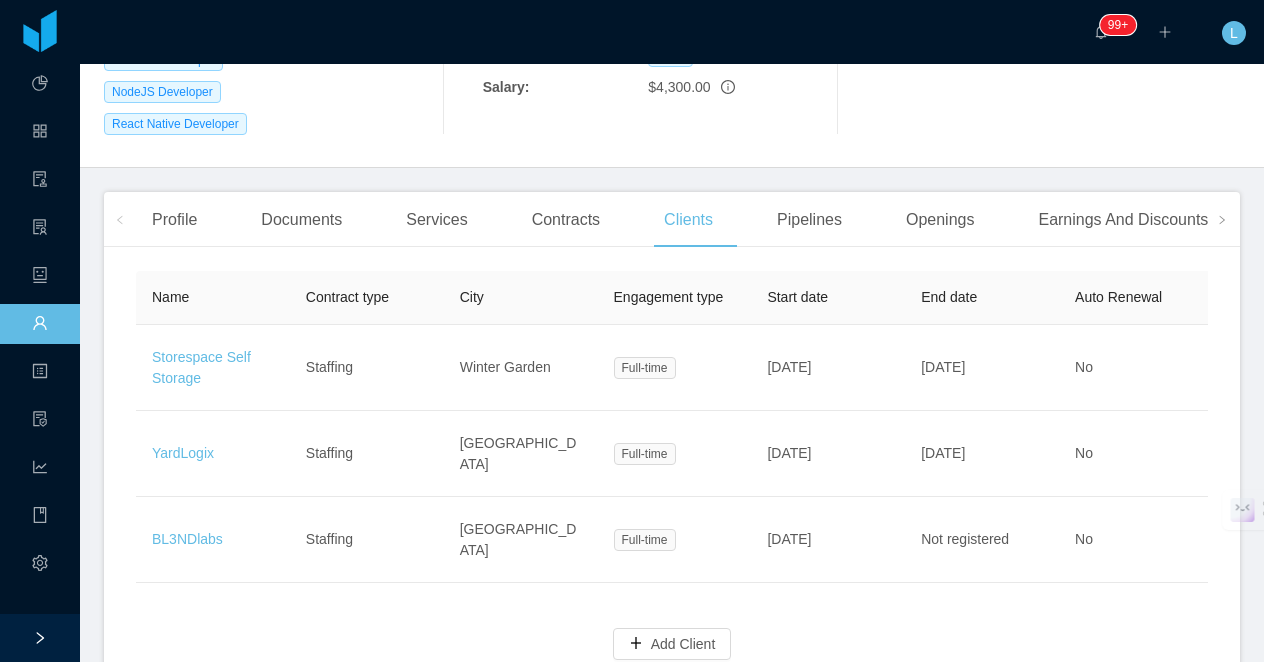 type 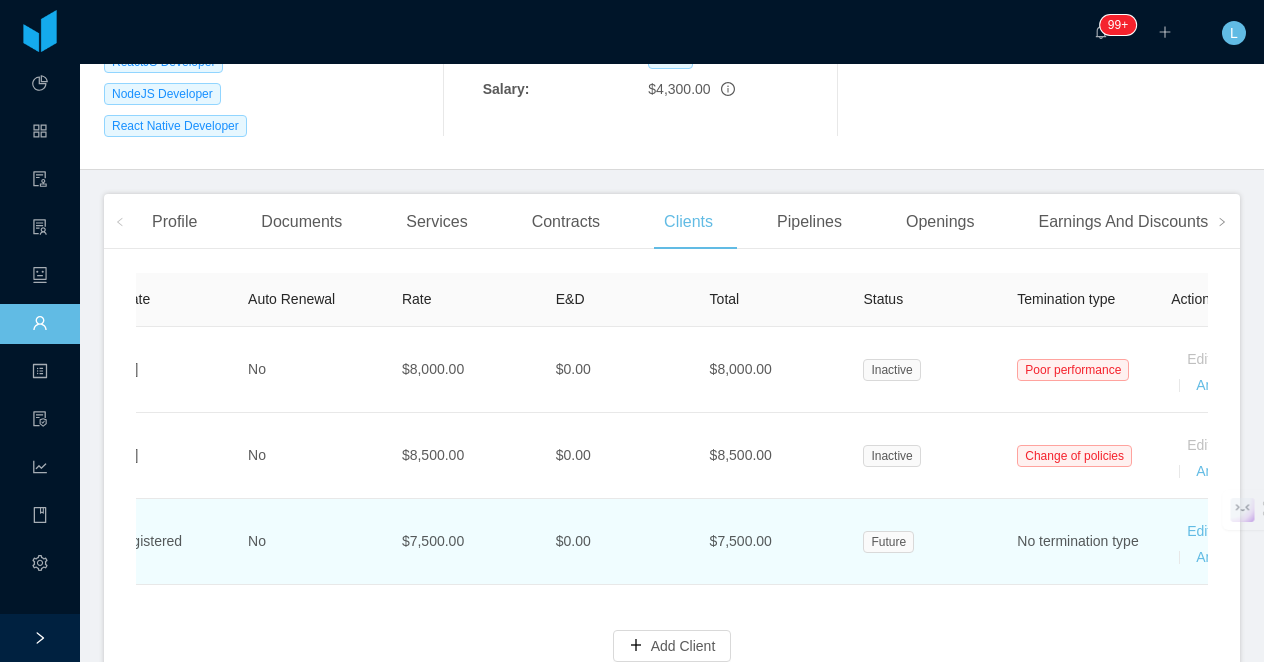 scroll, scrollTop: 0, scrollLeft: 928, axis: horizontal 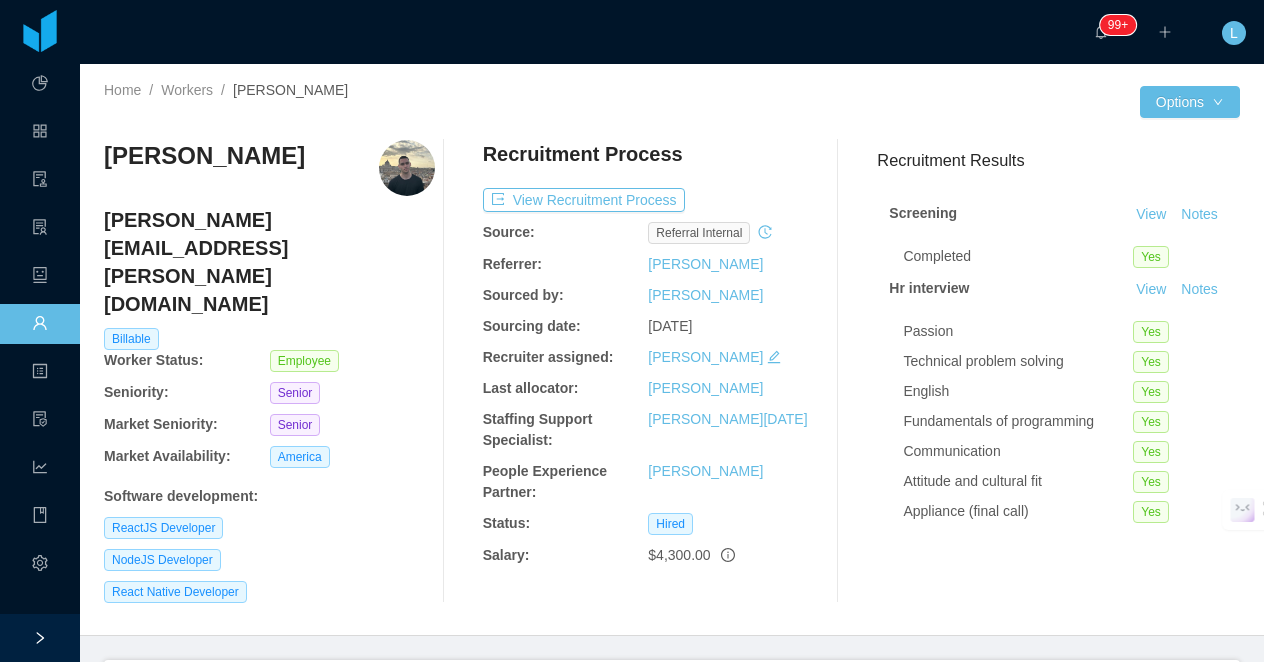 click on "Documents" at bounding box center (301, 688) 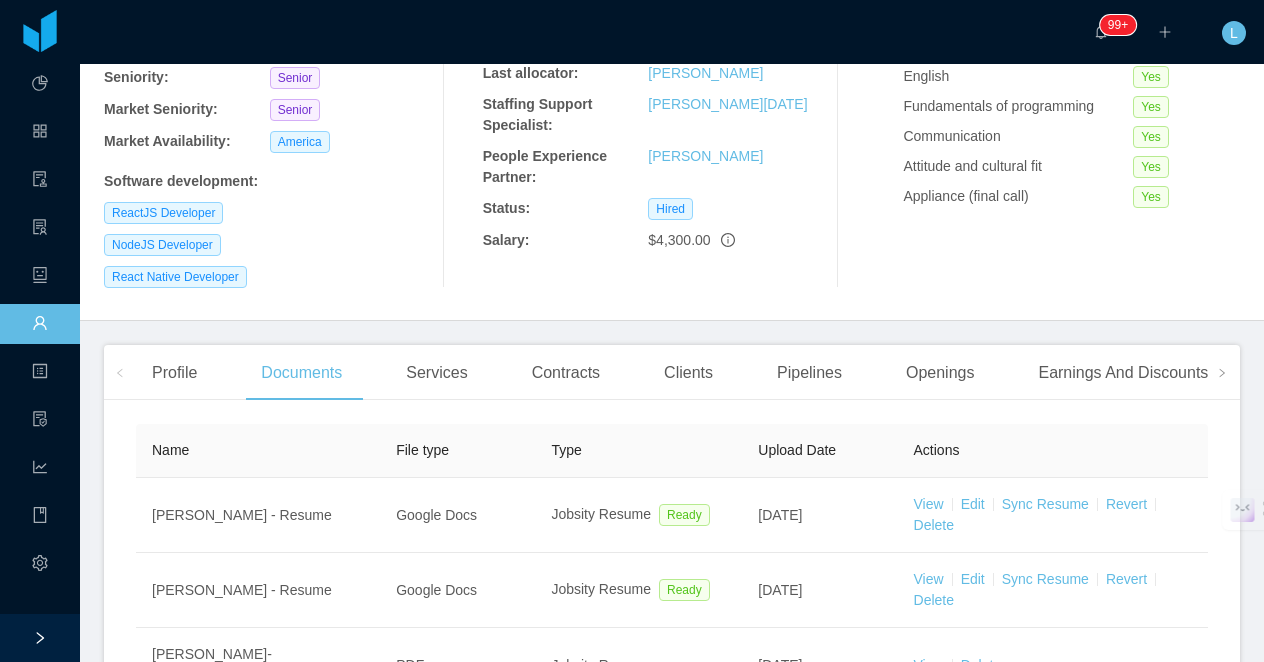 scroll, scrollTop: 380, scrollLeft: 0, axis: vertical 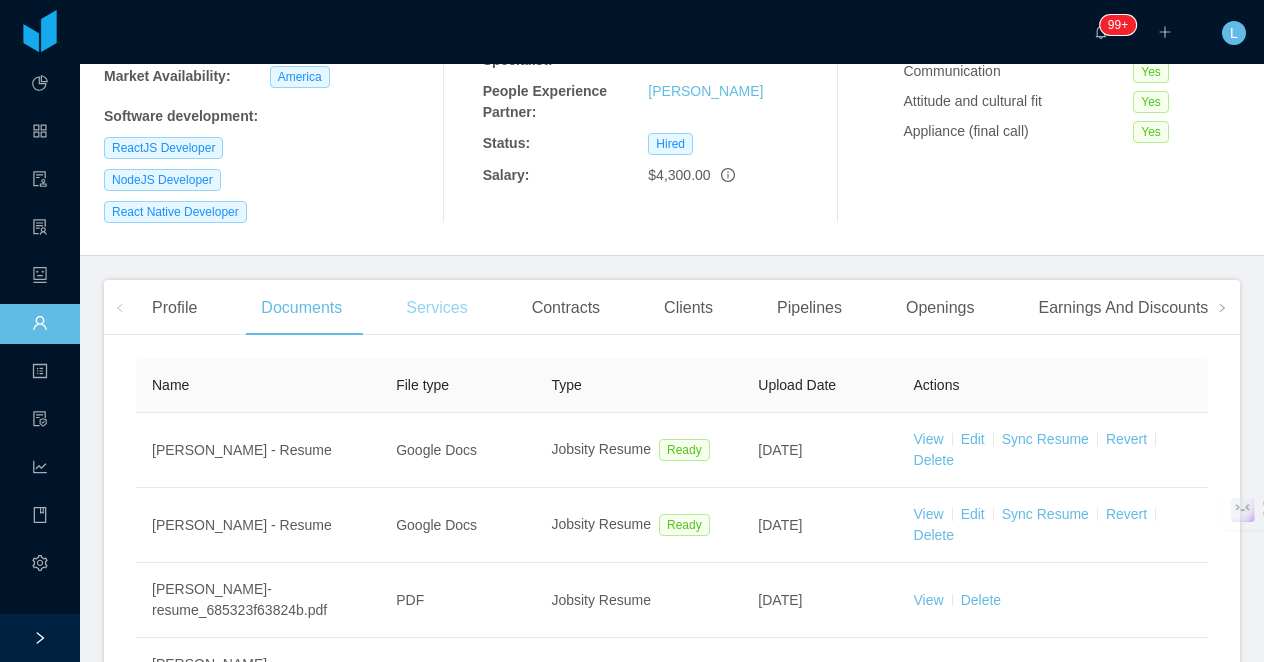click on "Services" at bounding box center [436, 308] 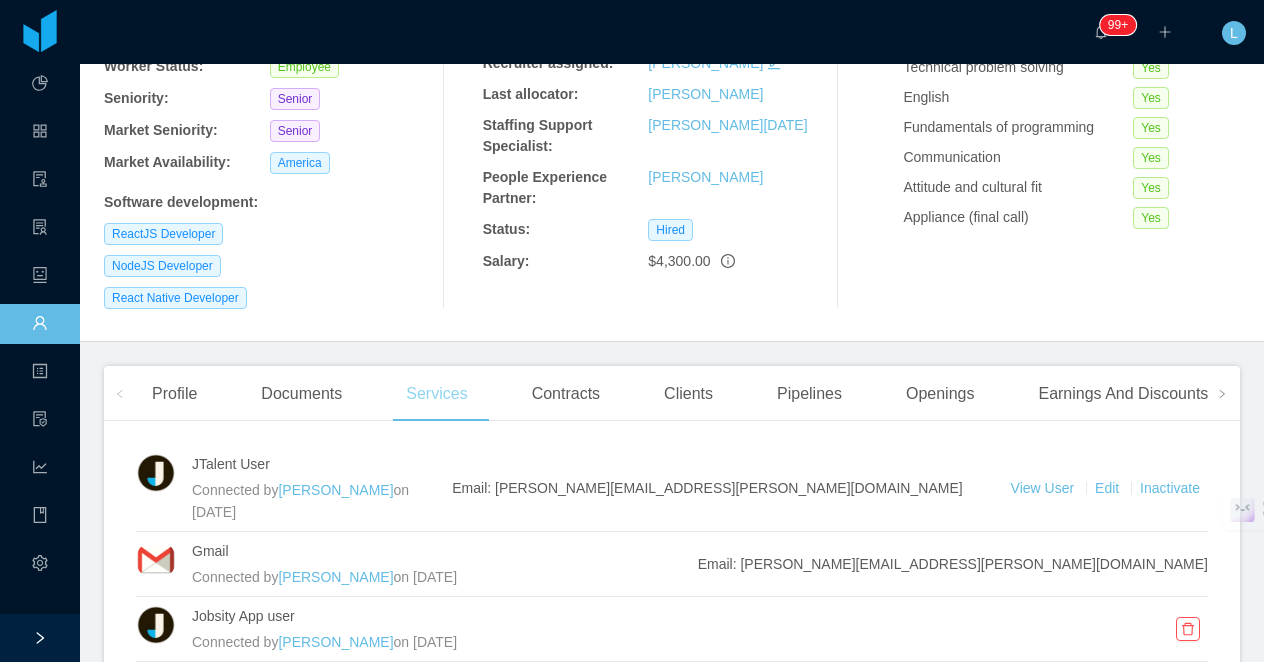 scroll, scrollTop: 288, scrollLeft: 0, axis: vertical 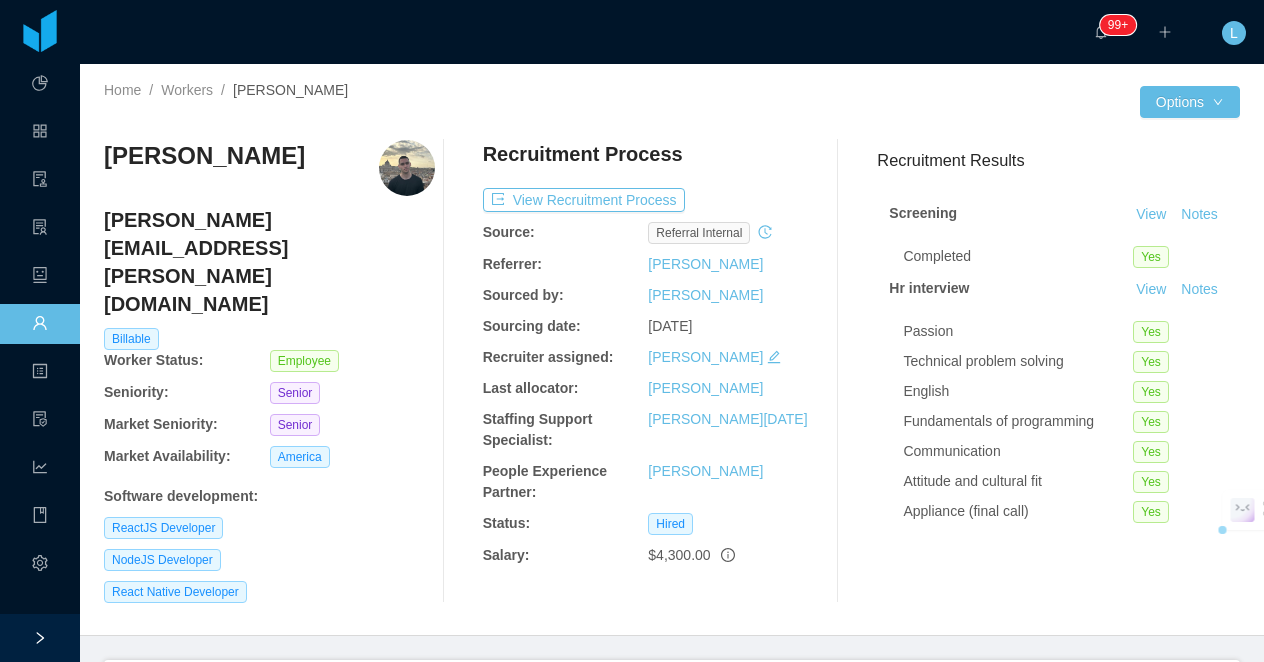 drag, startPoint x: 752, startPoint y: 264, endPoint x: 623, endPoint y: 264, distance: 129 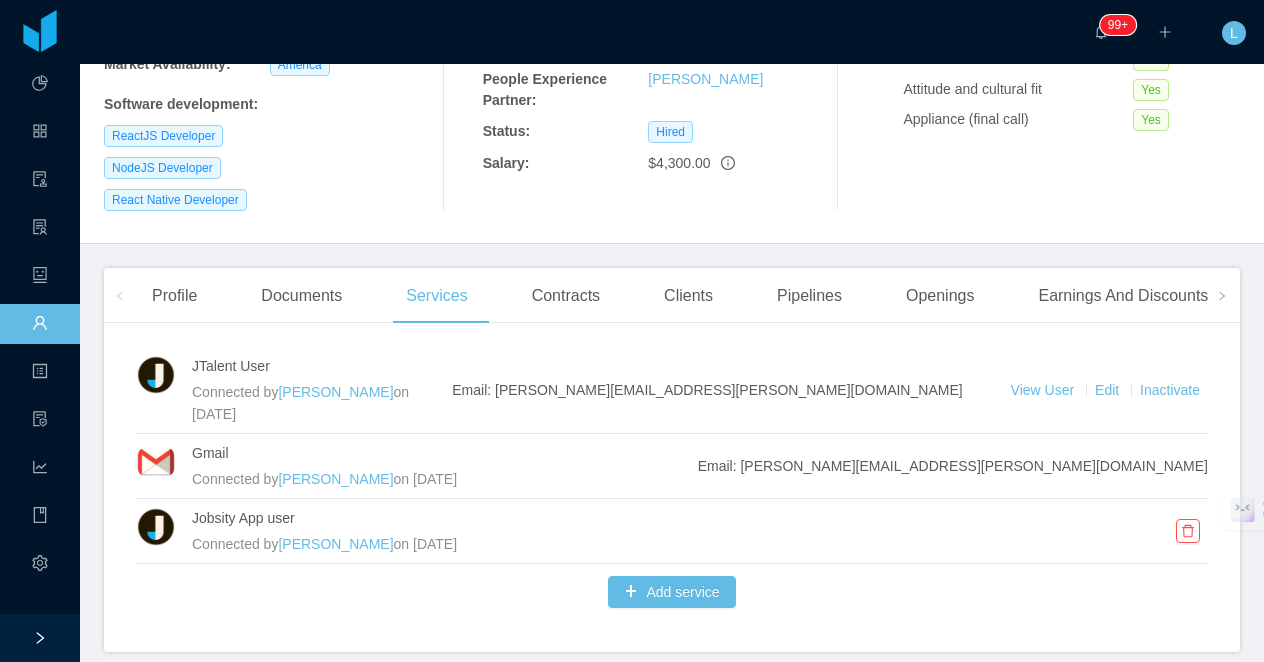 scroll, scrollTop: 416, scrollLeft: 0, axis: vertical 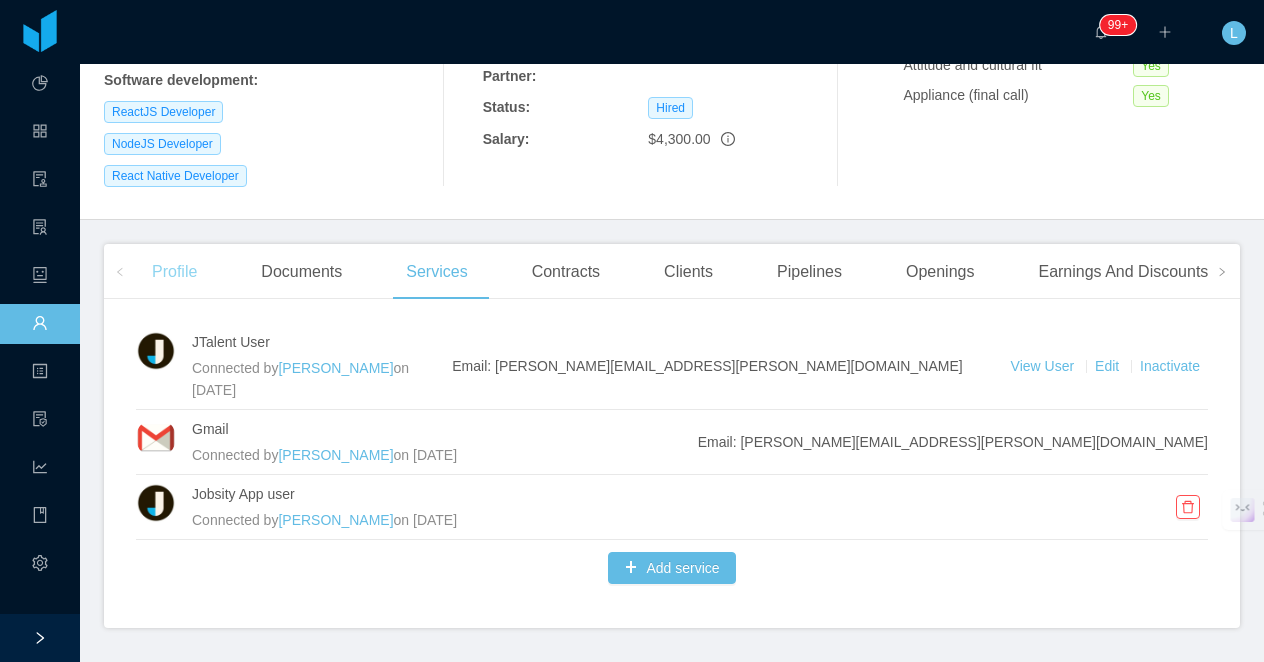 click on "Profile" at bounding box center (174, 272) 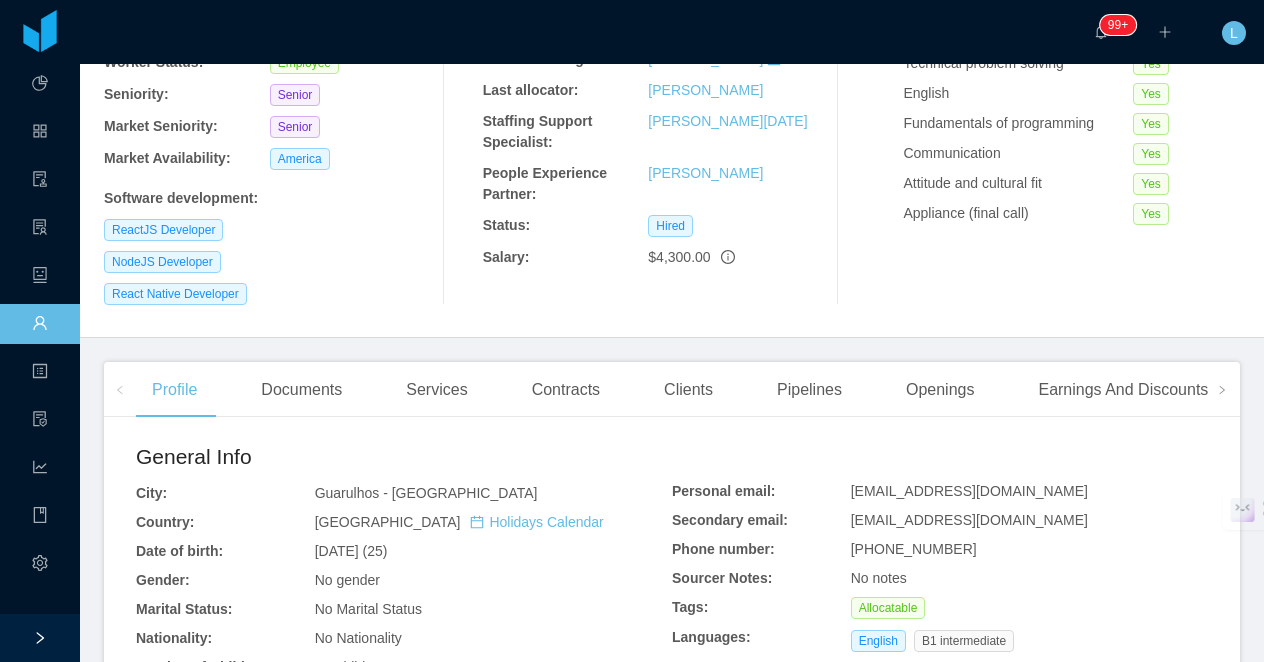 scroll, scrollTop: 192, scrollLeft: 0, axis: vertical 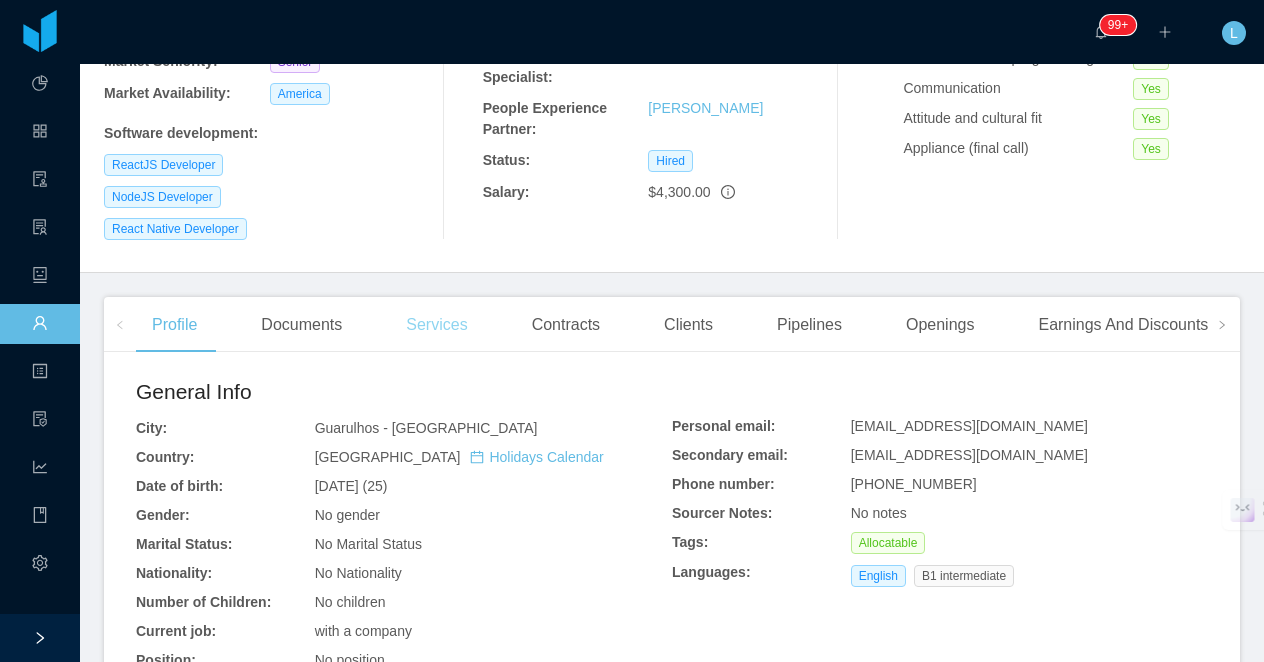 click on "Services" at bounding box center (436, 325) 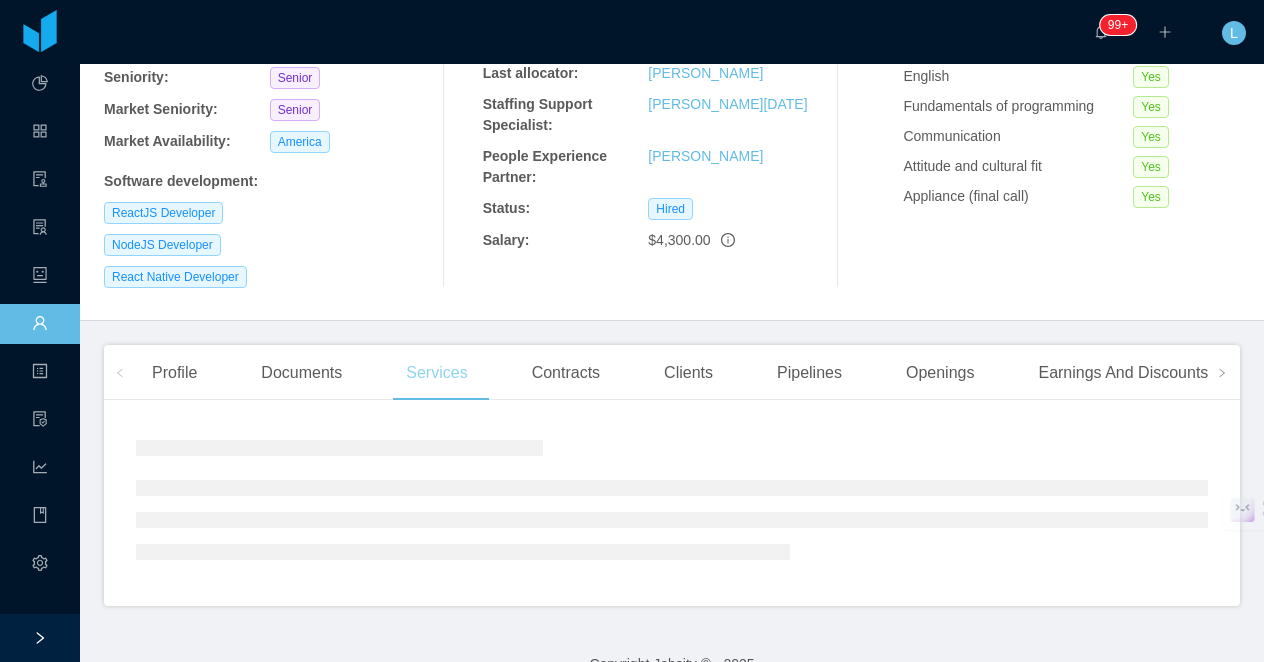 scroll, scrollTop: 363, scrollLeft: 0, axis: vertical 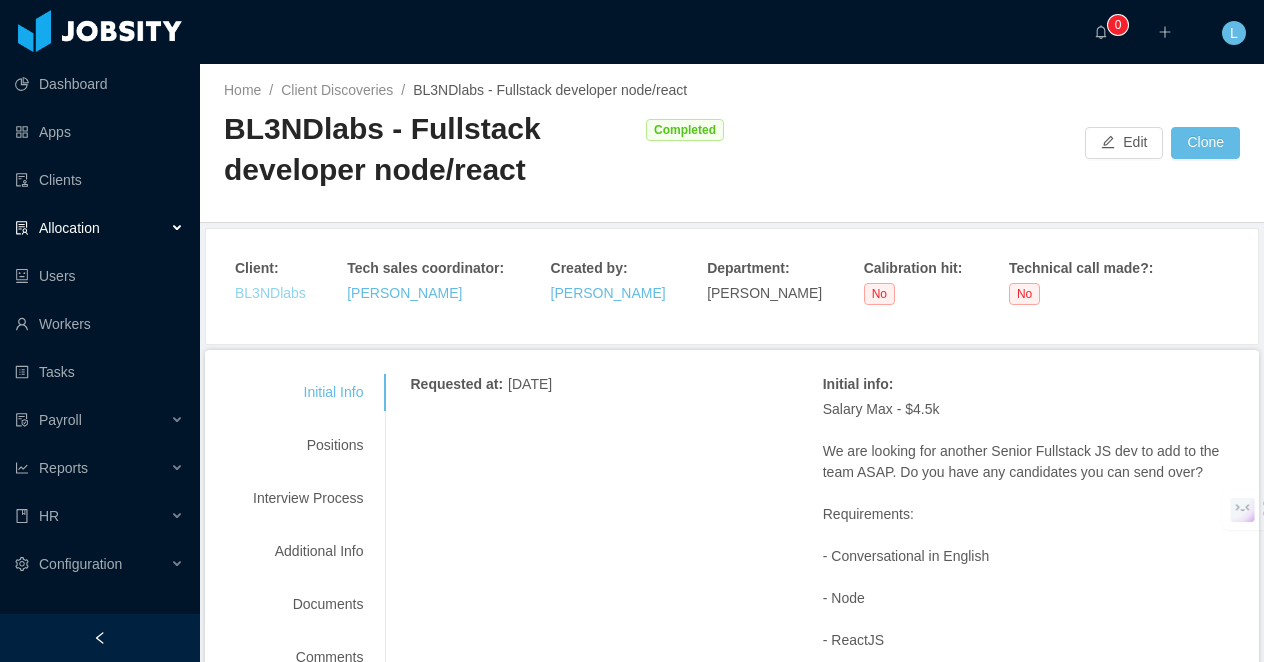 click on "BL3NDlabs" at bounding box center (270, 293) 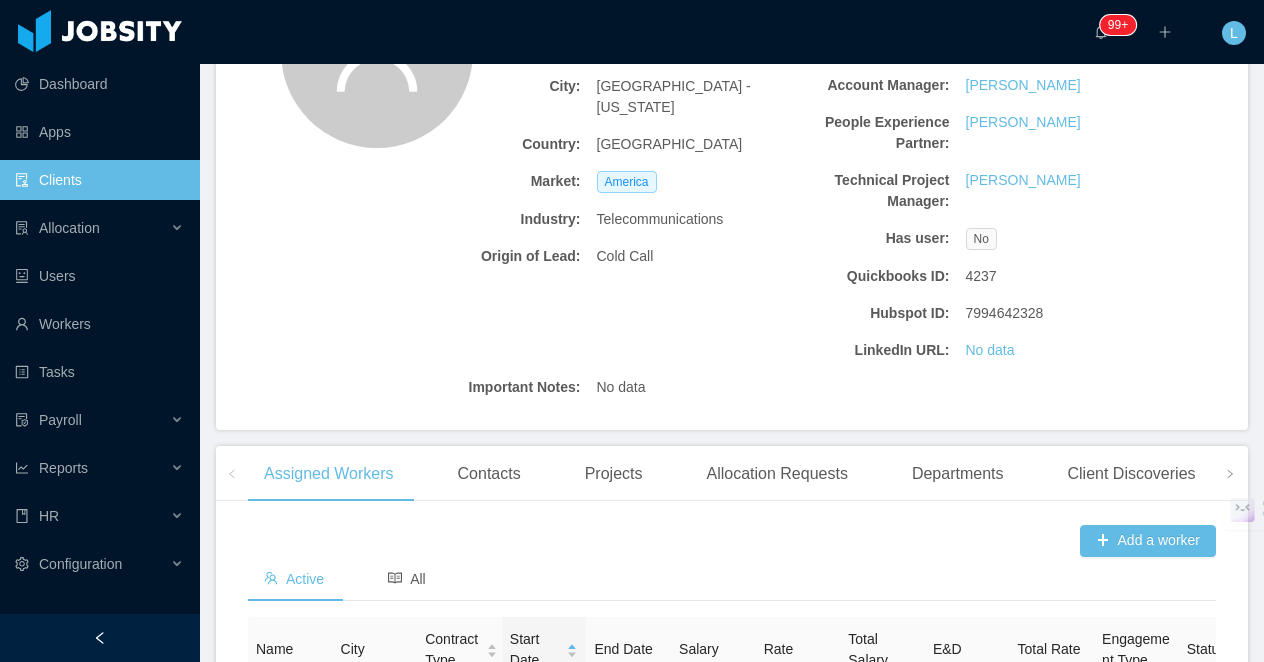 scroll, scrollTop: 591, scrollLeft: 0, axis: vertical 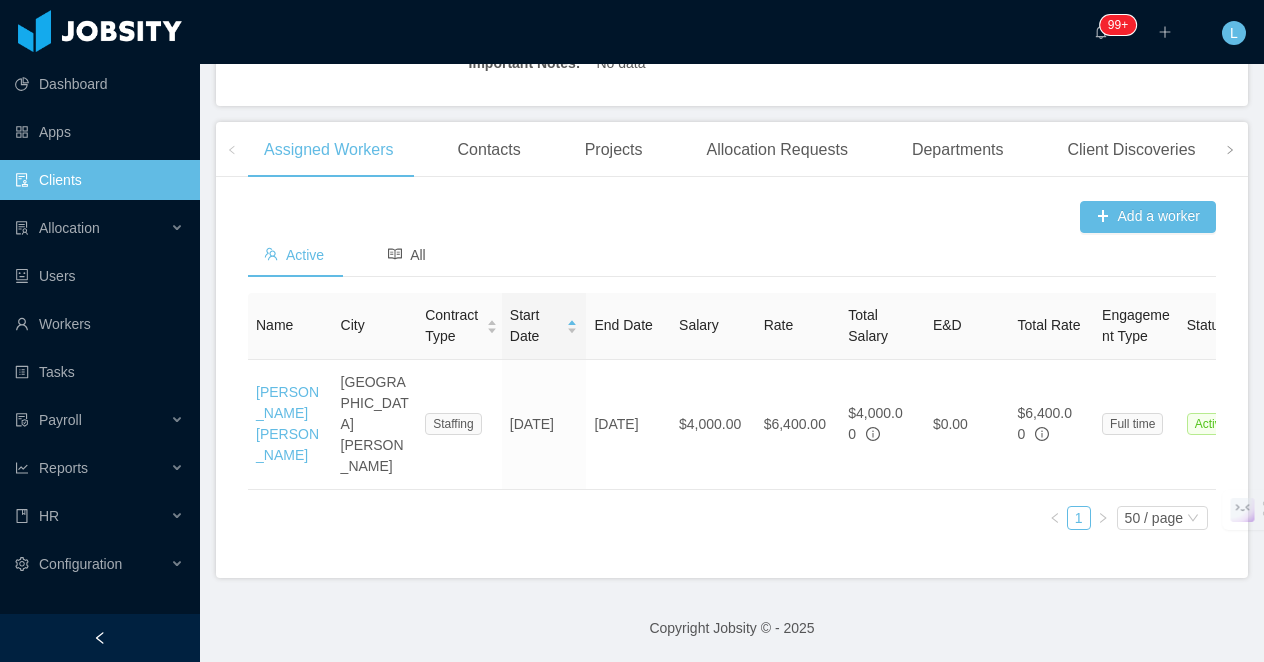 click 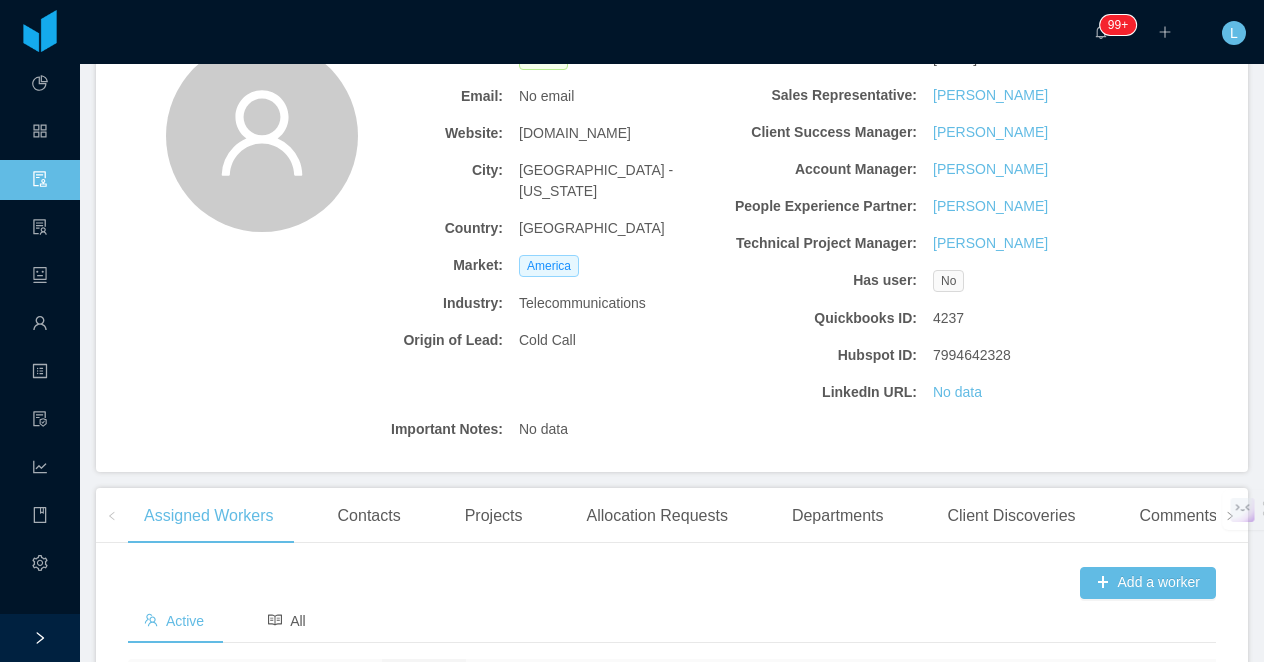 scroll, scrollTop: 0, scrollLeft: 0, axis: both 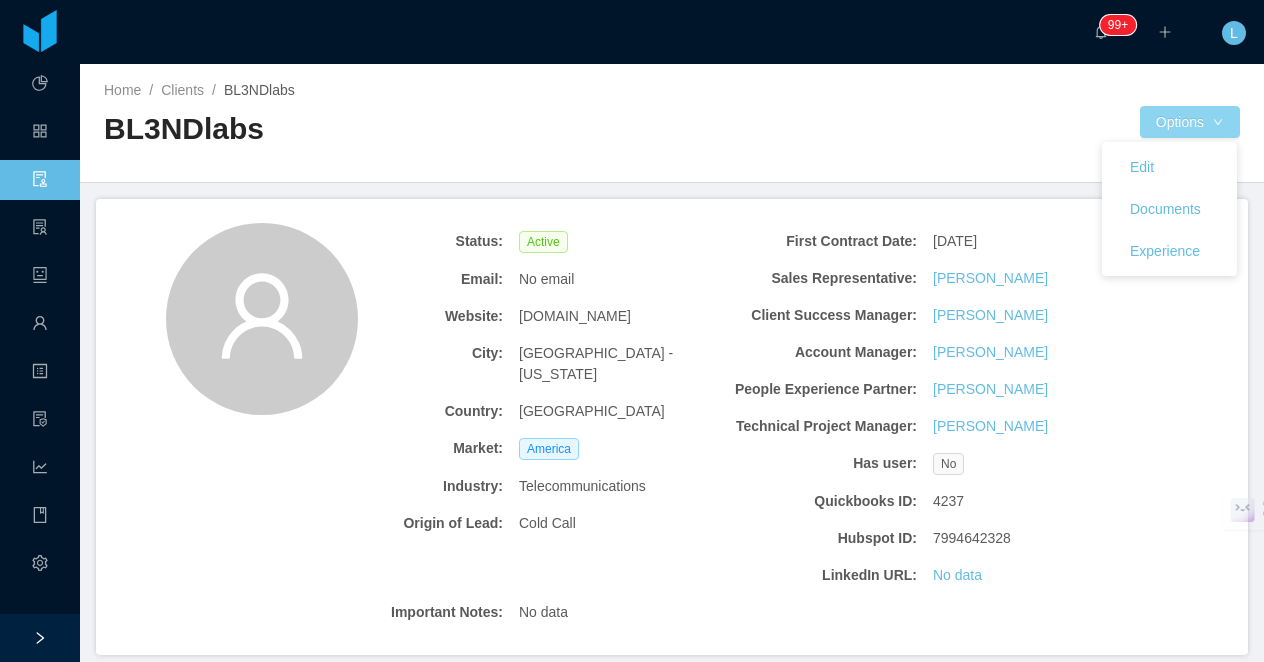 click on "Options" at bounding box center (1190, 122) 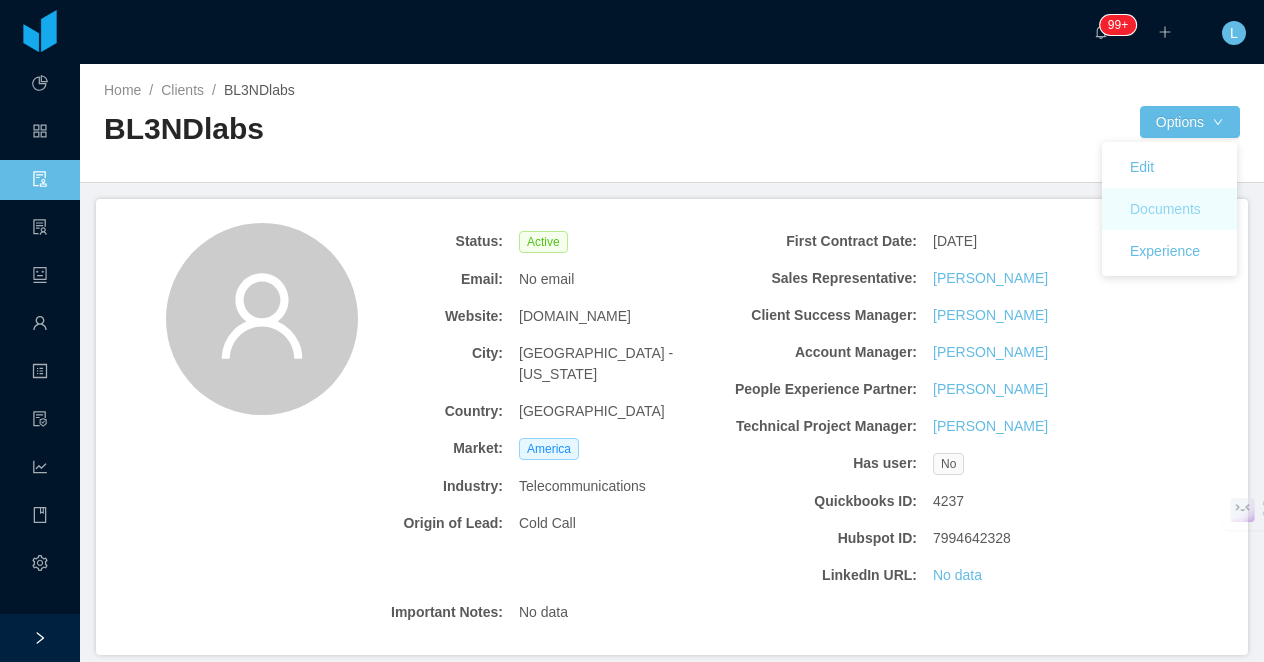 click on "Documents" at bounding box center [1165, 209] 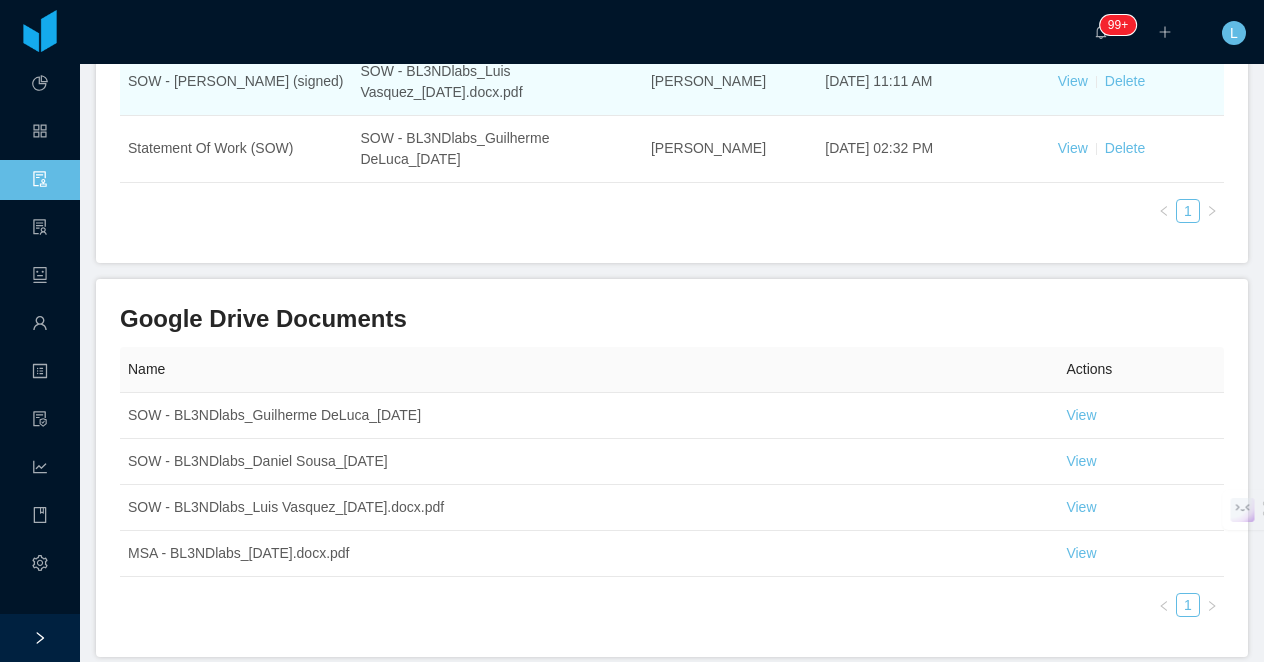 scroll, scrollTop: 408, scrollLeft: 0, axis: vertical 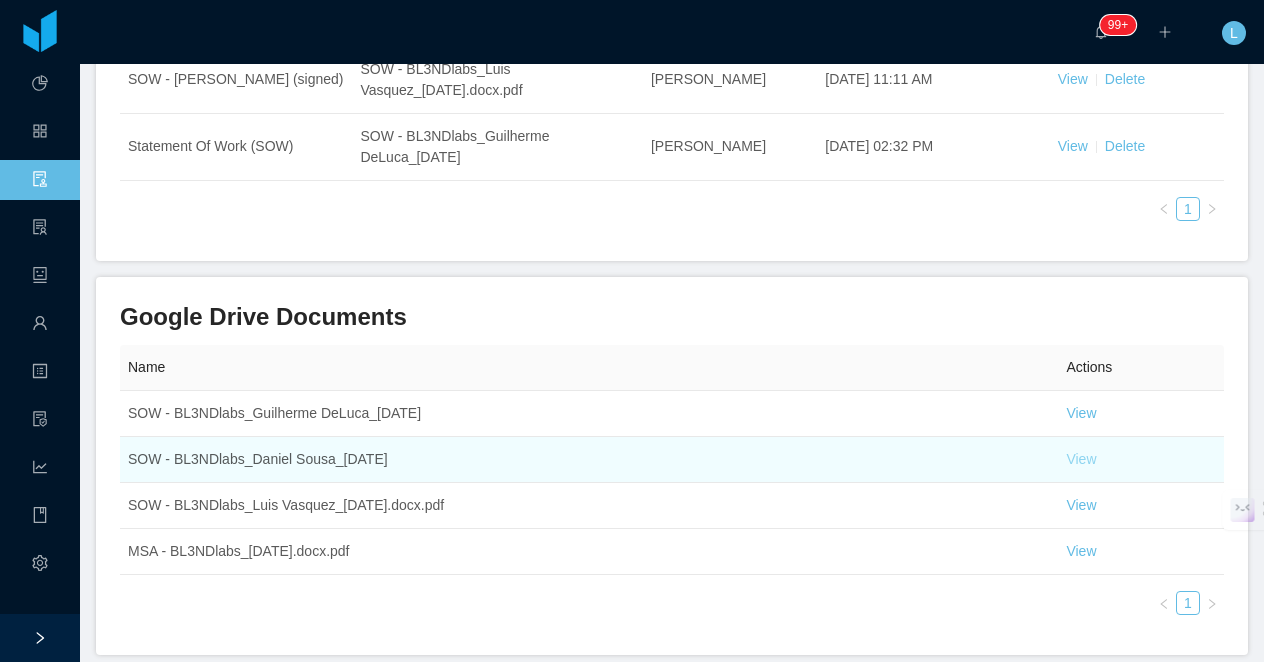 click on "View" at bounding box center [1081, 459] 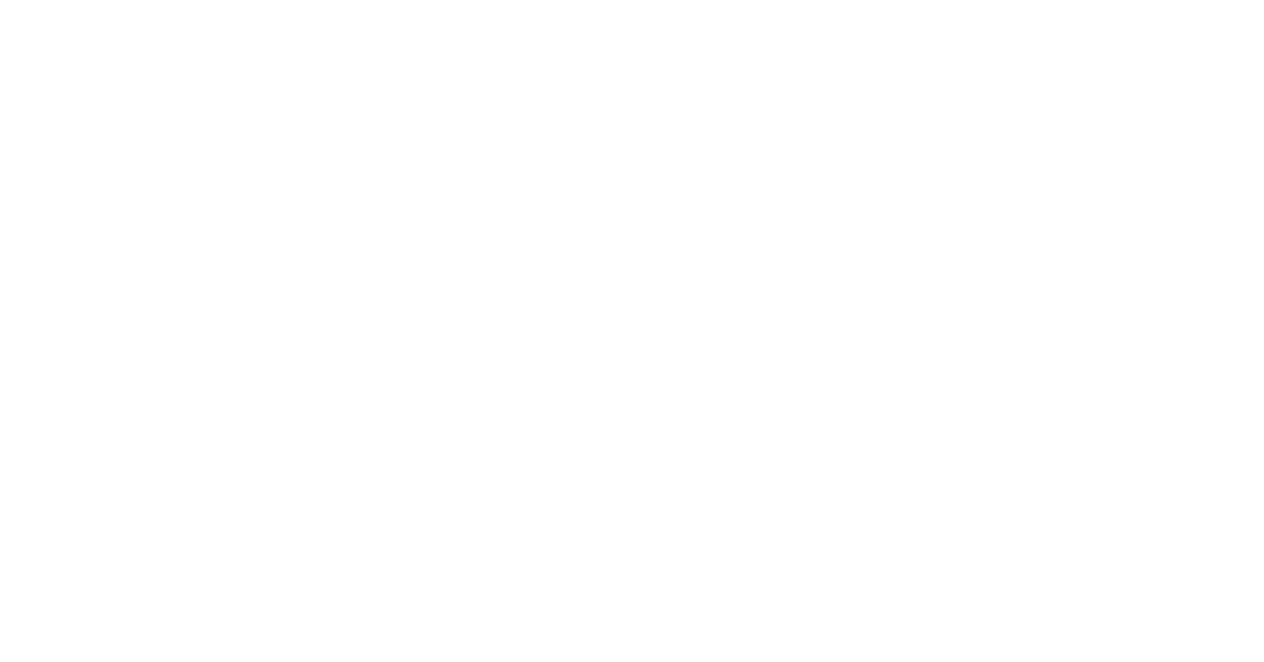 scroll, scrollTop: 0, scrollLeft: 0, axis: both 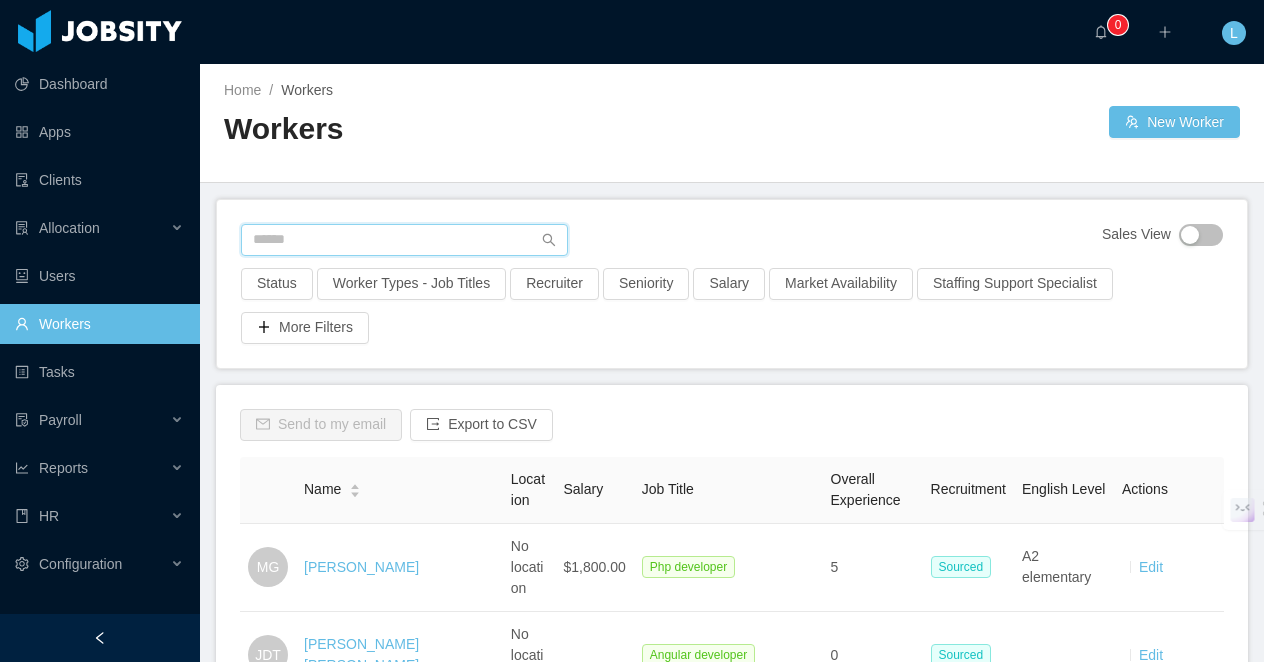click at bounding box center (404, 240) 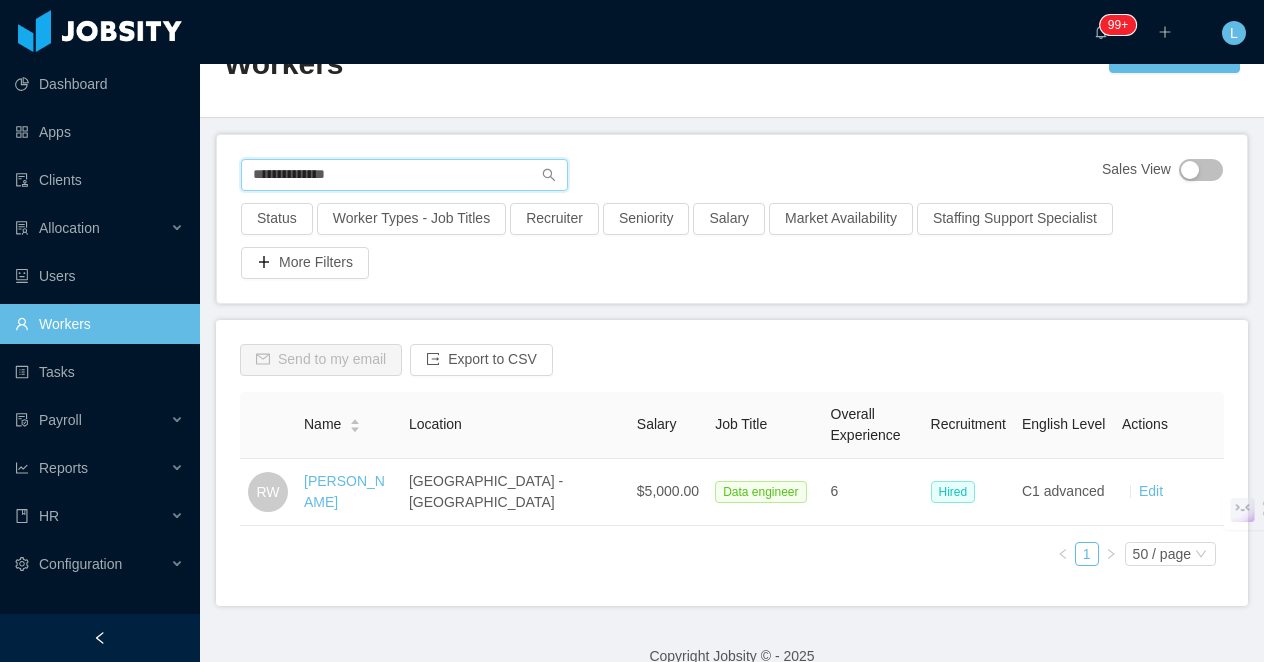 scroll, scrollTop: 93, scrollLeft: 0, axis: vertical 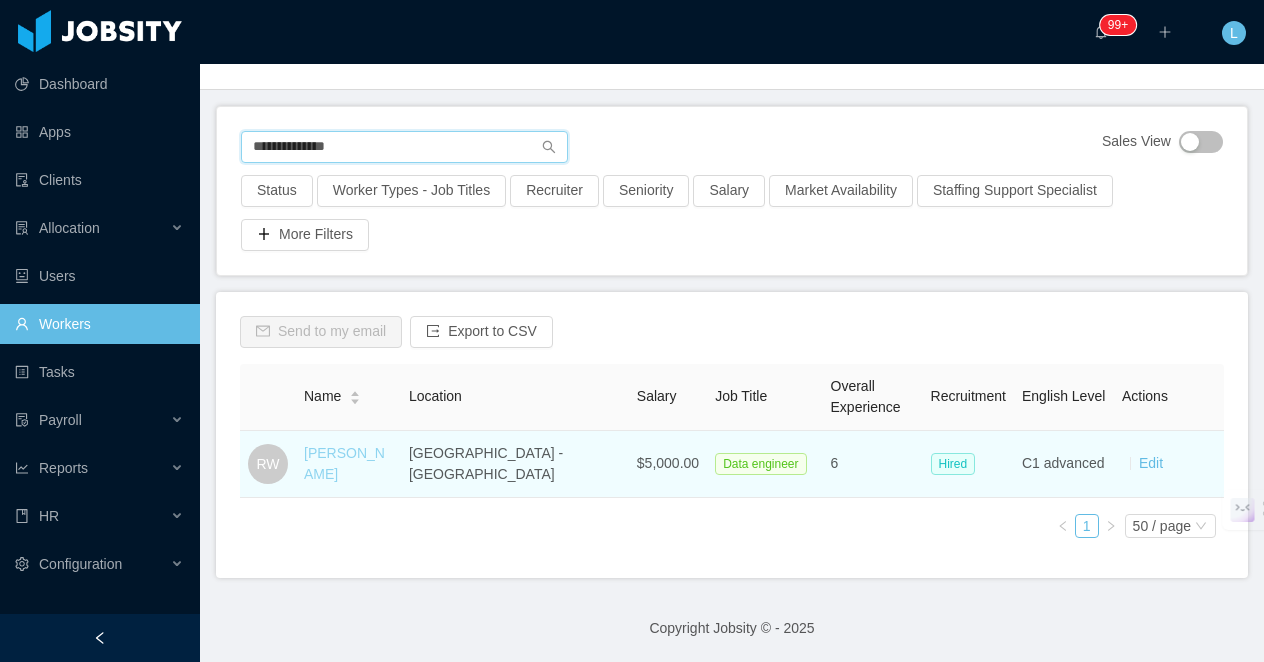 type on "**********" 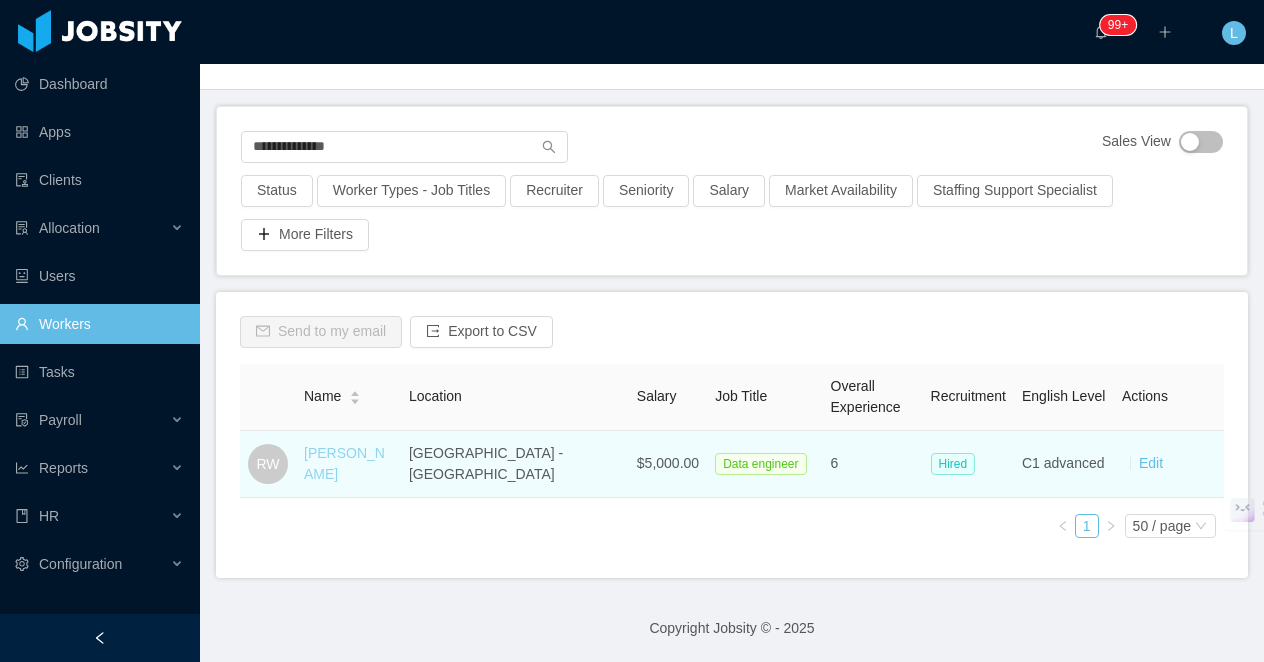 click on "[PERSON_NAME]" at bounding box center [344, 463] 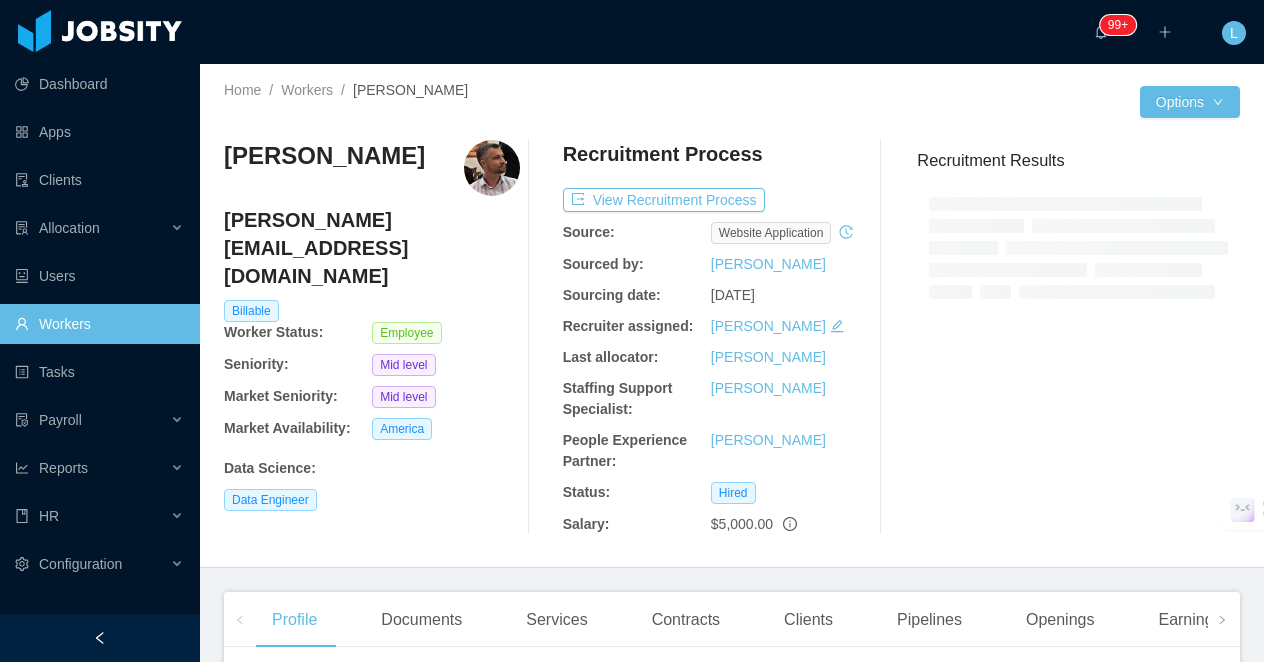 click at bounding box center [100, 638] 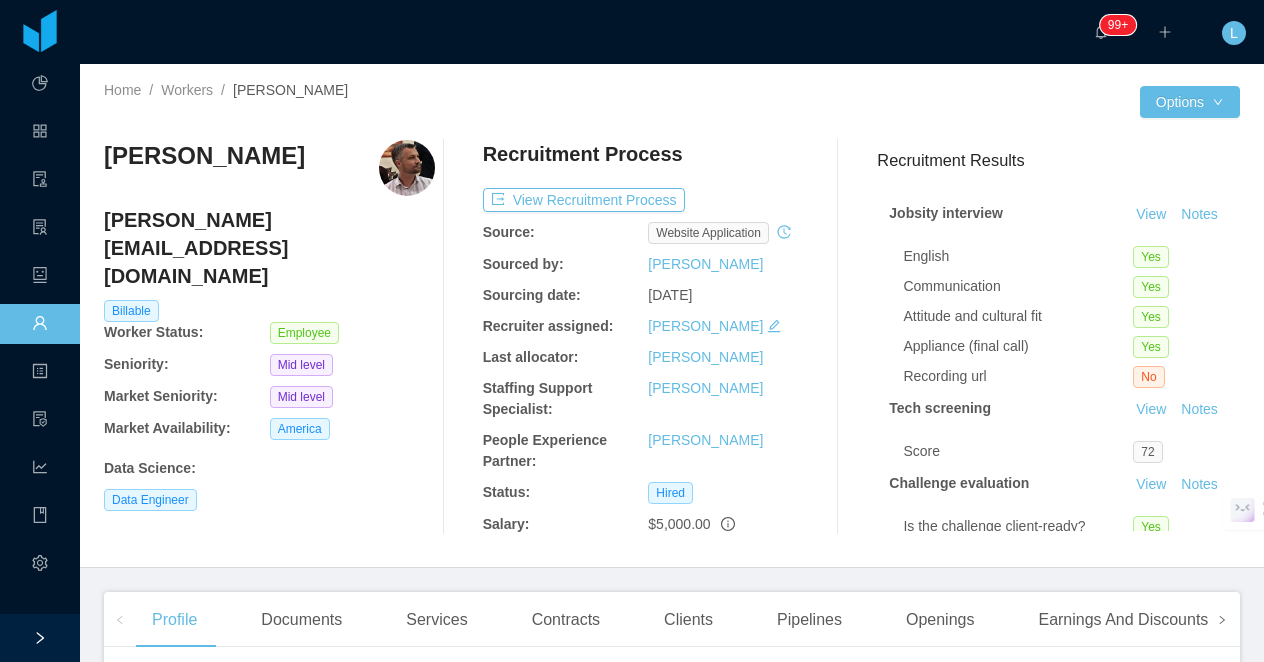 click 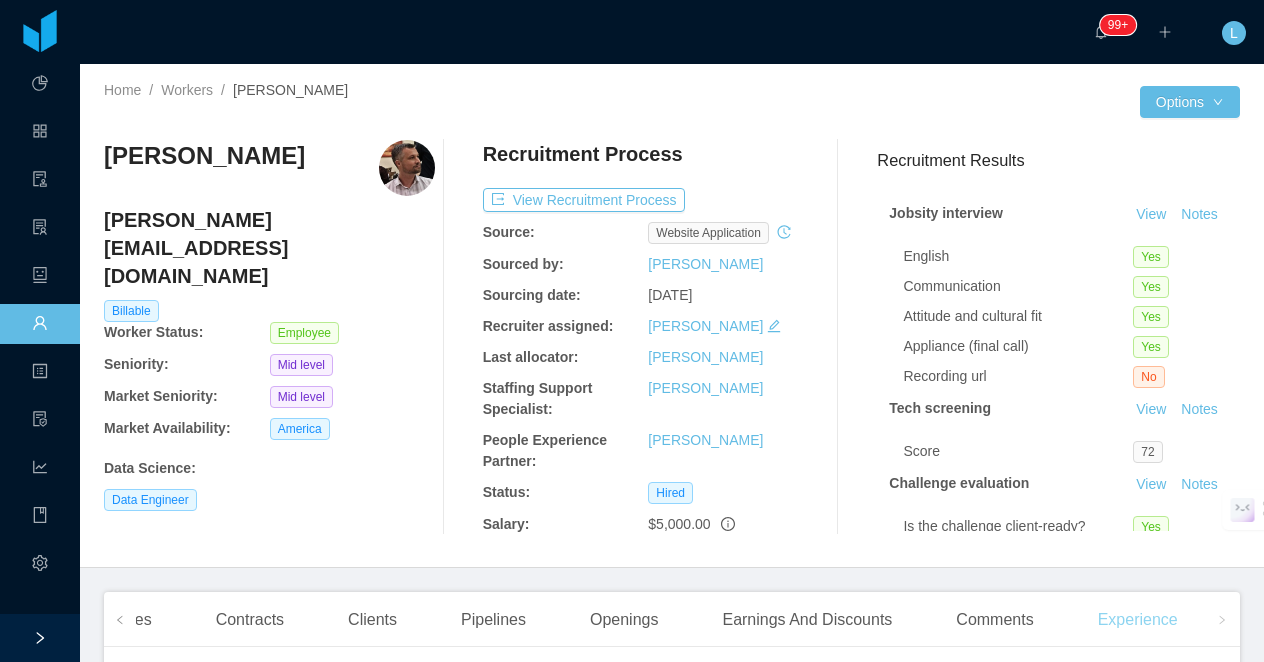 click on "Experience" at bounding box center [1138, 620] 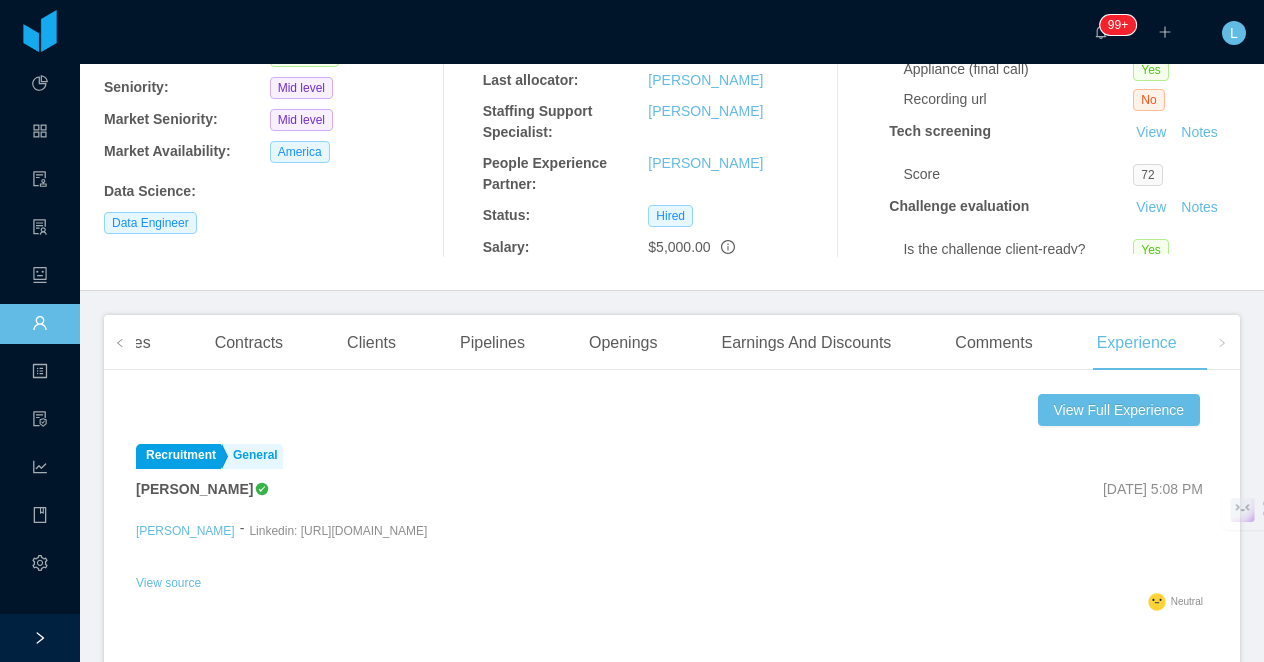scroll, scrollTop: 188, scrollLeft: 0, axis: vertical 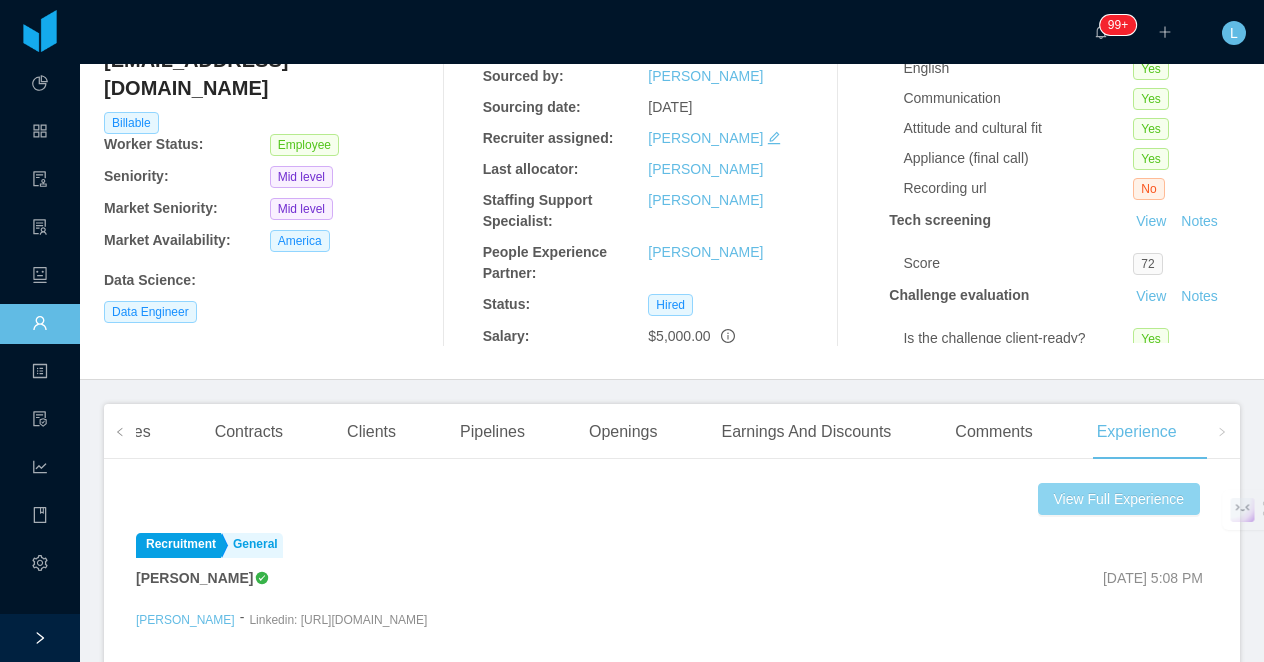 click on "View Full Experience" at bounding box center [1119, 499] 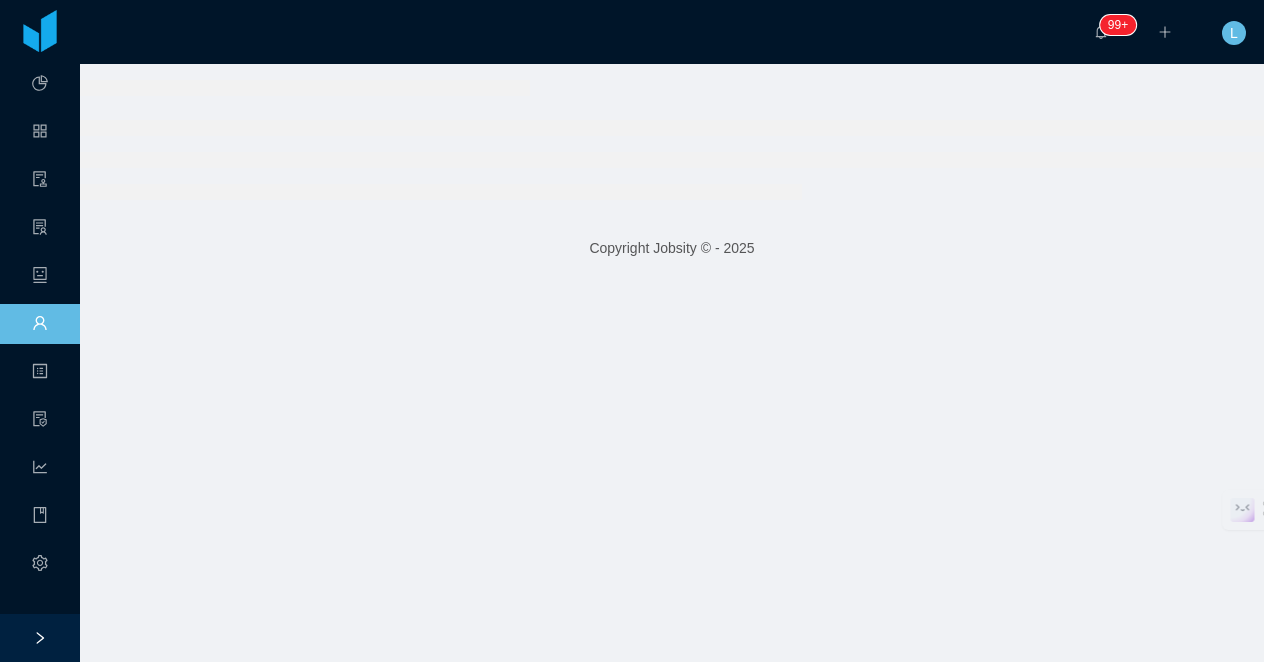 scroll, scrollTop: 0, scrollLeft: 0, axis: both 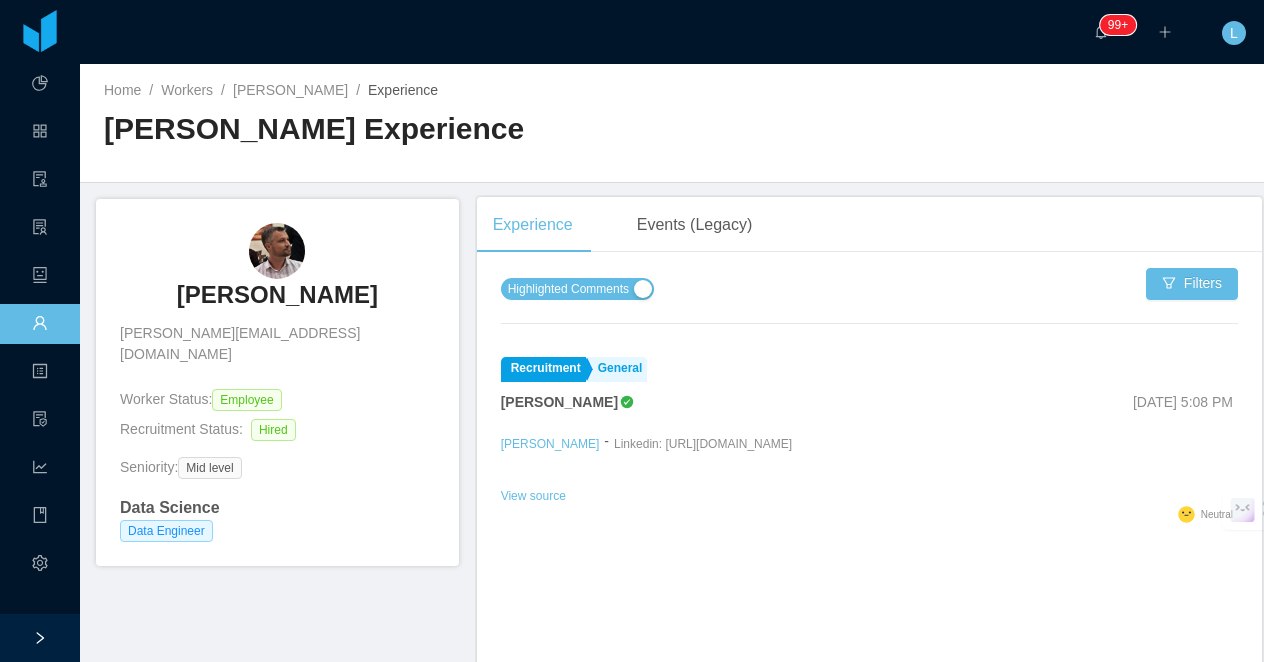 click on "Highlighted Comments" at bounding box center [568, 289] 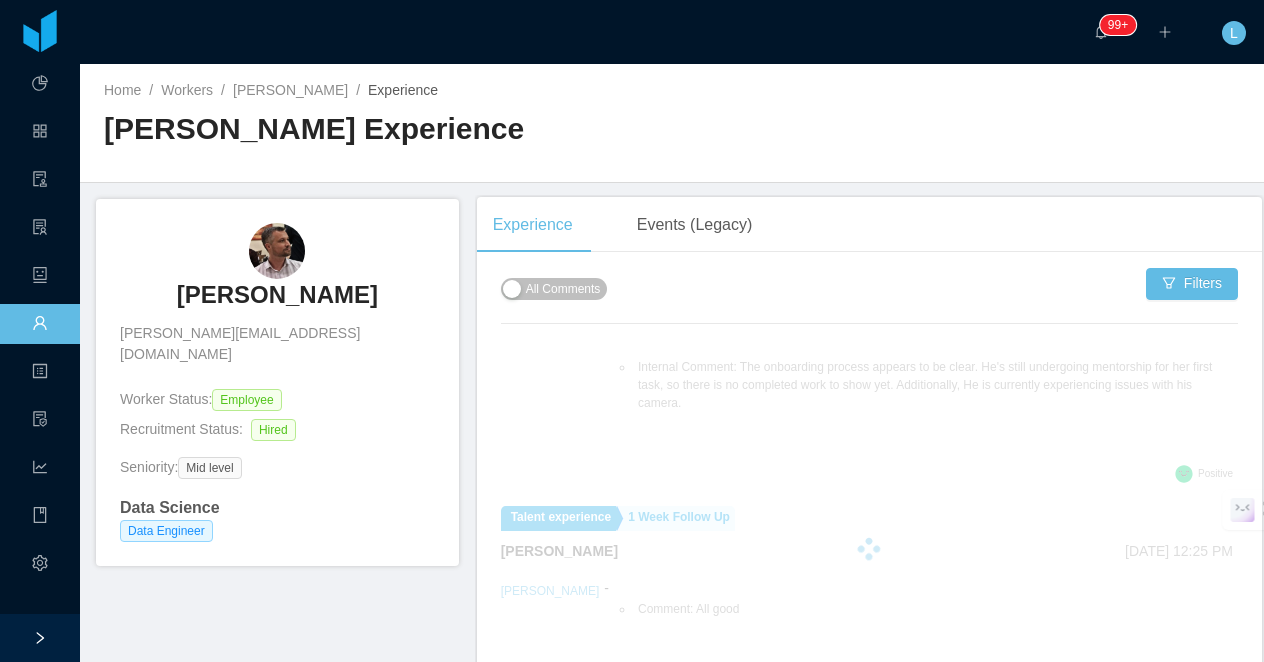 scroll, scrollTop: 3055, scrollLeft: 0, axis: vertical 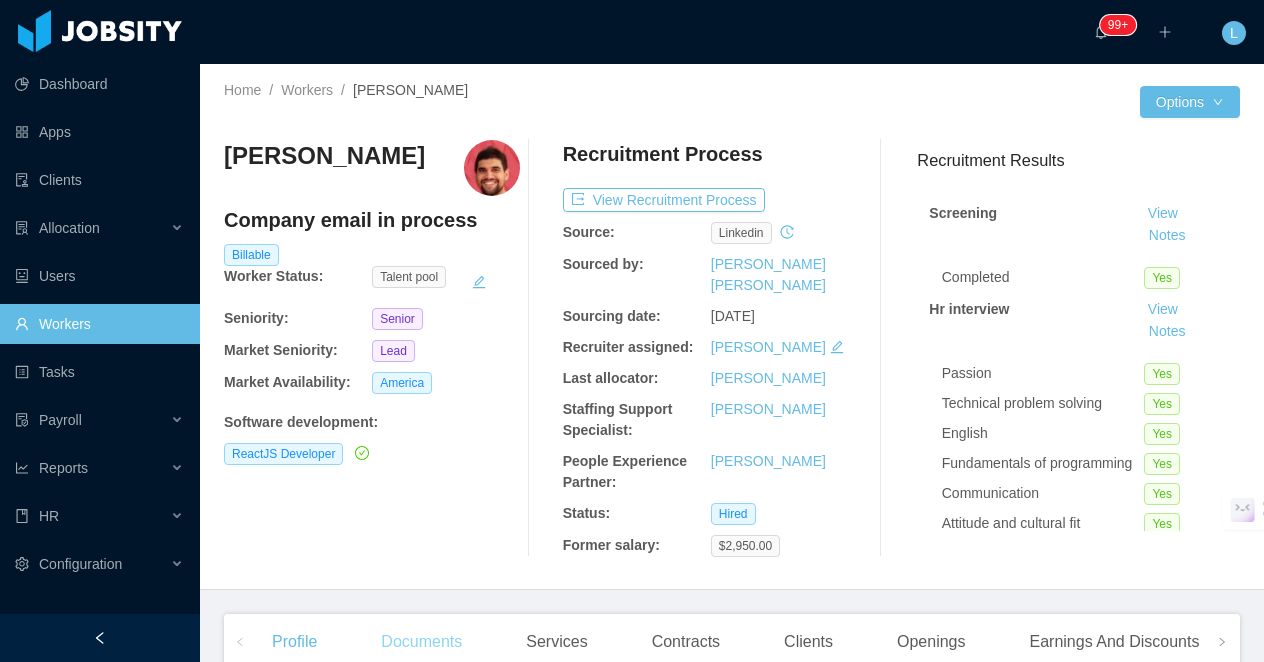 click on "Documents" at bounding box center (421, 642) 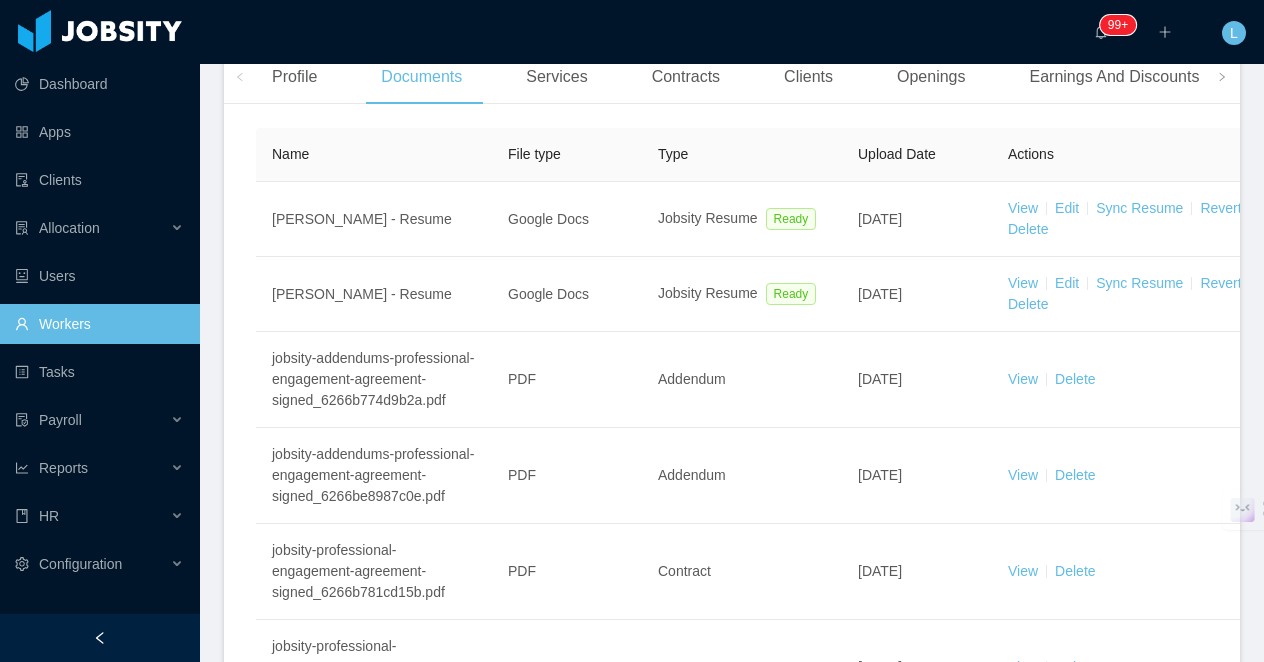 scroll, scrollTop: 646, scrollLeft: 0, axis: vertical 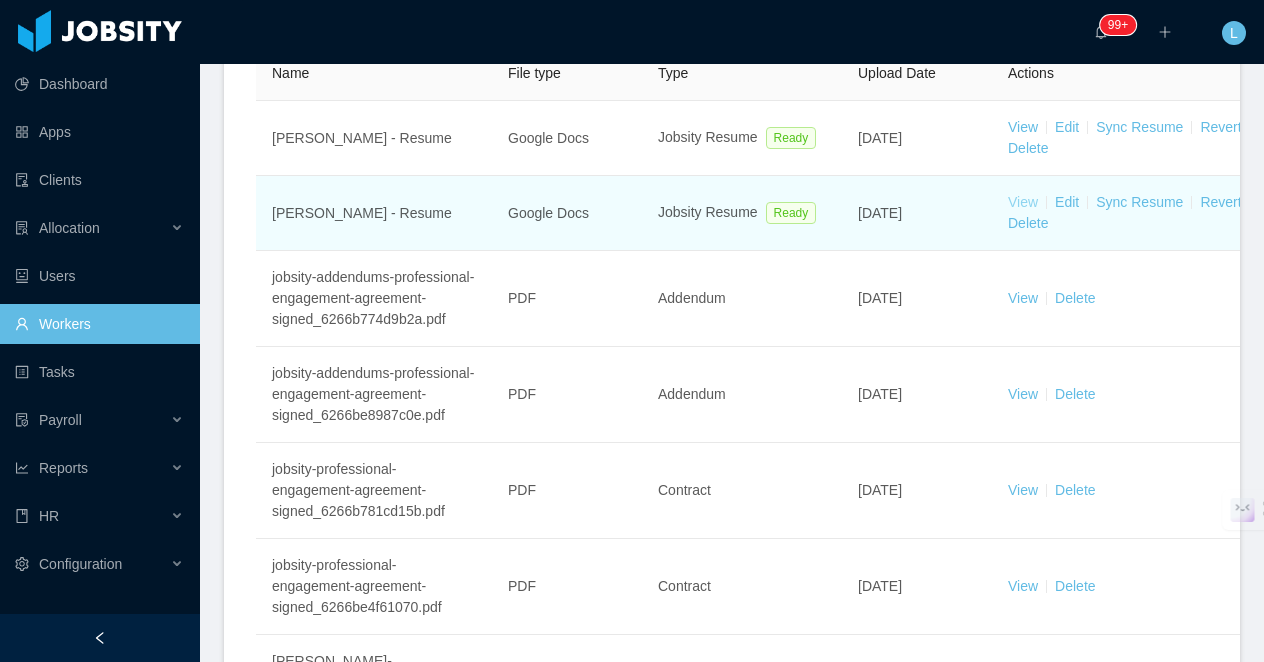 click on "View" at bounding box center (1023, 202) 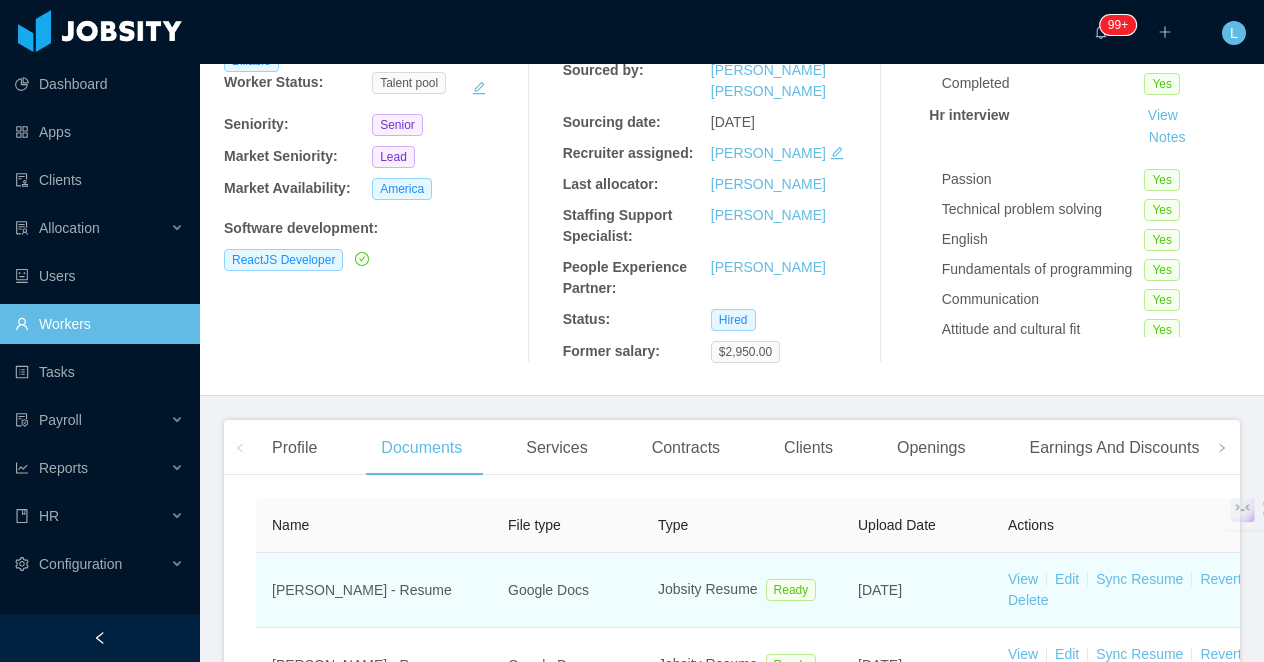 scroll, scrollTop: 155, scrollLeft: 0, axis: vertical 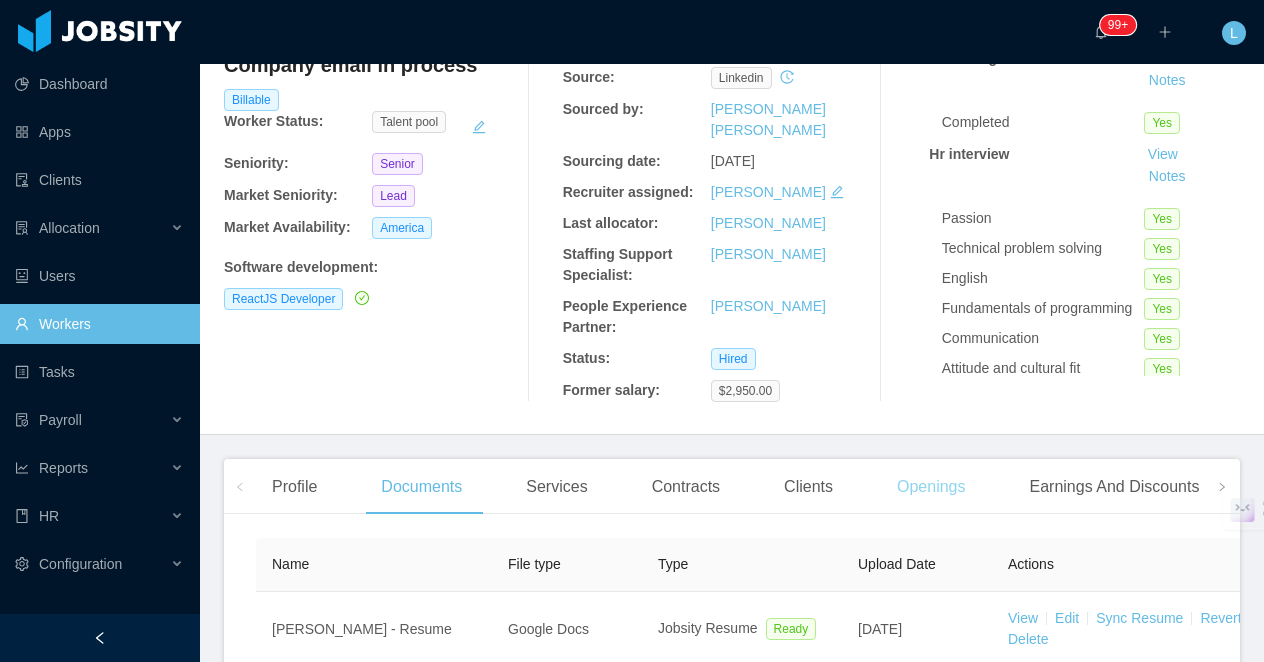 click on "Openings" at bounding box center [931, 487] 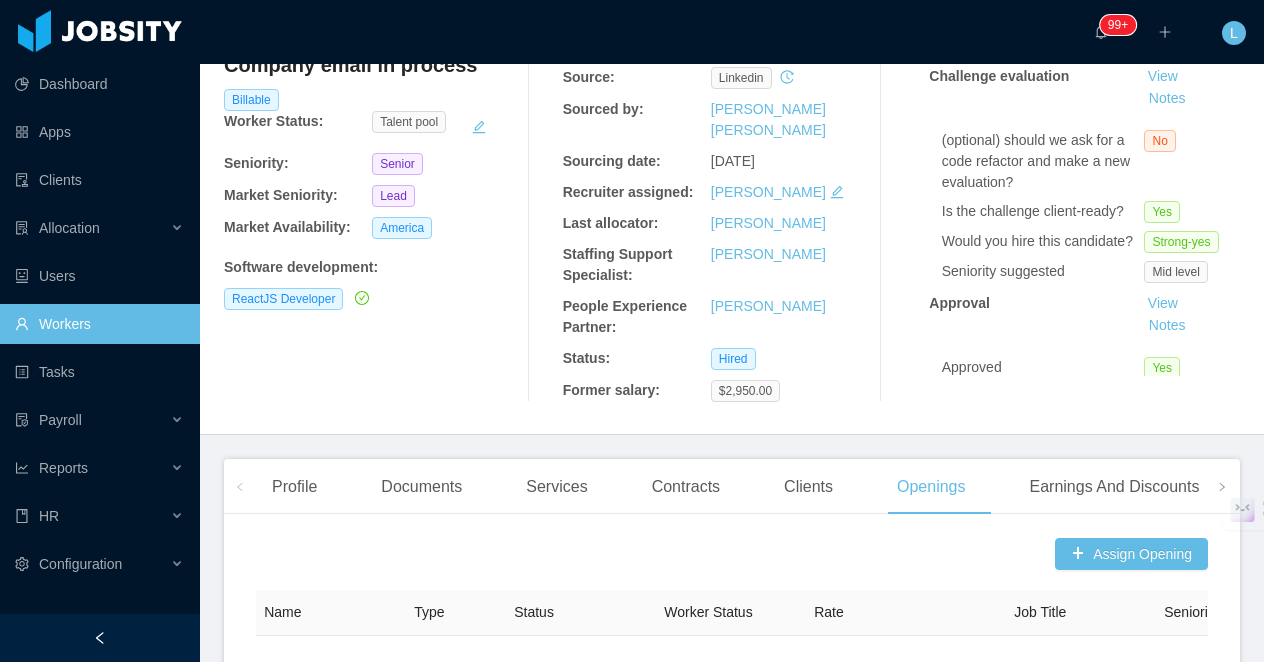 scroll, scrollTop: 524, scrollLeft: 0, axis: vertical 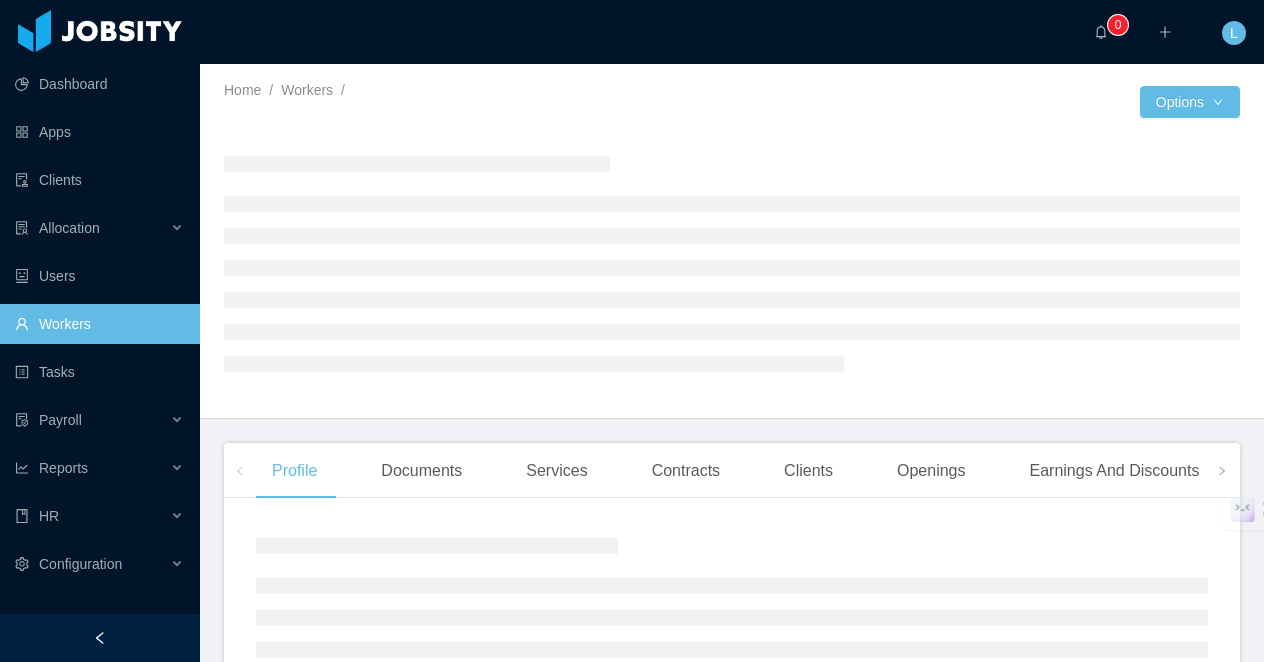 click 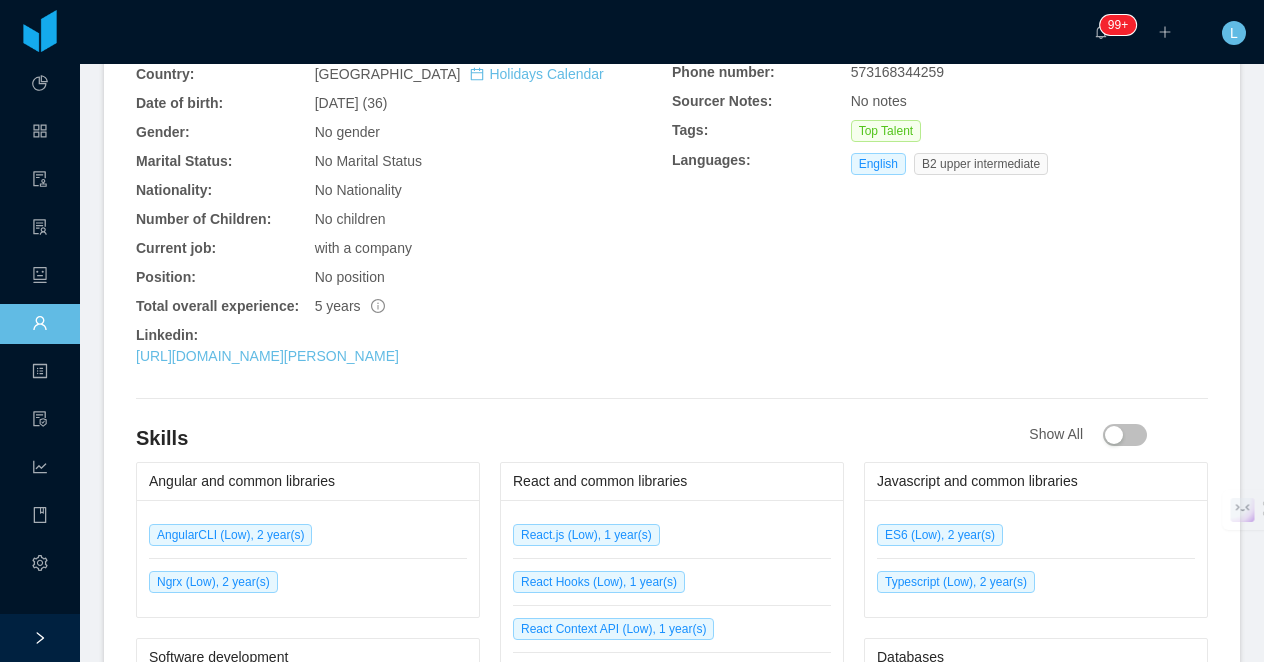 scroll, scrollTop: 535, scrollLeft: 0, axis: vertical 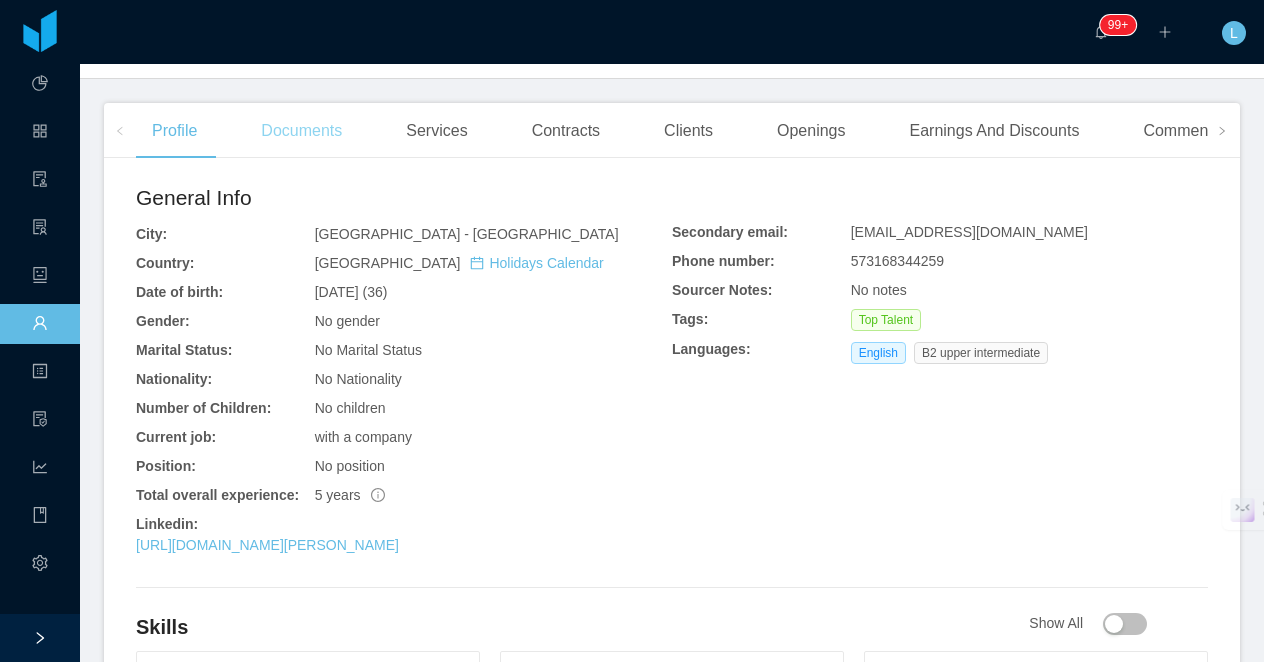 click on "Documents" at bounding box center (301, 131) 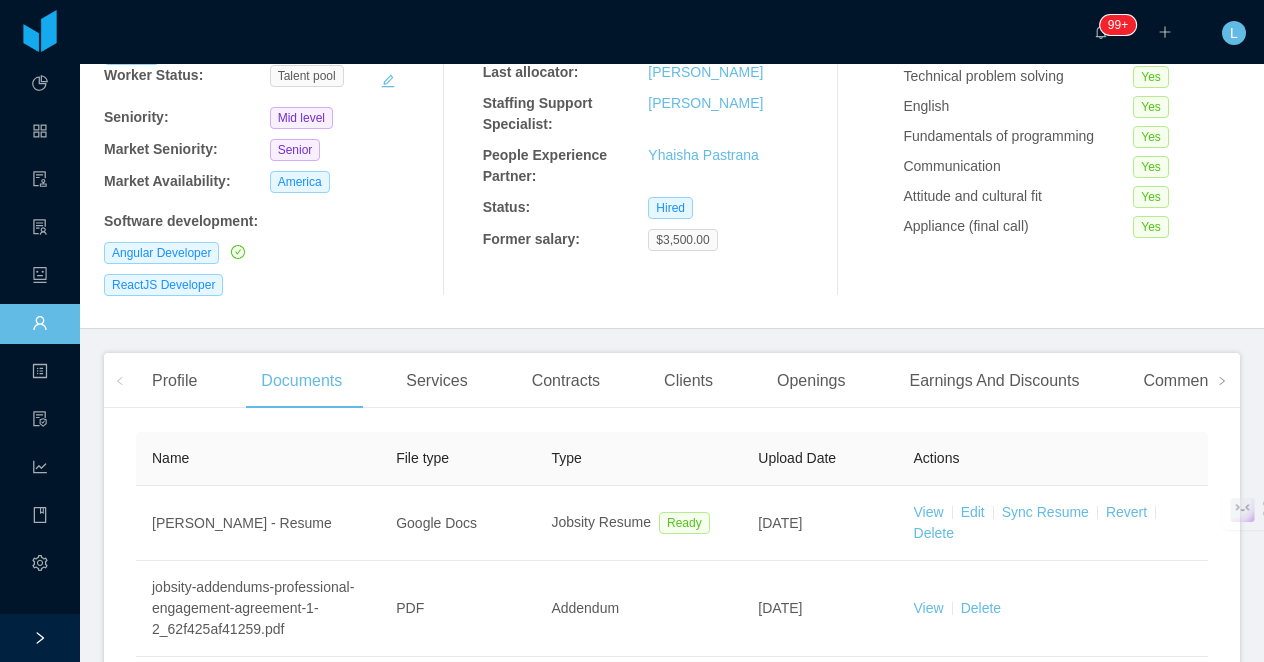 scroll, scrollTop: 535, scrollLeft: 0, axis: vertical 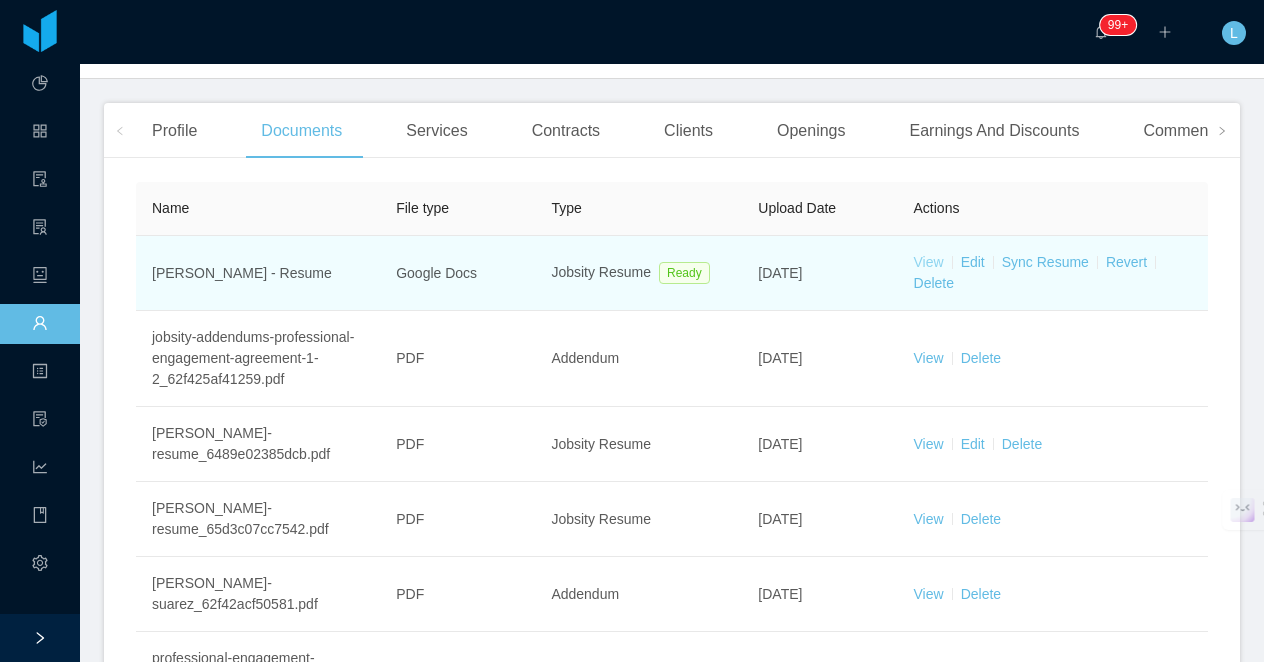 click on "View" at bounding box center [929, 262] 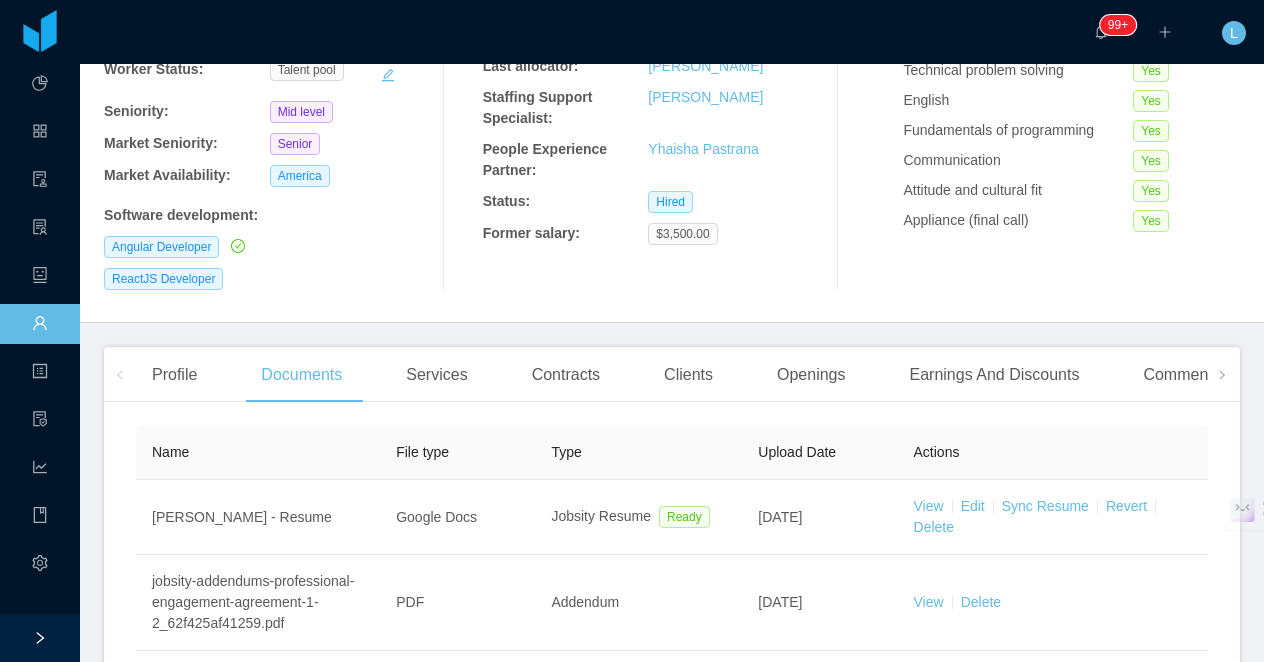 scroll, scrollTop: 0, scrollLeft: 0, axis: both 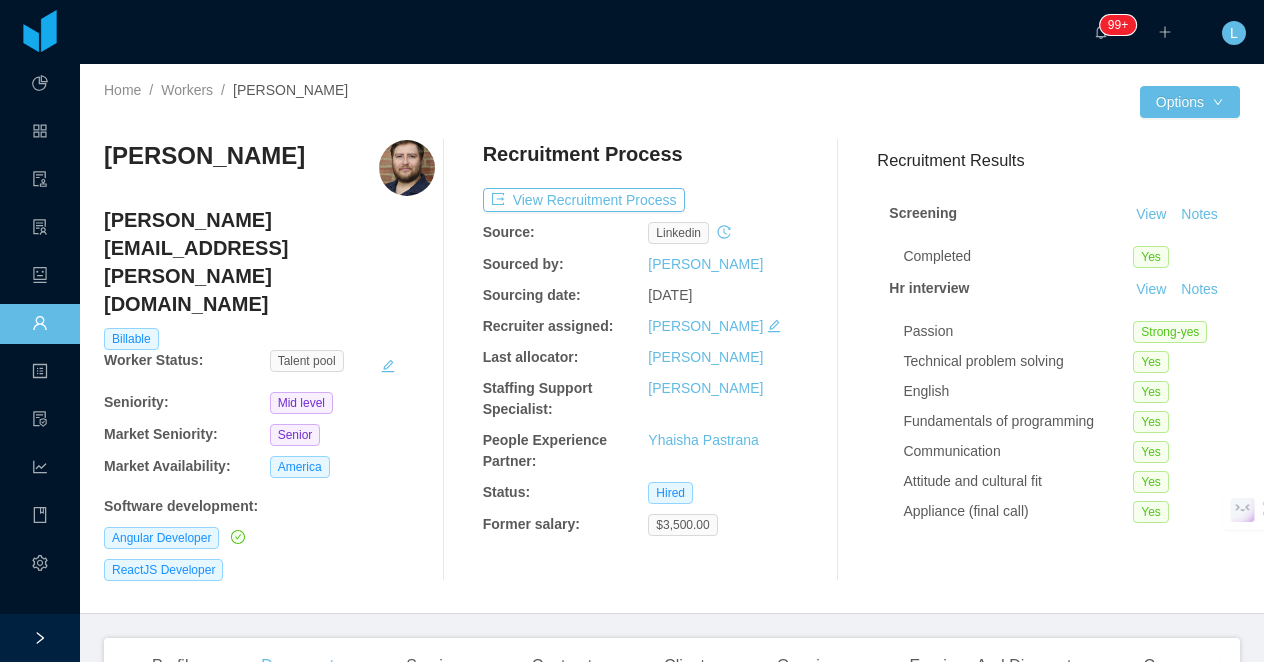 click 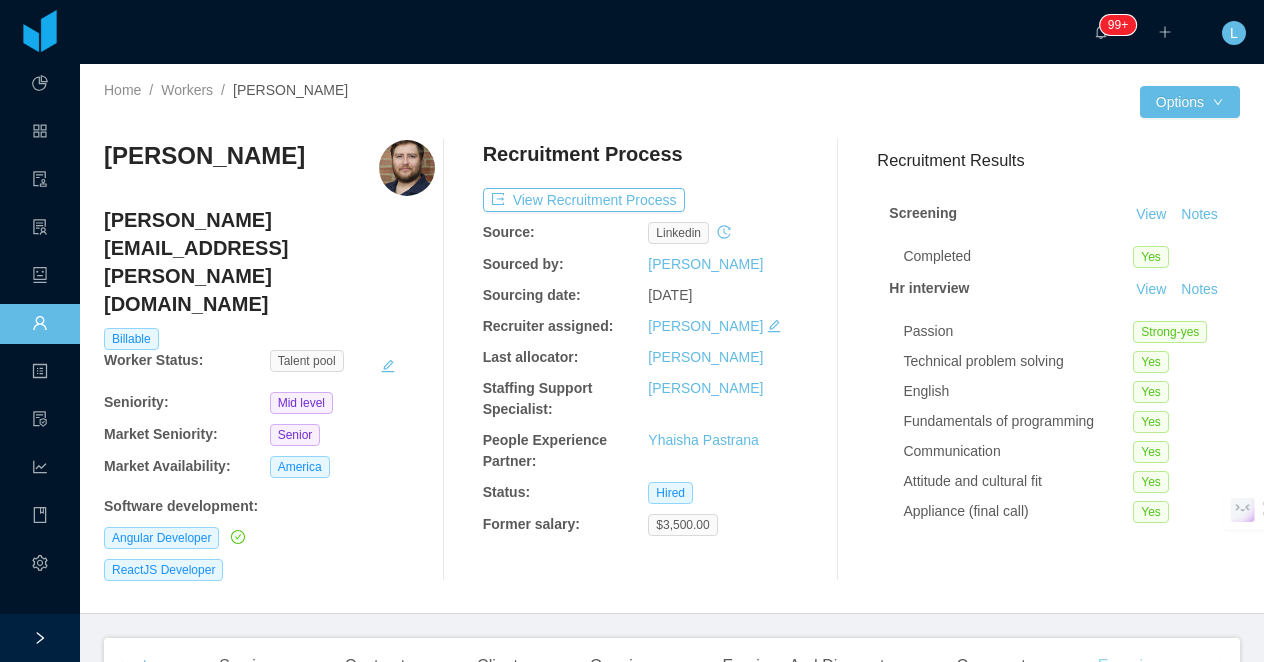 click on "Experience" at bounding box center (1138, 666) 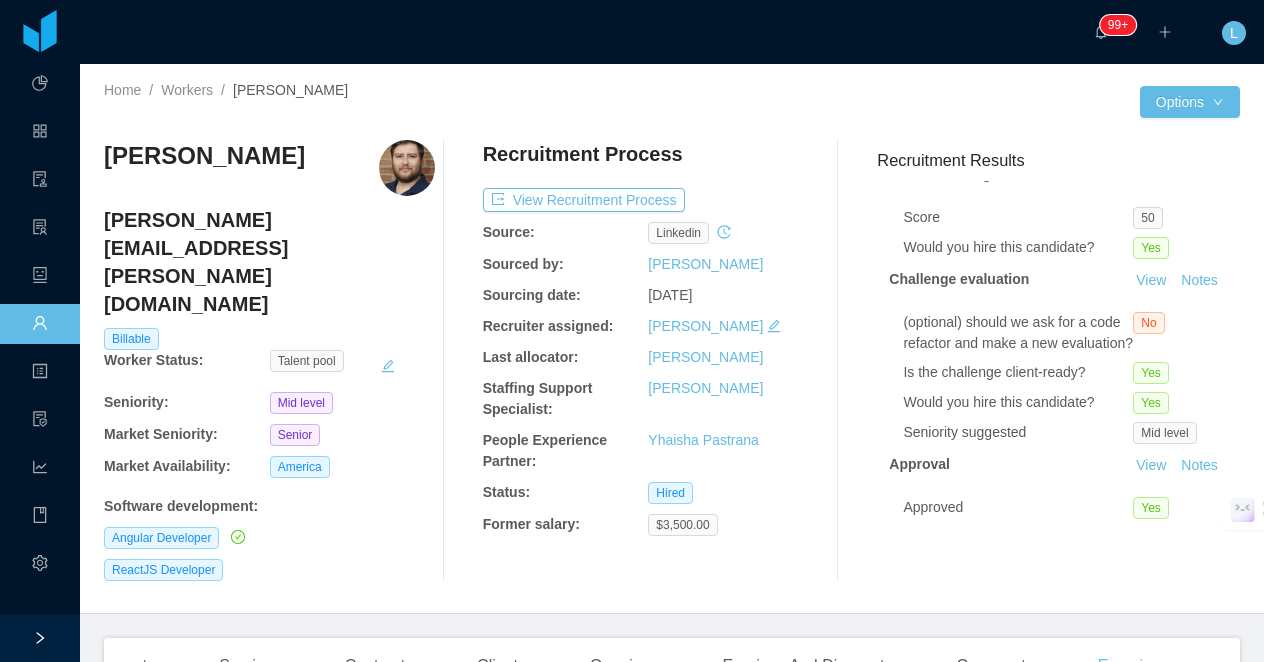 scroll, scrollTop: 524, scrollLeft: 0, axis: vertical 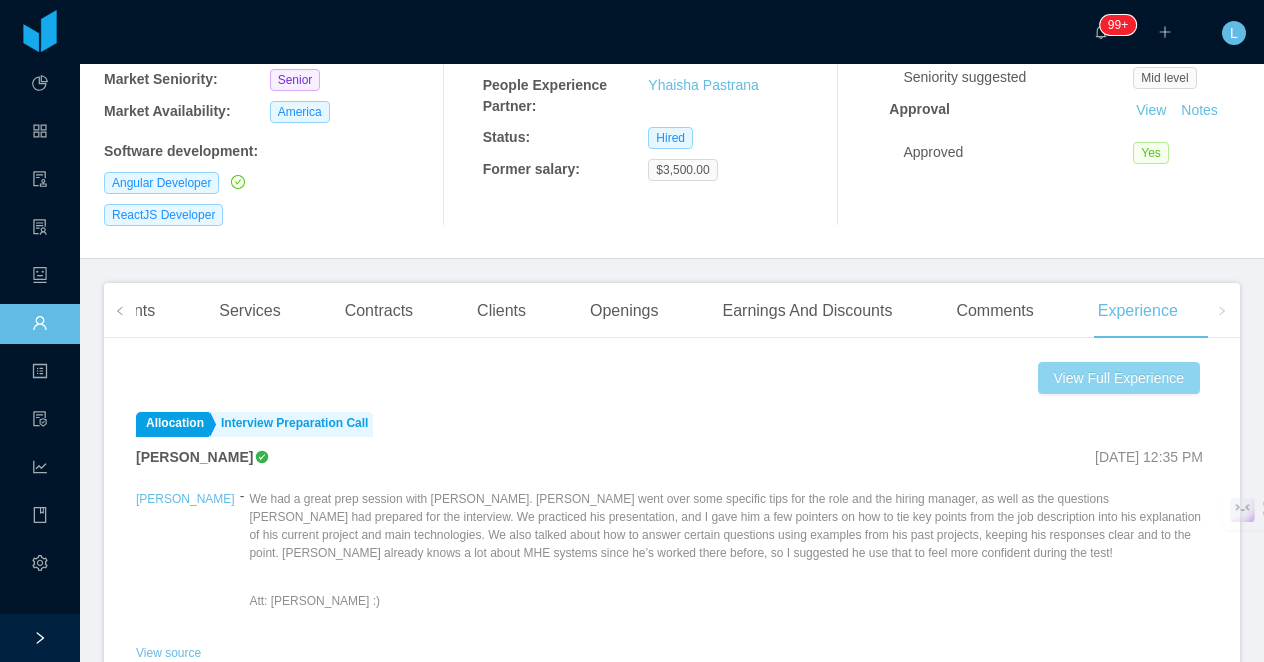 click on "View Full Experience" at bounding box center [1119, 378] 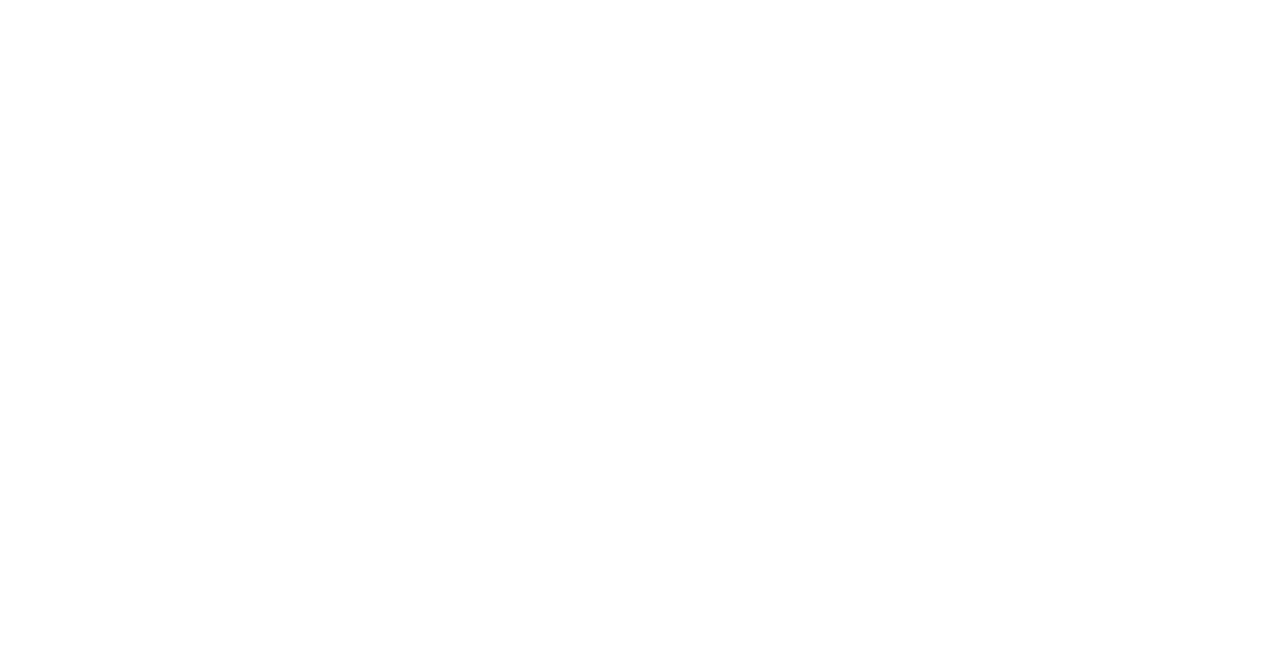 scroll, scrollTop: 0, scrollLeft: 0, axis: both 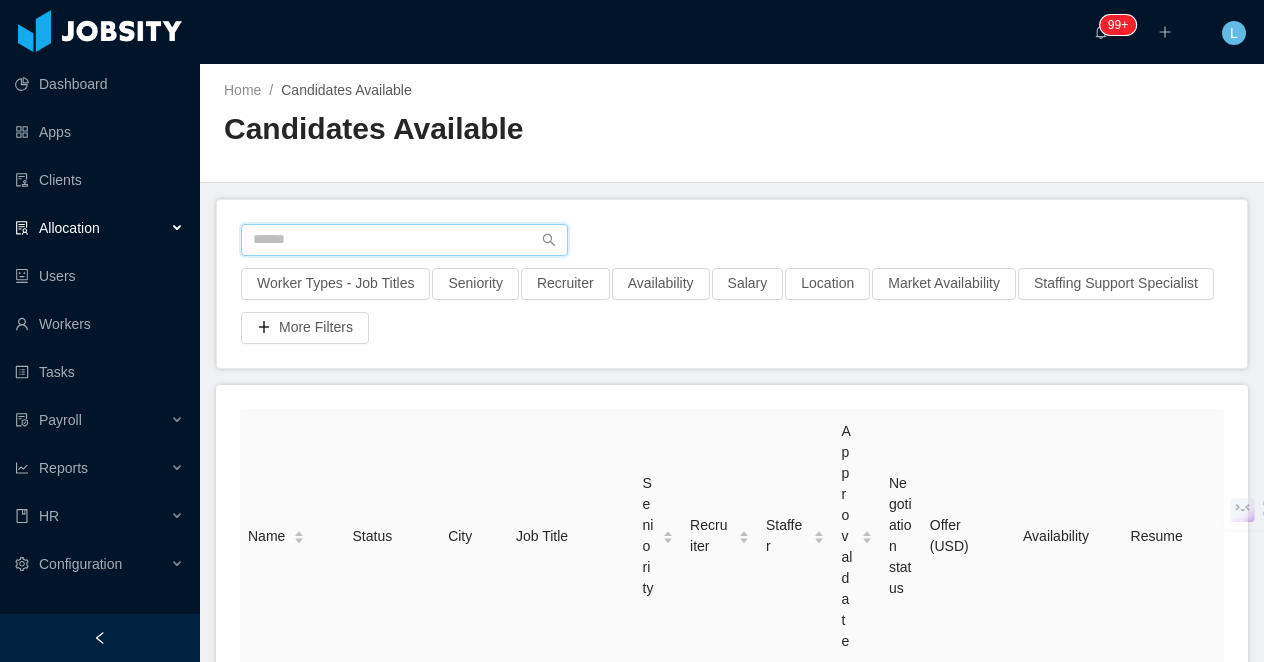 click at bounding box center (404, 240) 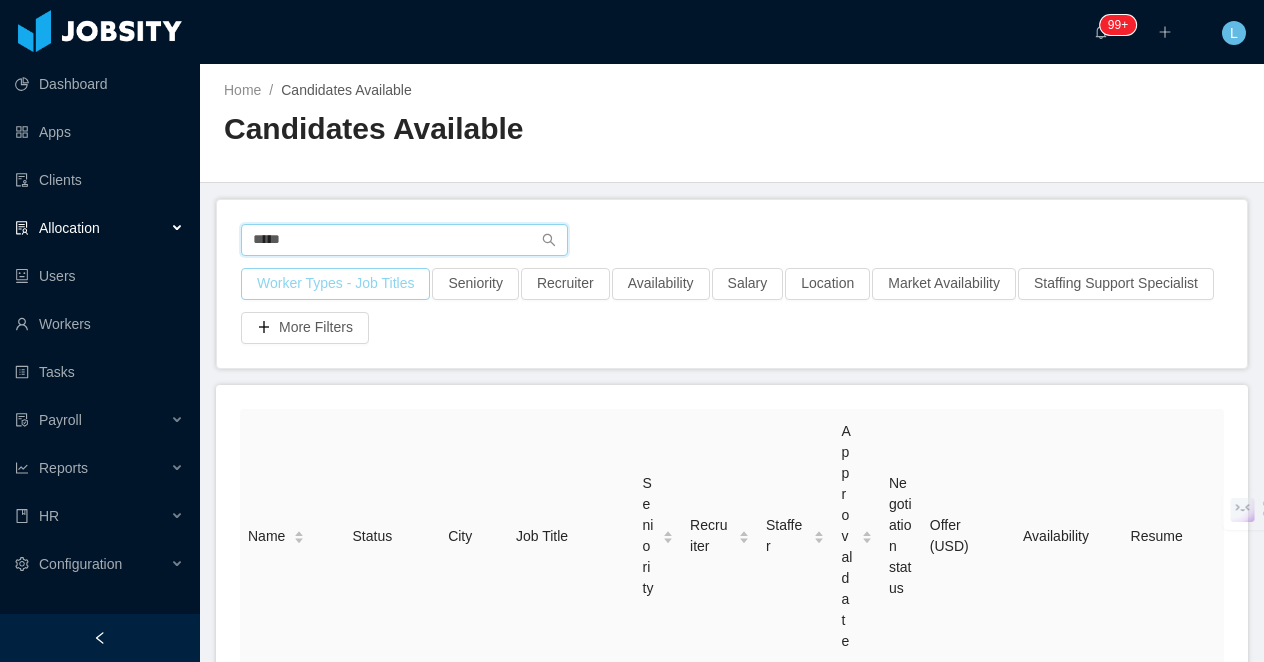 type on "*****" 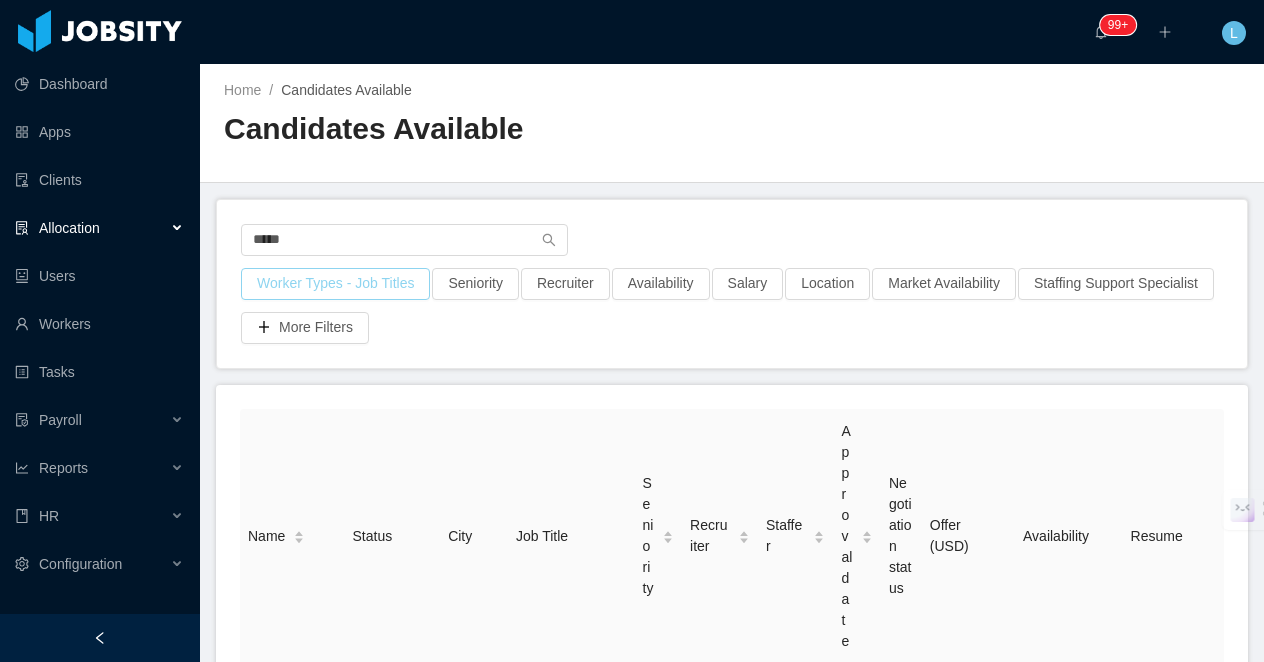 click on "Worker Types - Job Titles" at bounding box center [335, 284] 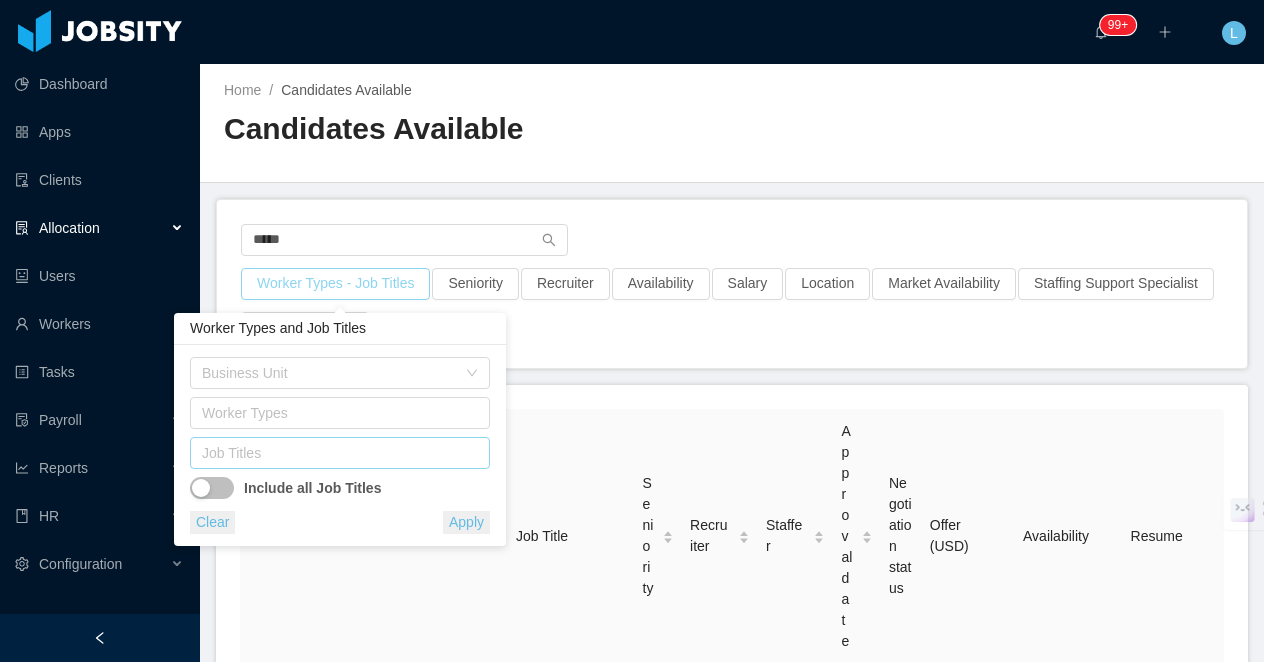 click on "Job Titles" at bounding box center (335, 453) 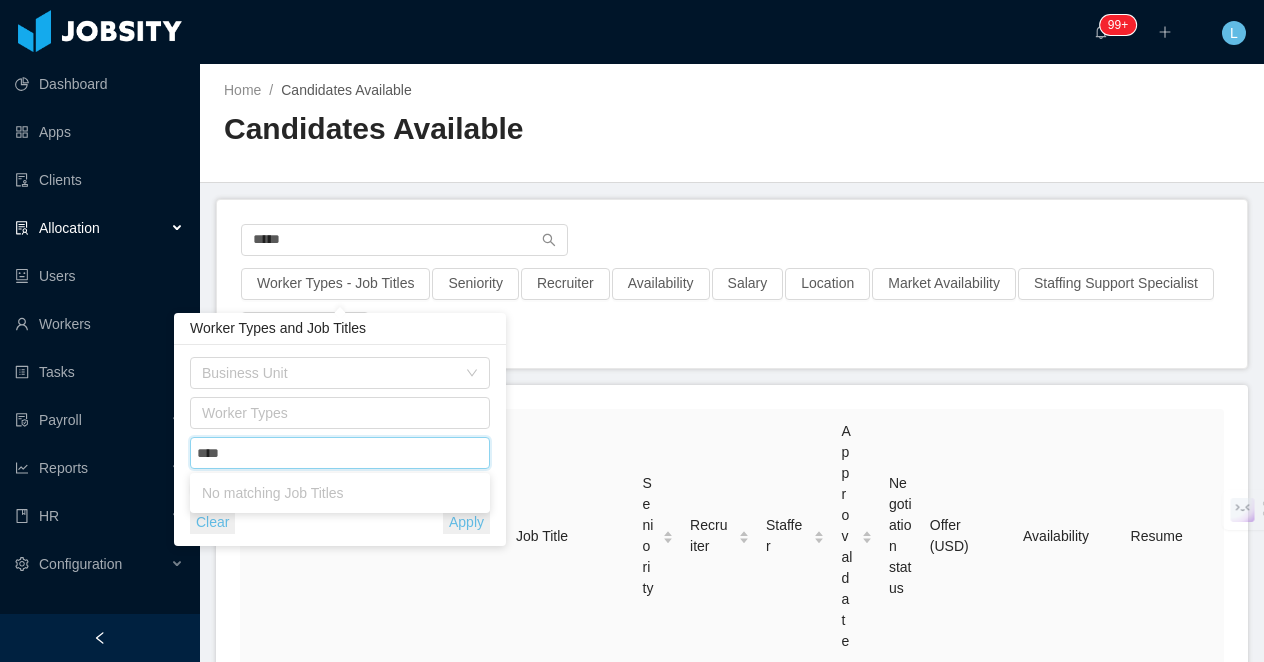 type on "***" 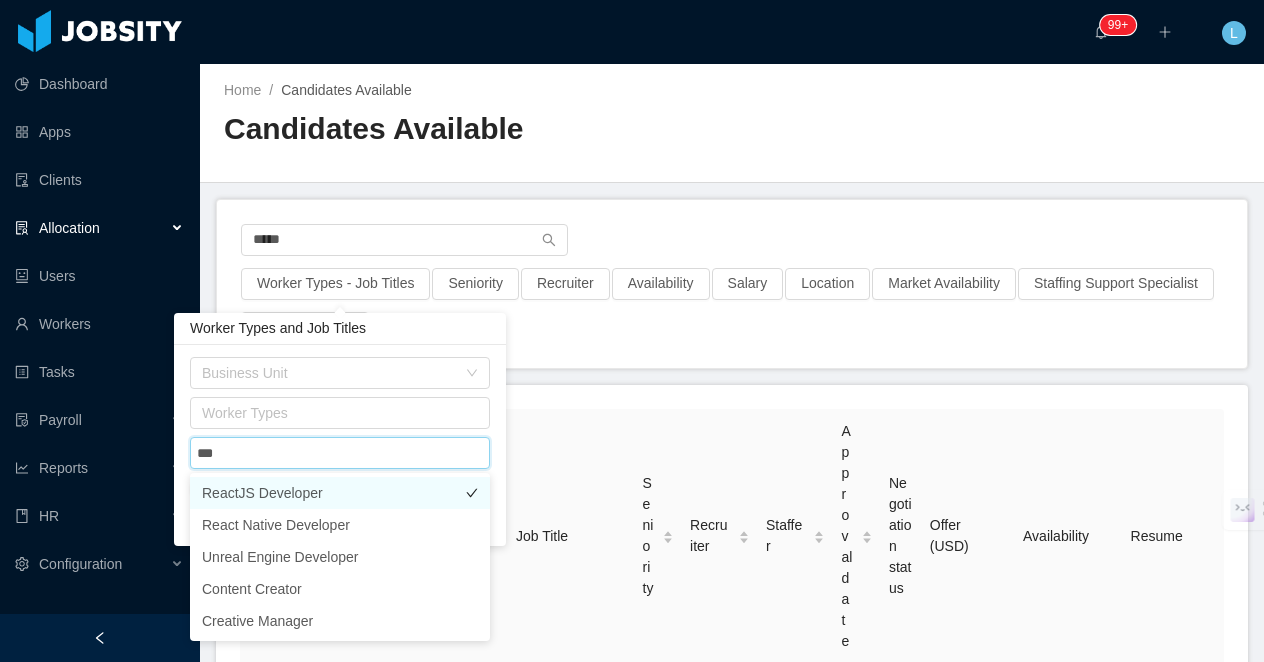 click on "ReactJS Developer" at bounding box center [340, 493] 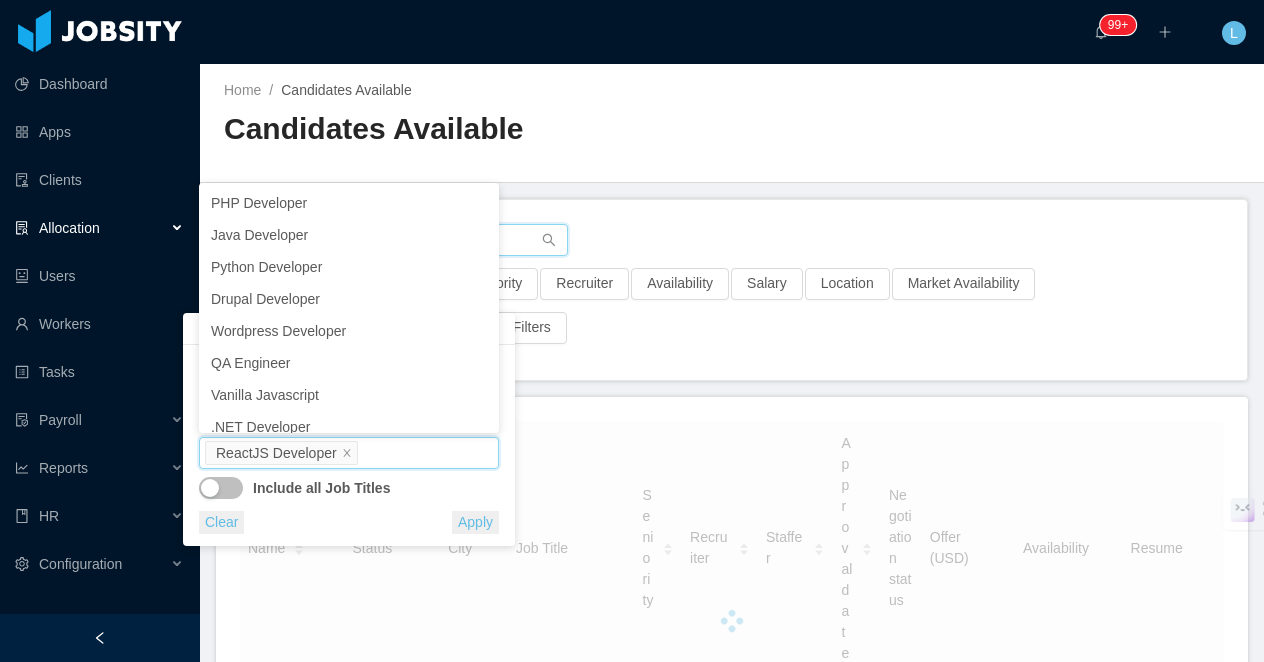 click on "*****" at bounding box center (404, 240) 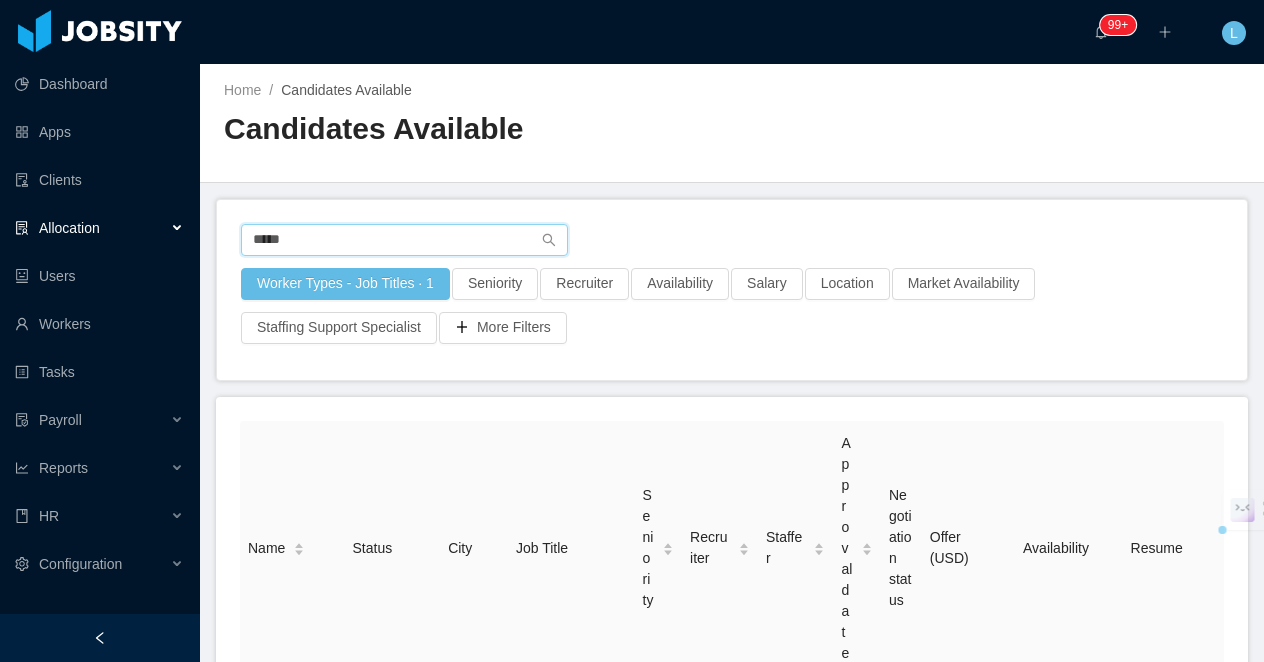drag, startPoint x: 303, startPoint y: 241, endPoint x: 234, endPoint y: 241, distance: 69 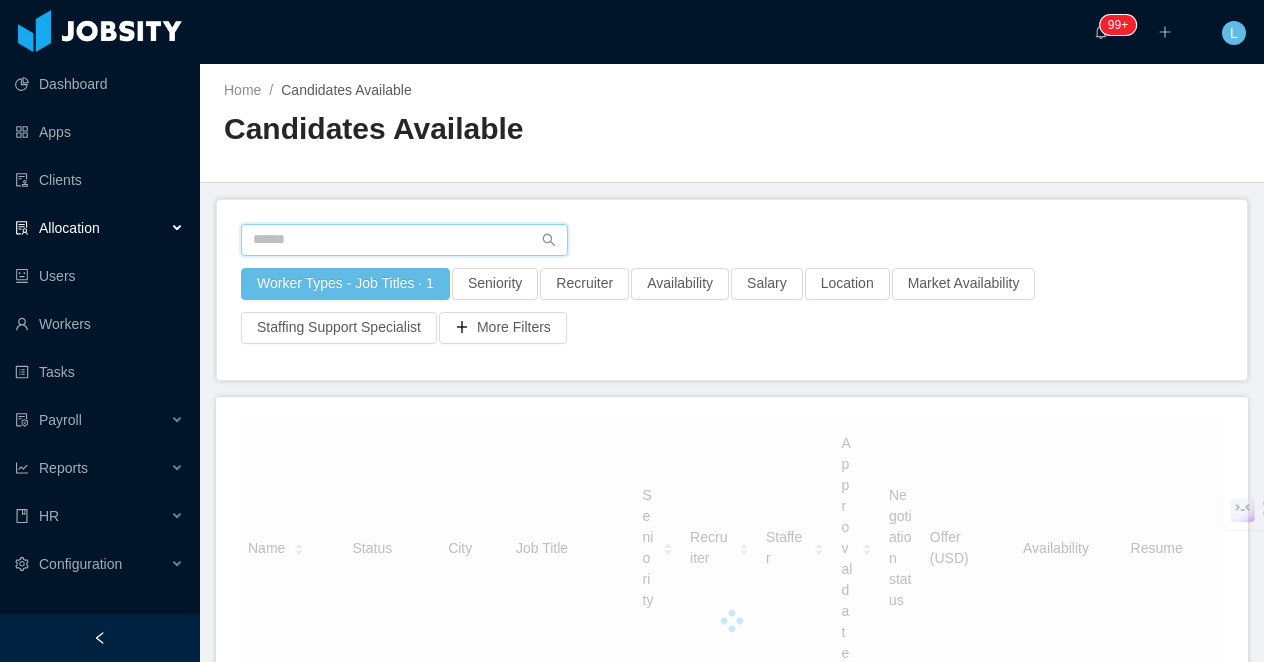 type 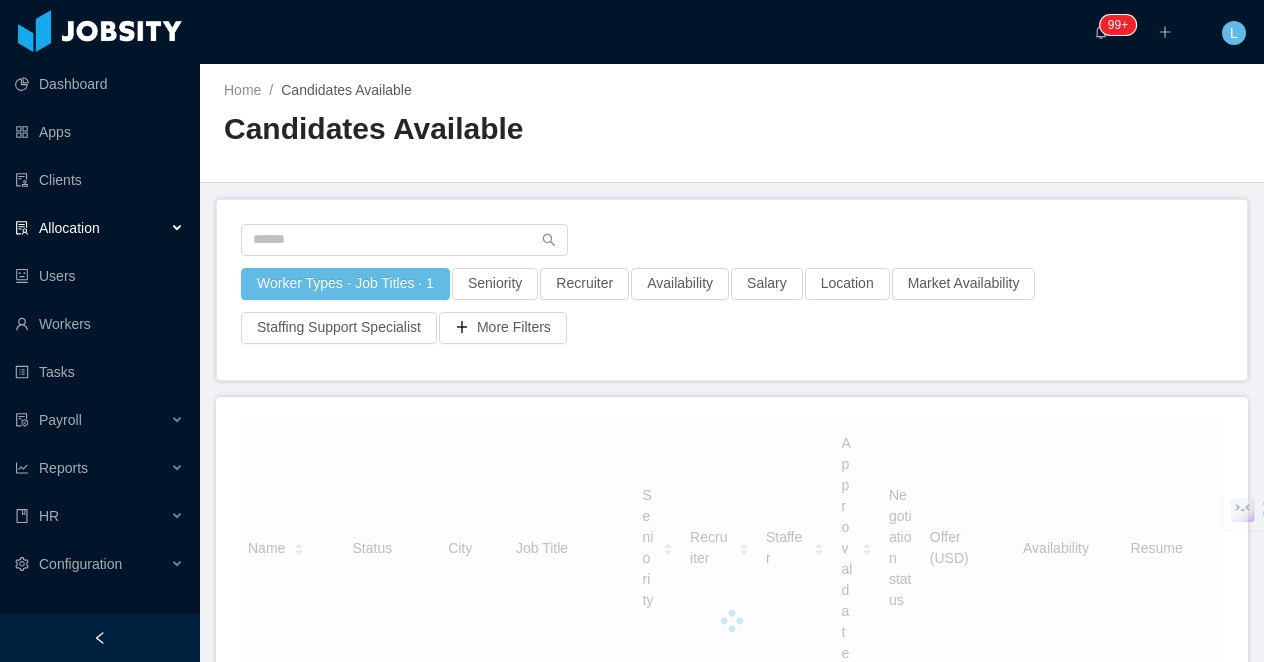 click on "Home / Candidates Available / Candidates Available" at bounding box center [732, 123] 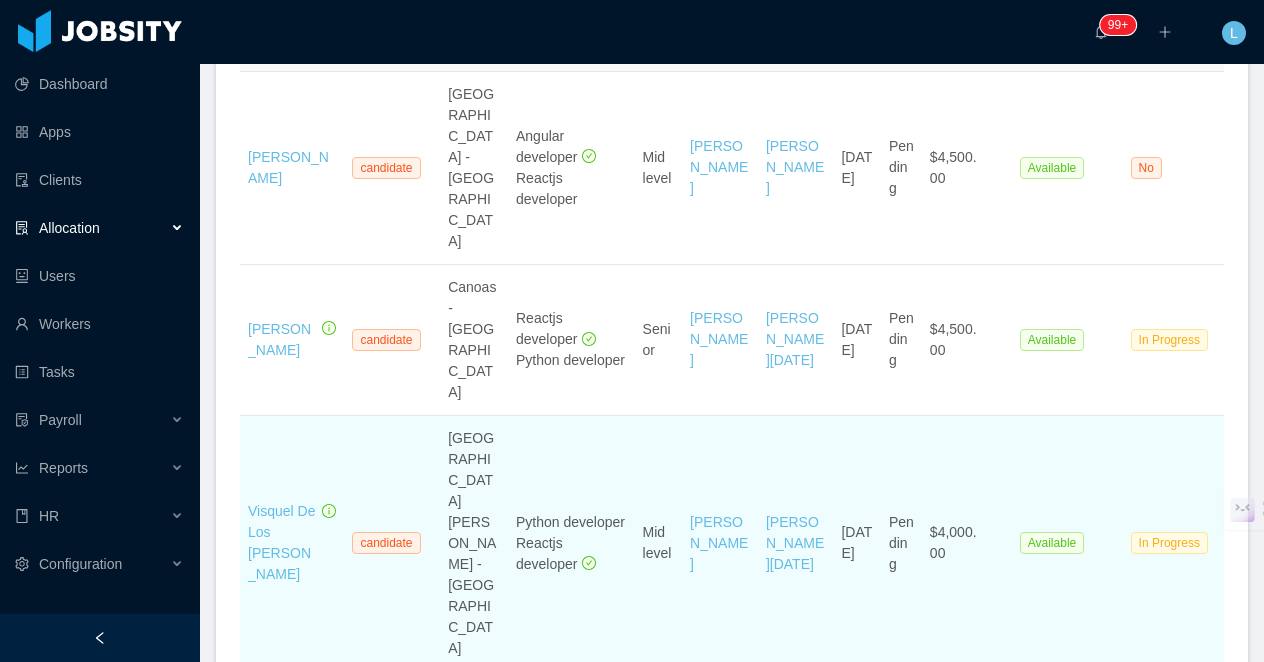 scroll, scrollTop: 0, scrollLeft: 0, axis: both 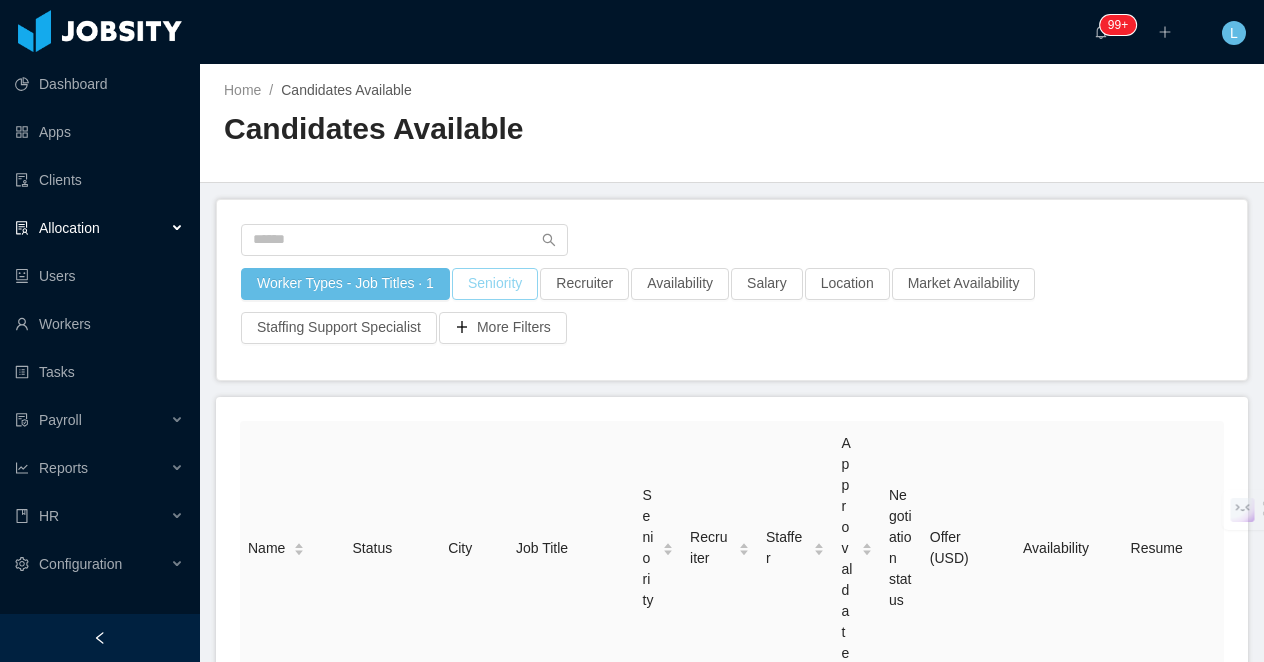 click on "Seniority" at bounding box center (495, 284) 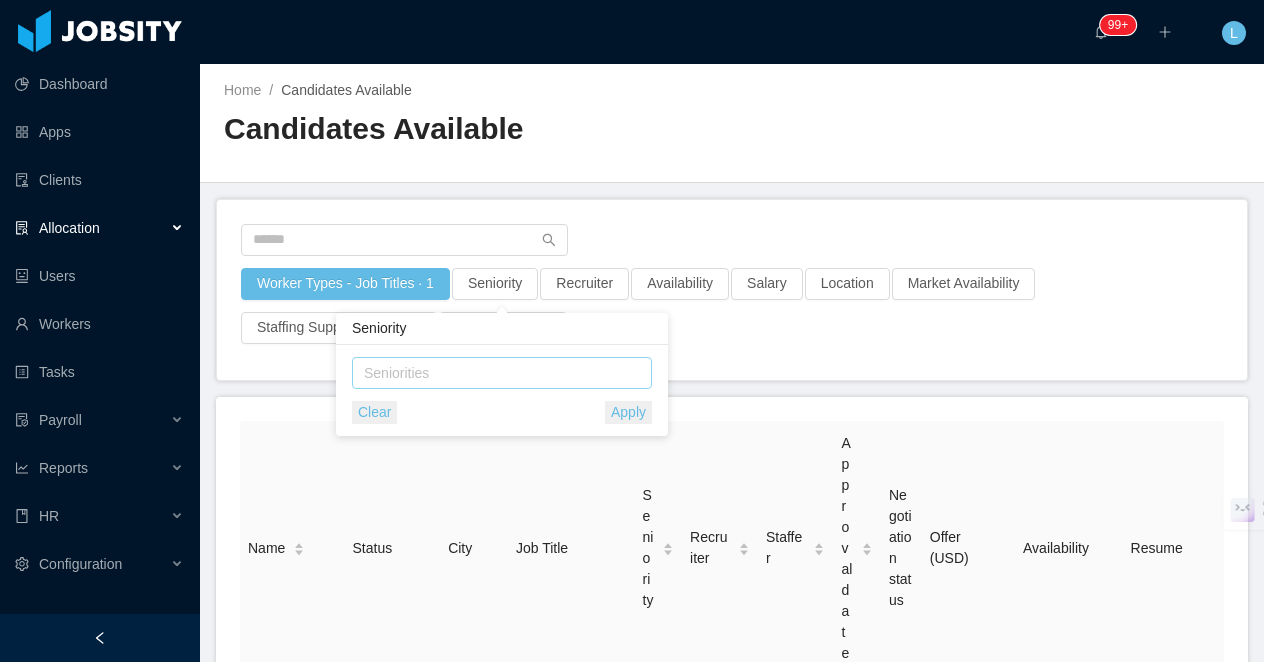 click on "Seniorities" at bounding box center (499, 373) 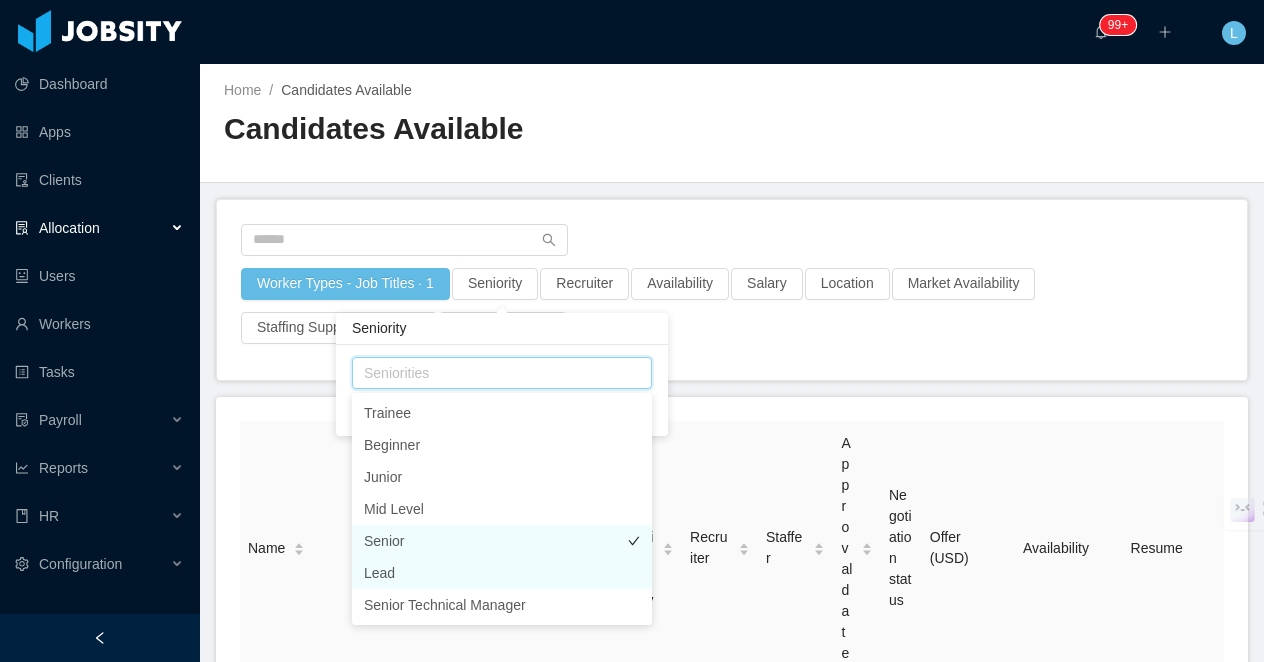 click on "Senior" at bounding box center [502, 541] 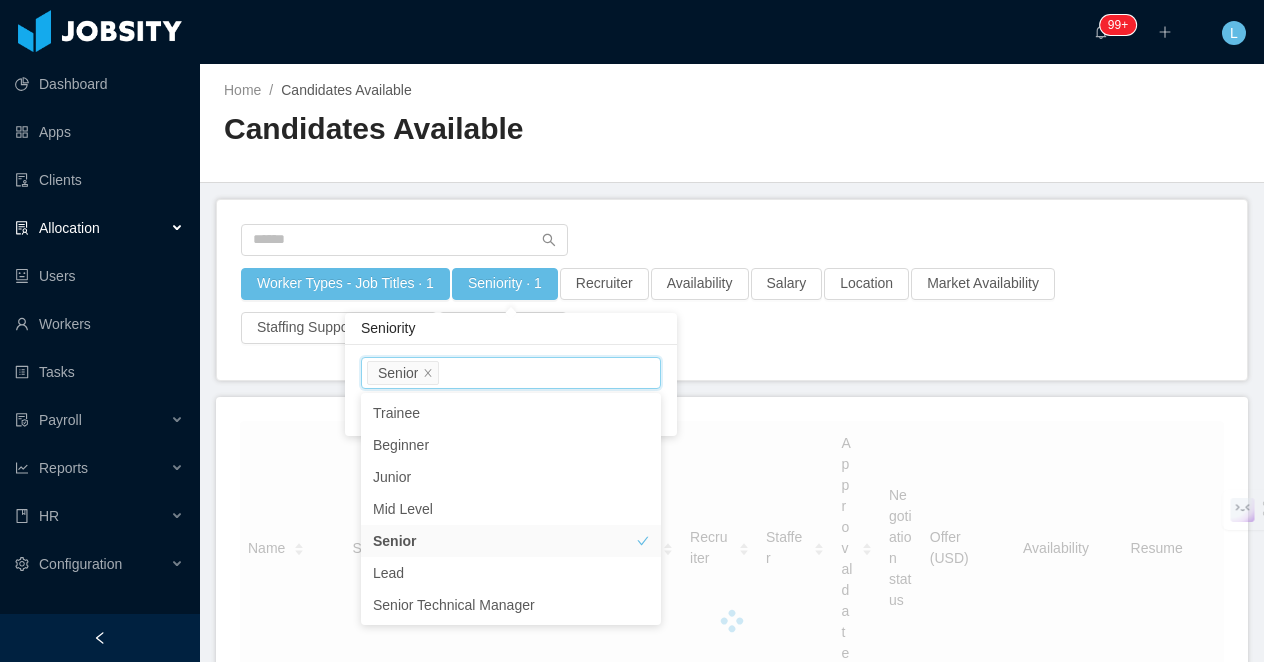 click on "Home / Candidates Available /" at bounding box center [478, 90] 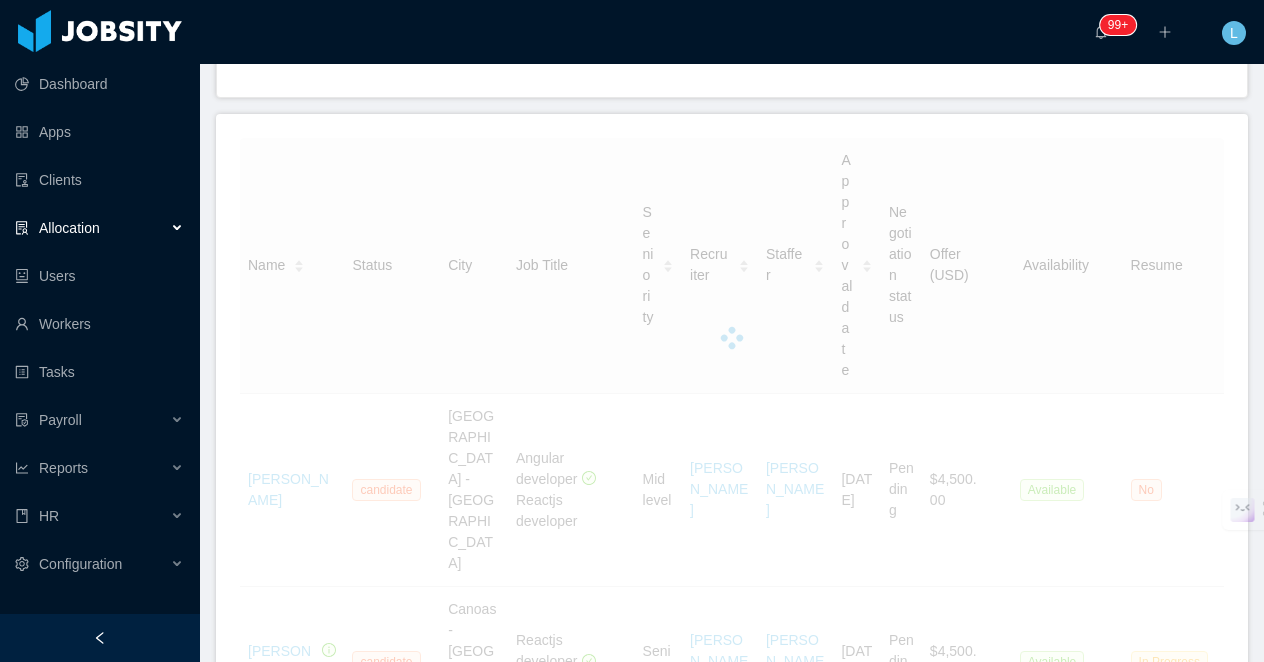 scroll, scrollTop: 340, scrollLeft: 0, axis: vertical 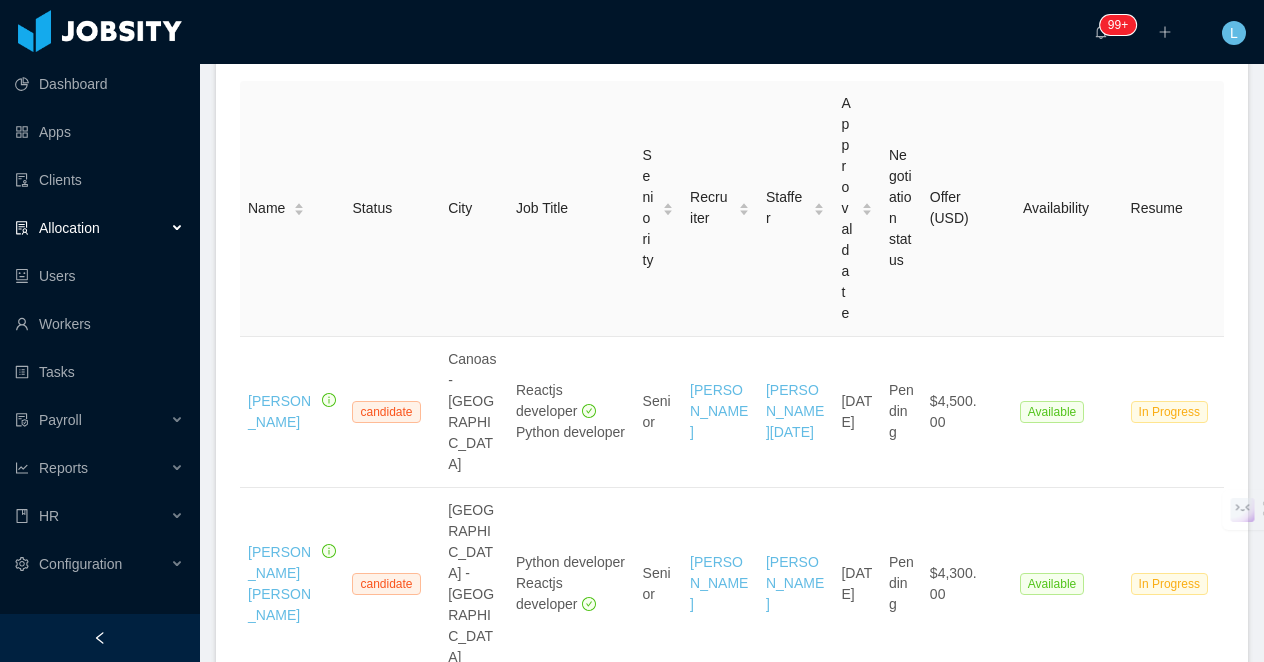 click at bounding box center (100, 638) 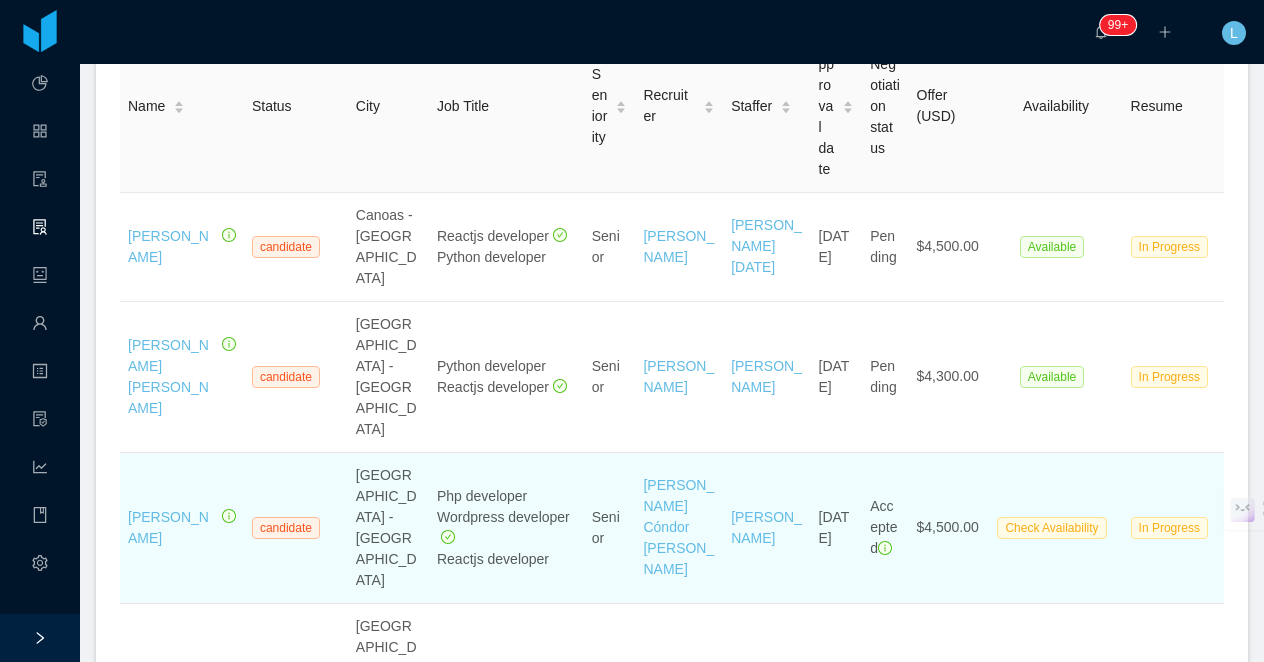 scroll, scrollTop: 400, scrollLeft: 0, axis: vertical 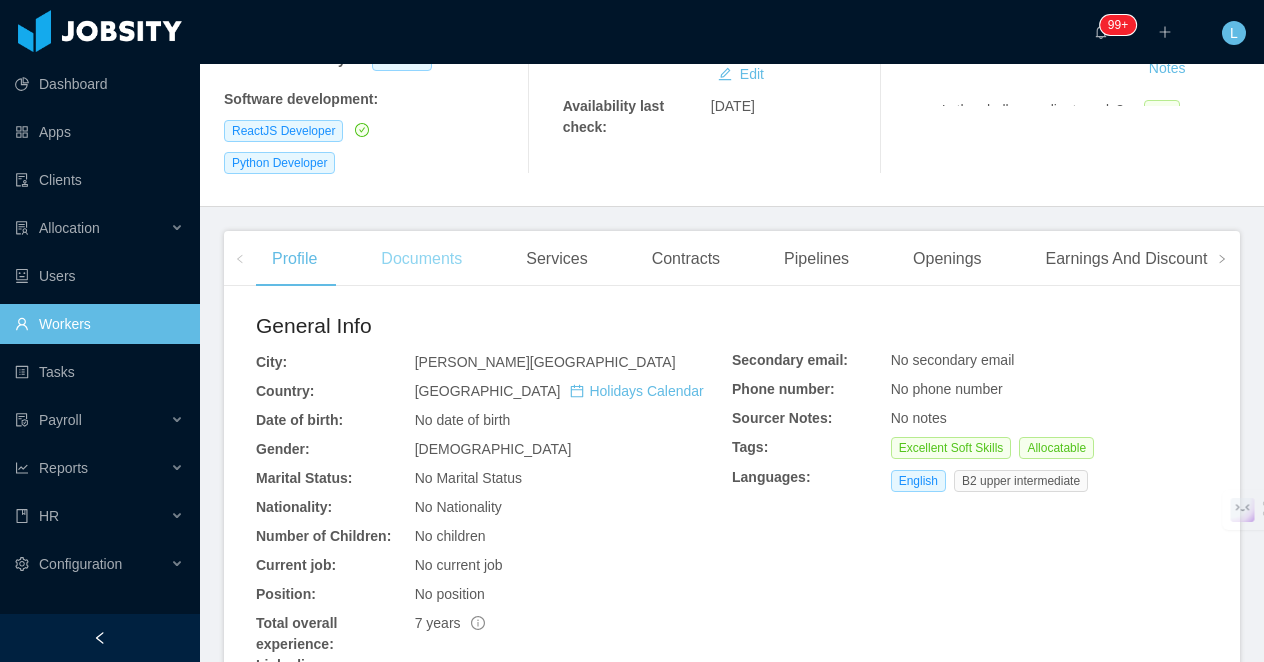 click on "Documents" at bounding box center [421, 259] 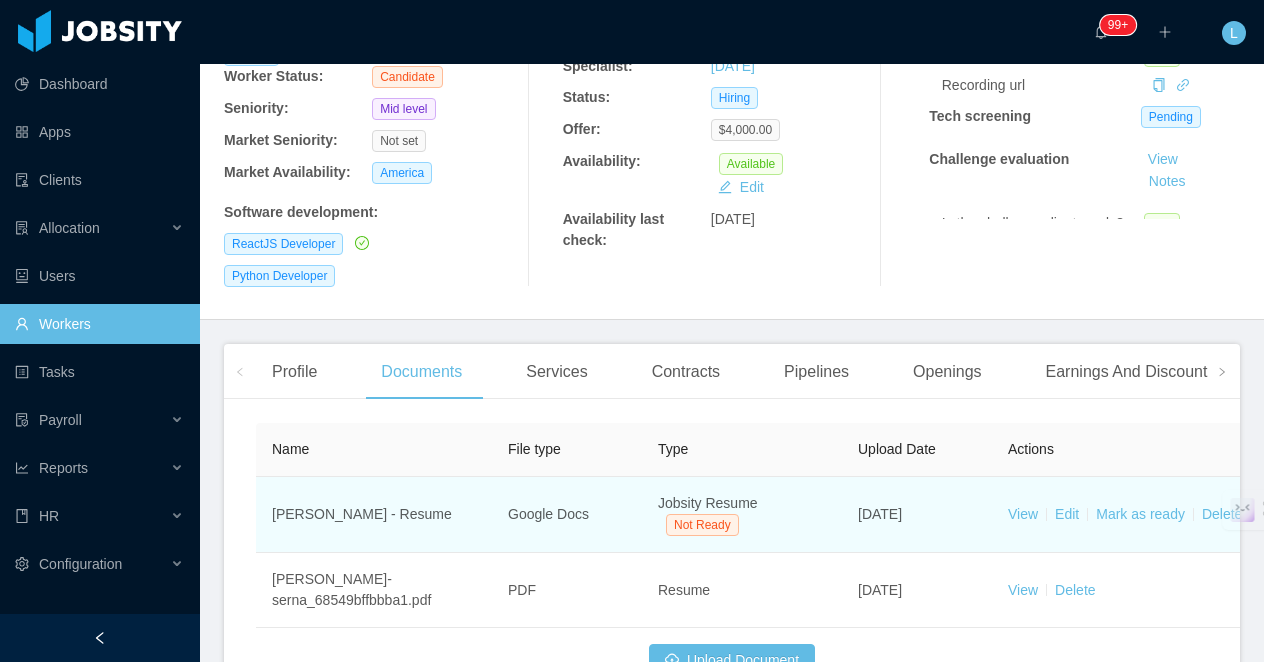 scroll, scrollTop: 415, scrollLeft: 0, axis: vertical 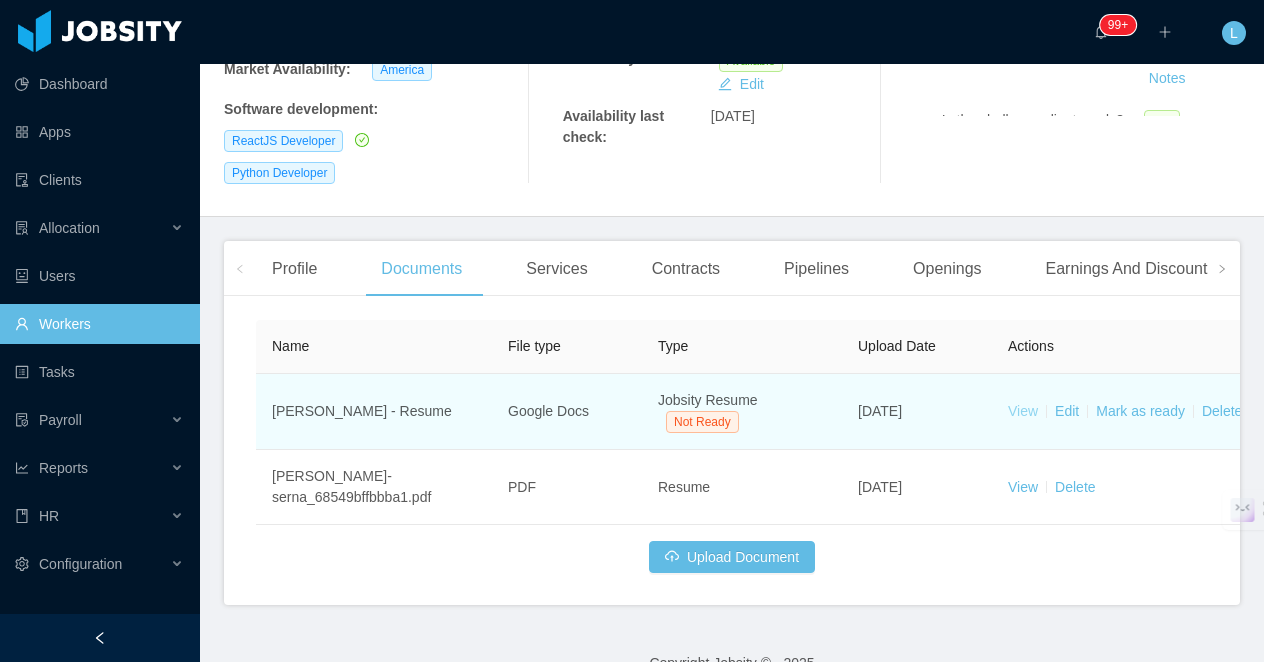 click on "View" at bounding box center (1023, 411) 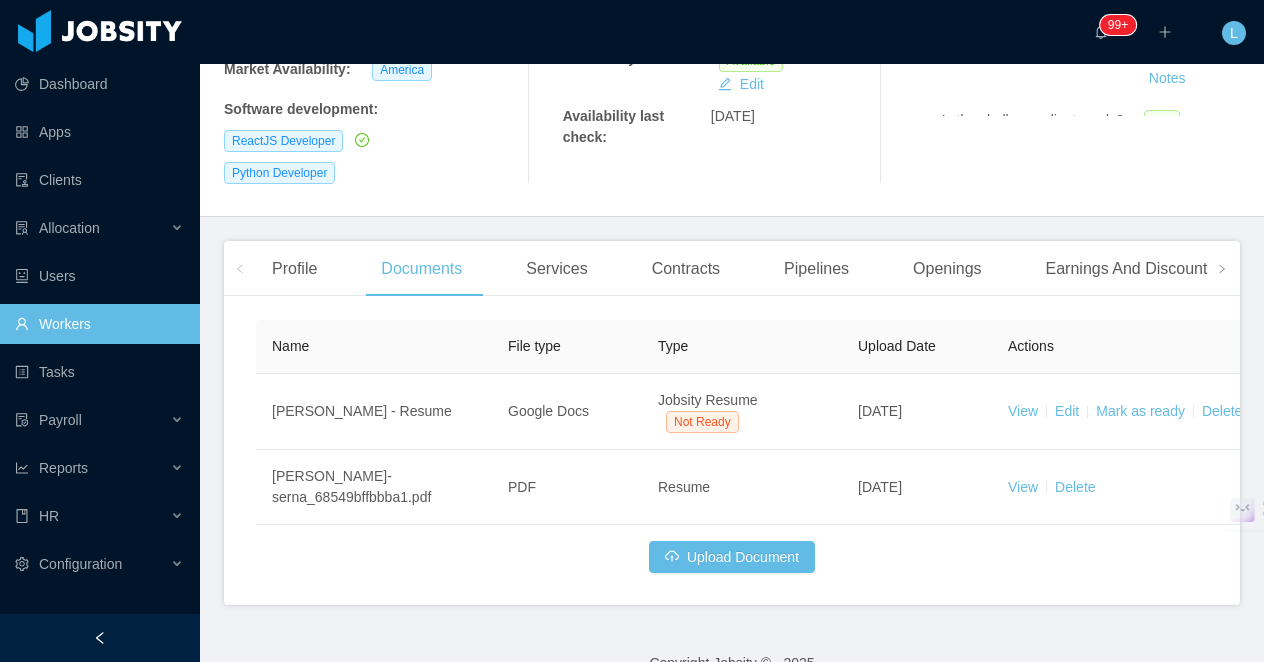 scroll, scrollTop: 0, scrollLeft: 0, axis: both 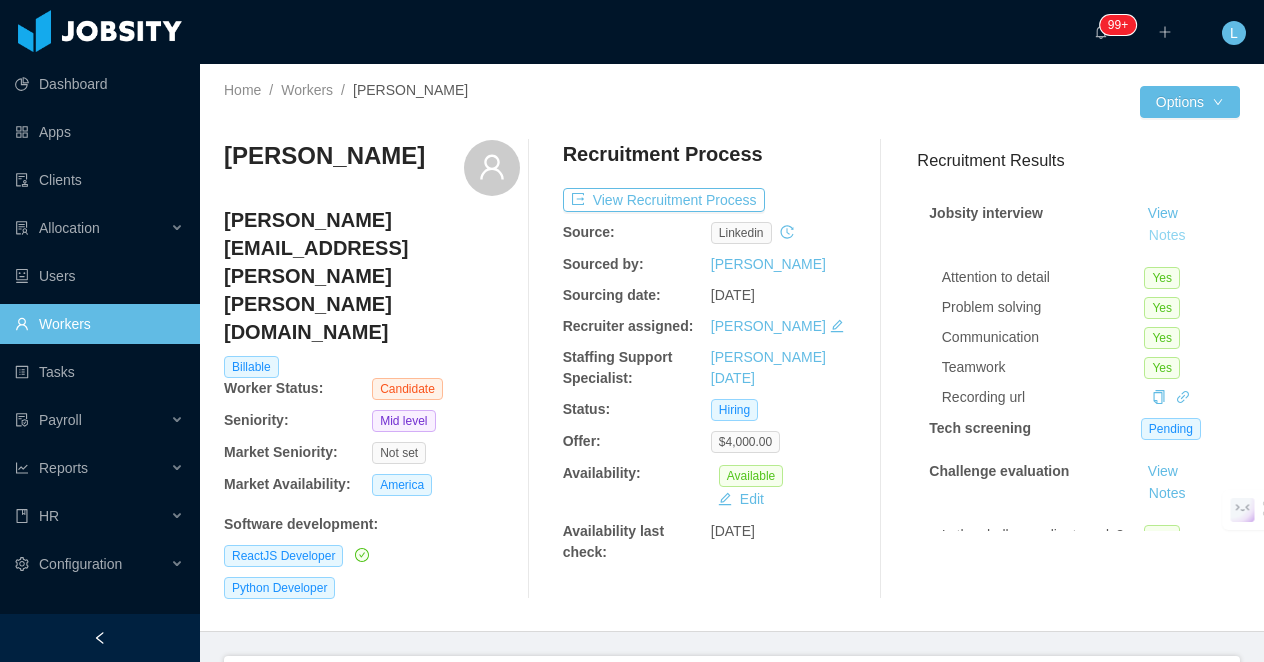 click on "Notes" at bounding box center (1167, 236) 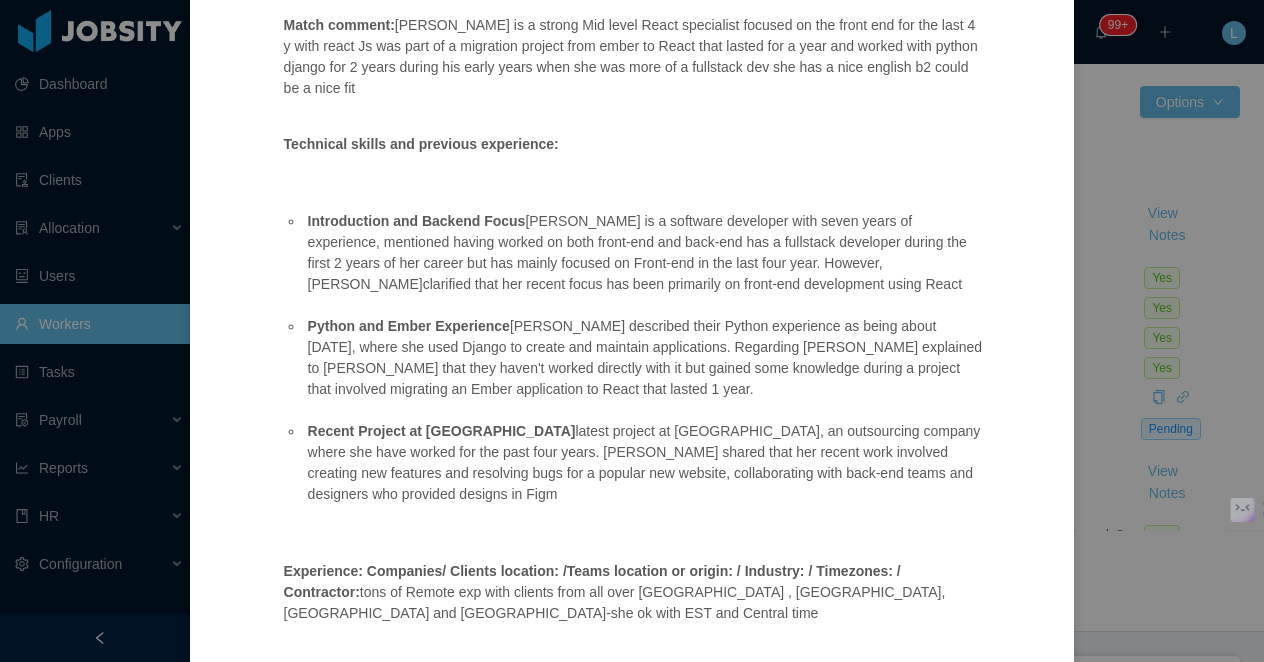 scroll, scrollTop: 0, scrollLeft: 0, axis: both 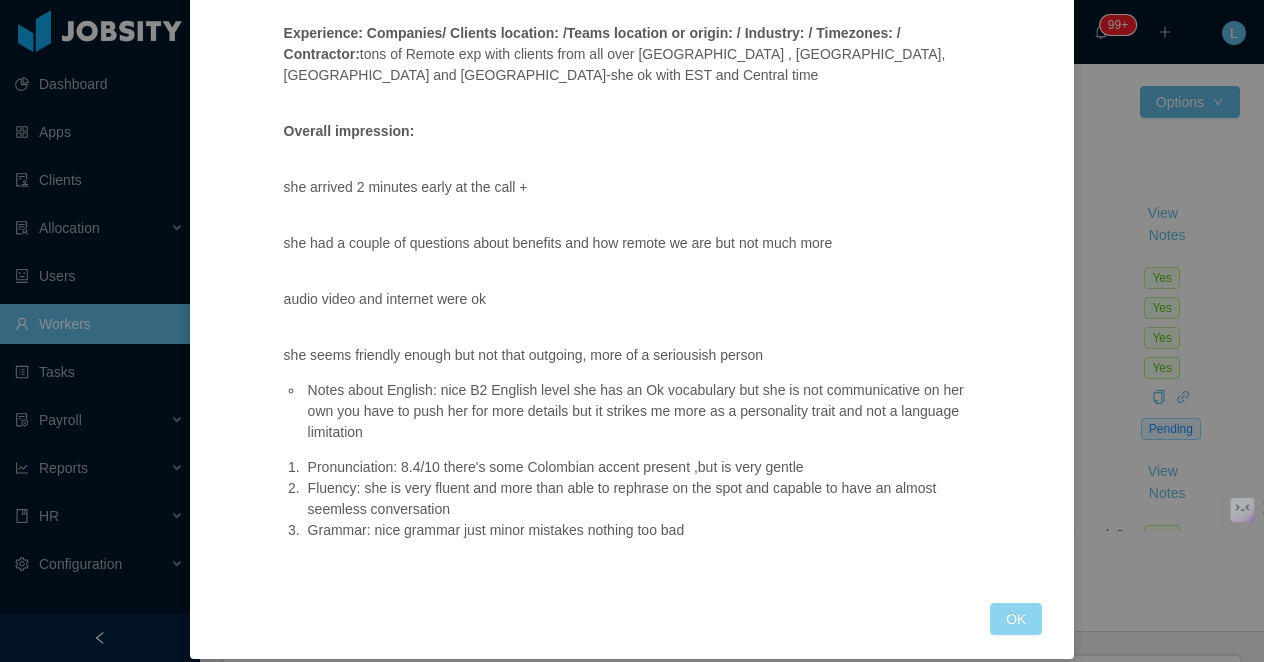 click on "OK" at bounding box center [1016, 619] 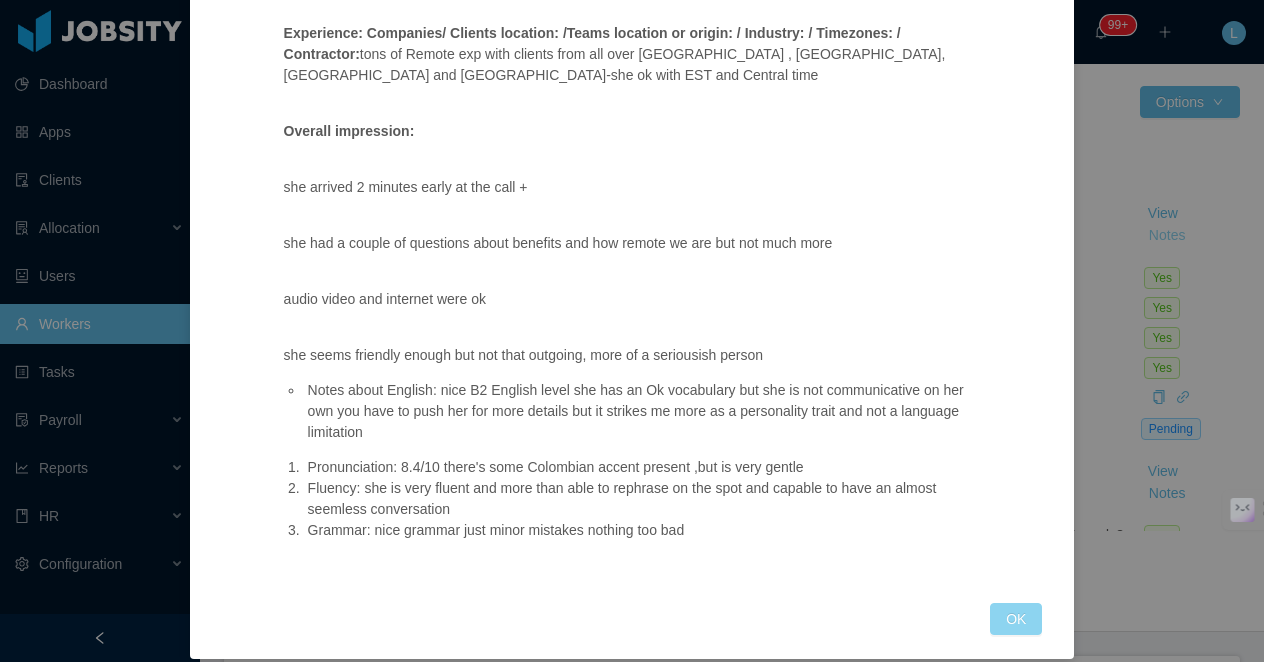 scroll, scrollTop: 721, scrollLeft: 0, axis: vertical 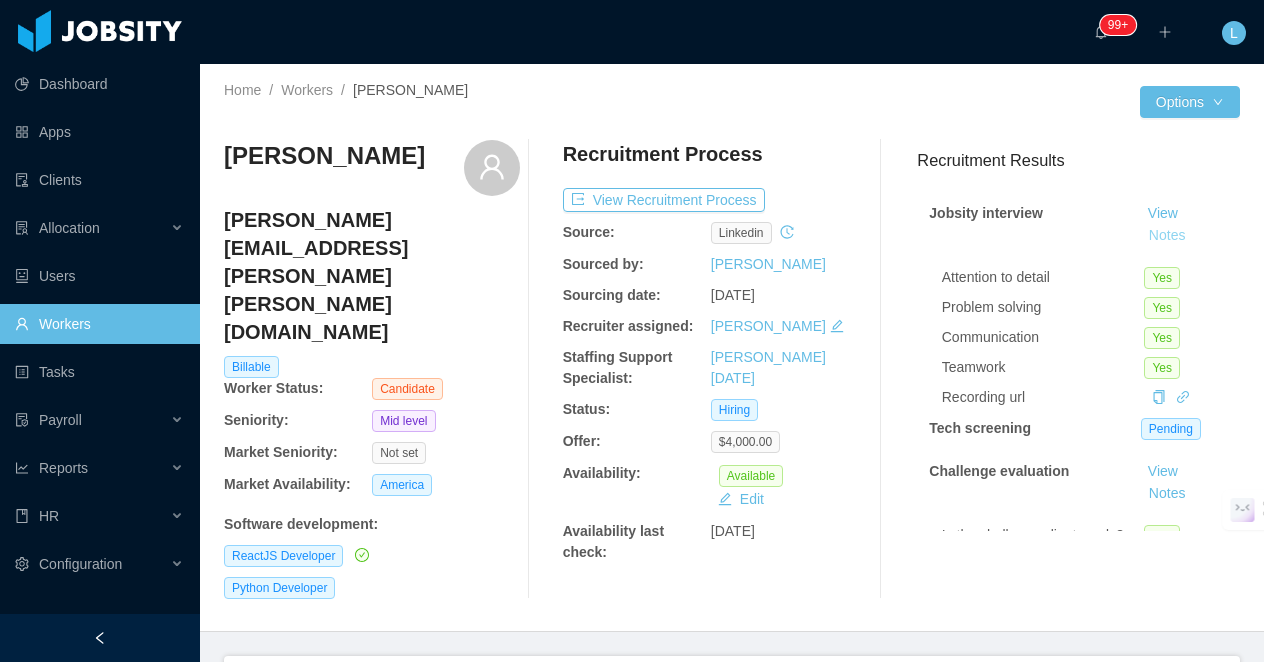 type 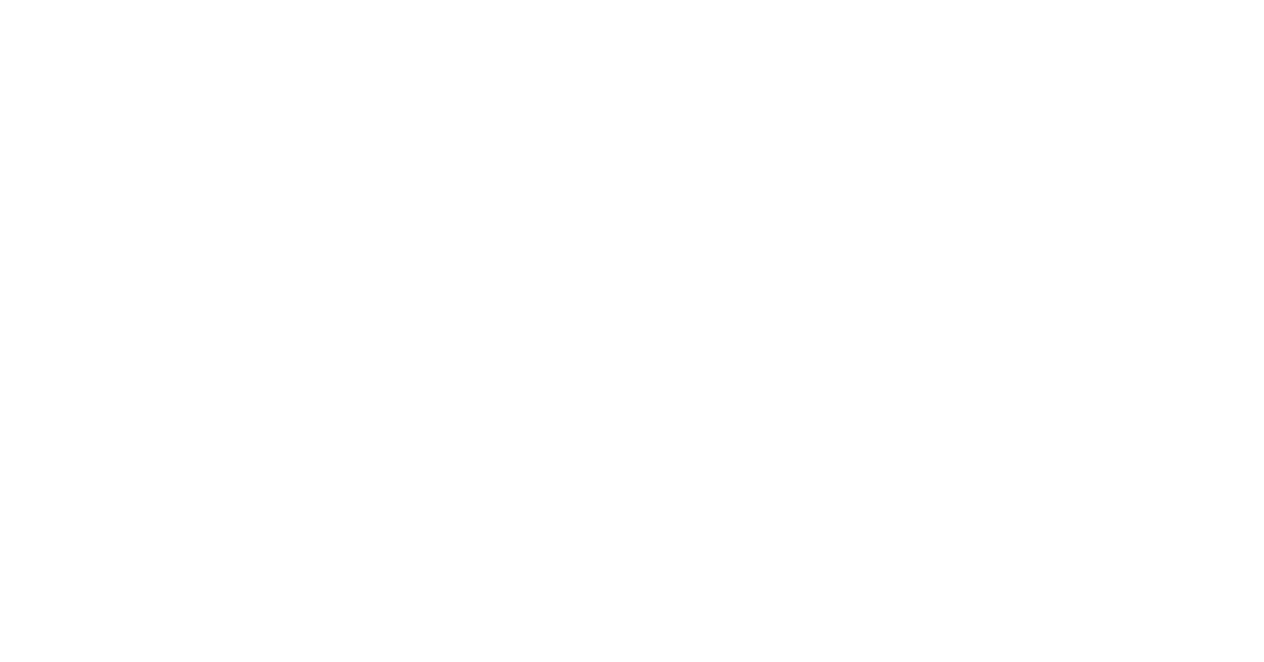 scroll, scrollTop: 0, scrollLeft: 0, axis: both 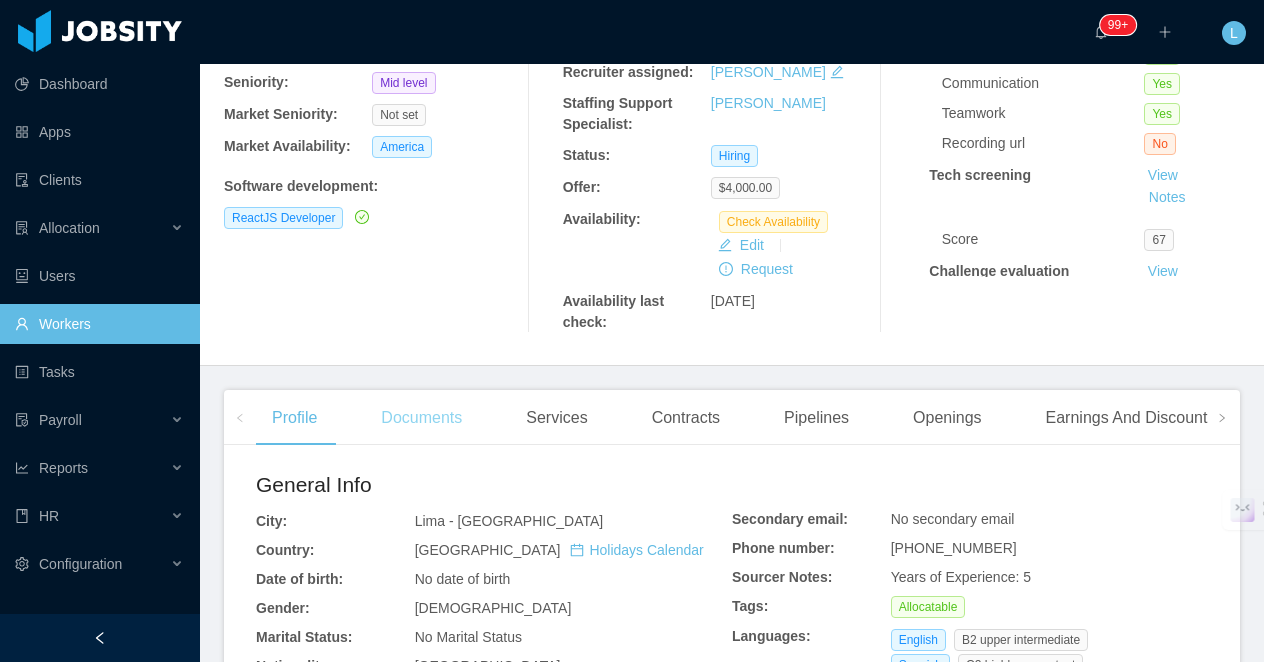 click on "Documents" at bounding box center [421, 418] 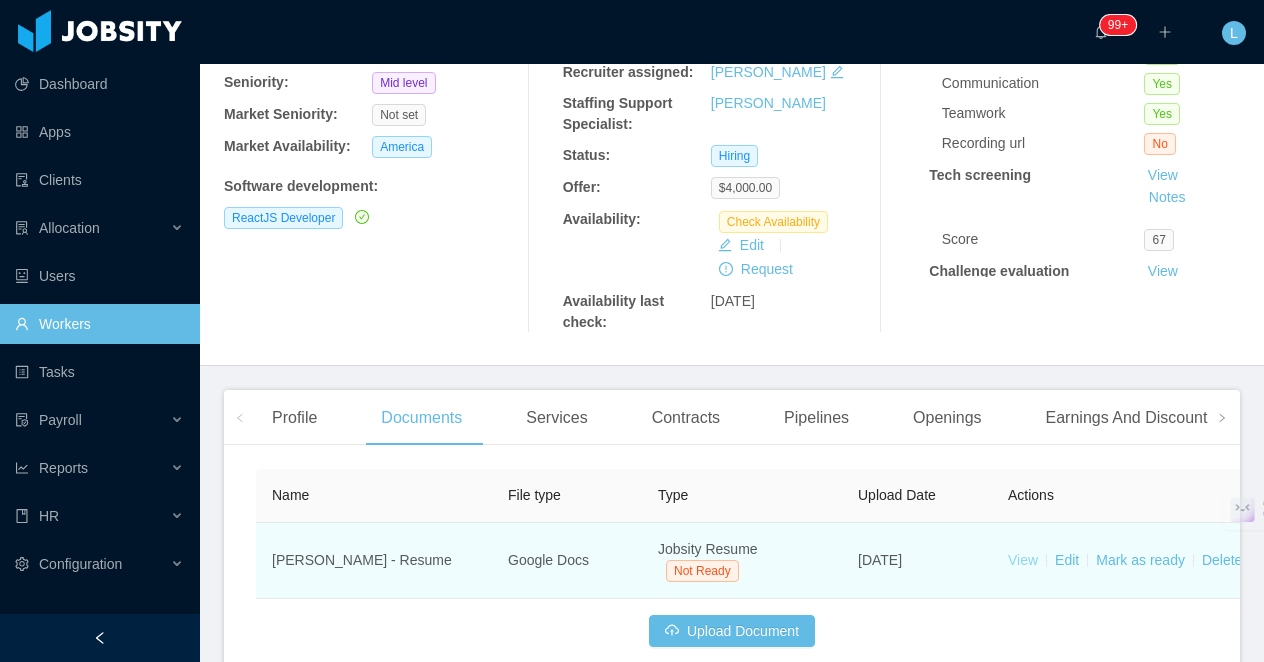 click on "View" at bounding box center [1023, 560] 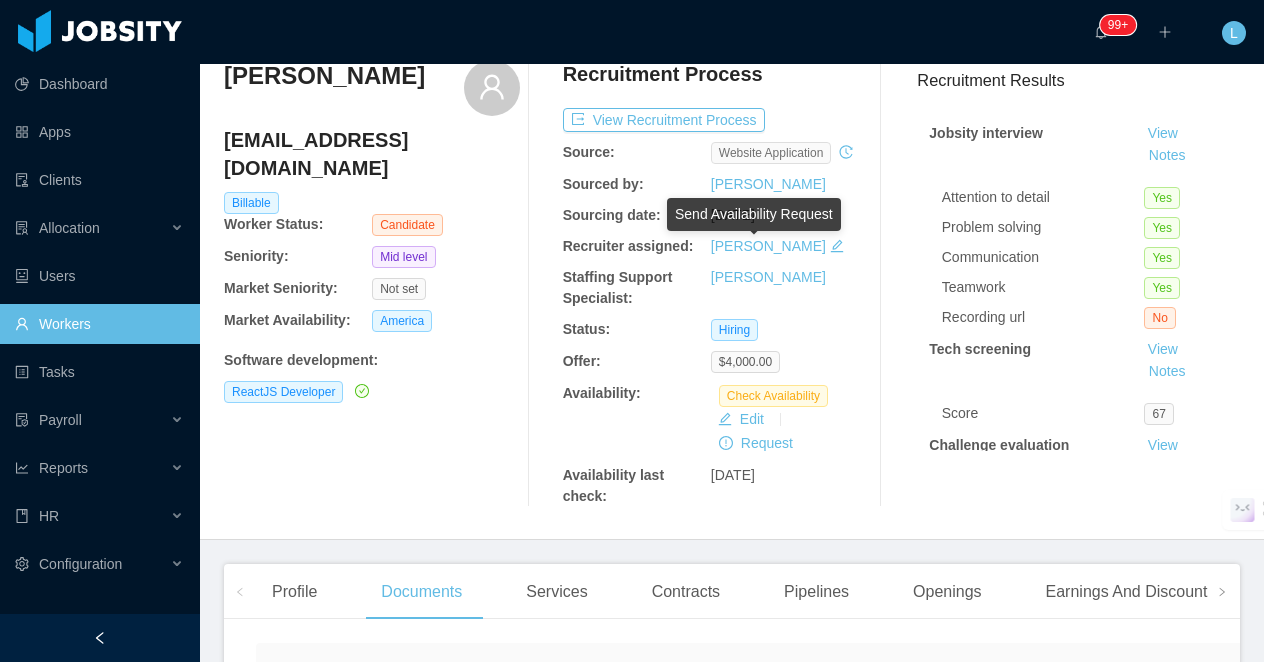 scroll, scrollTop: 37, scrollLeft: 0, axis: vertical 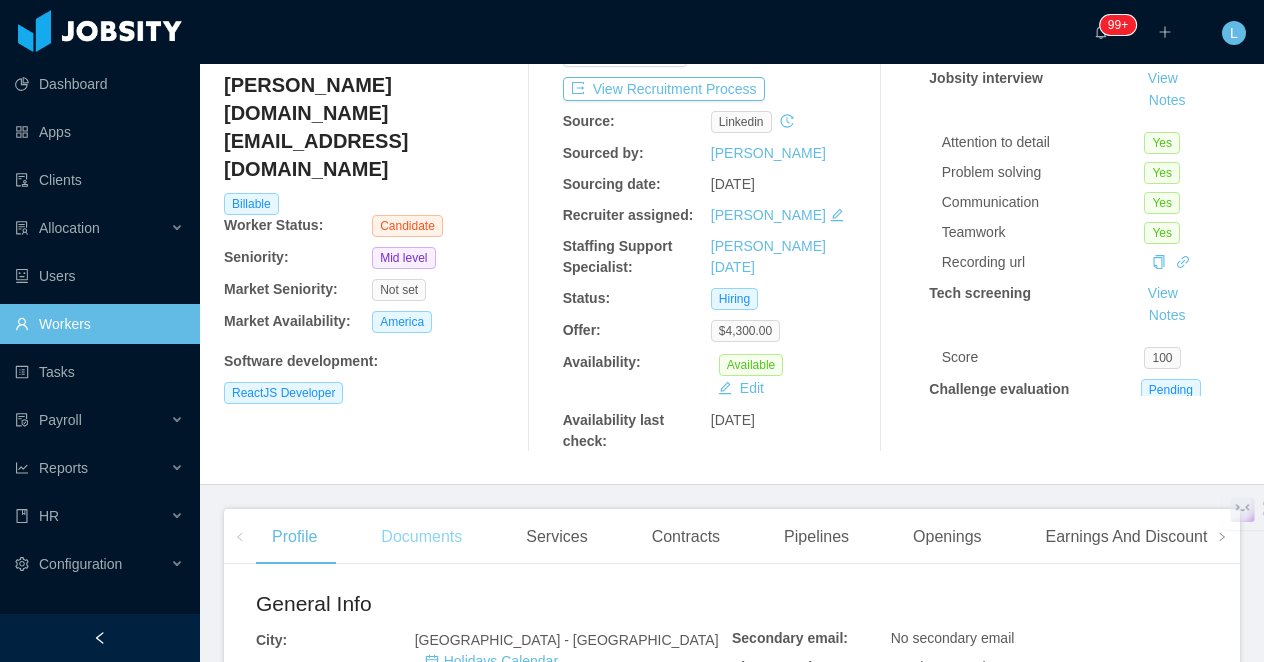 click on "Documents" at bounding box center (421, 537) 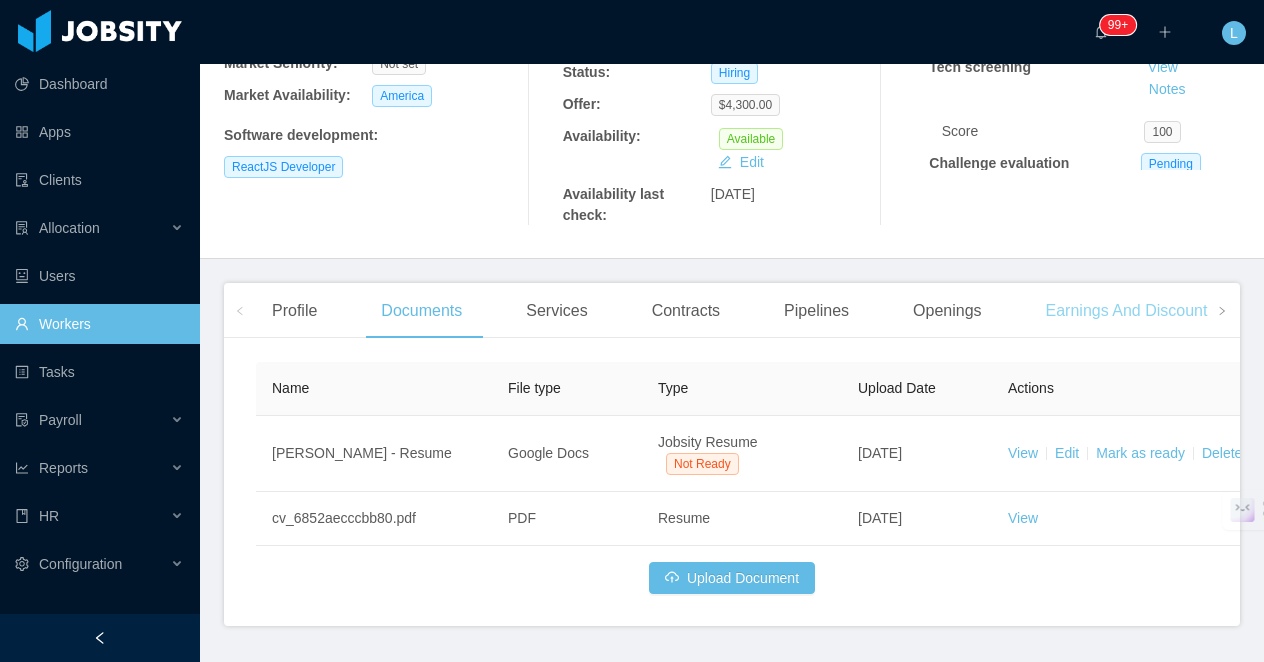 scroll, scrollTop: 418, scrollLeft: 0, axis: vertical 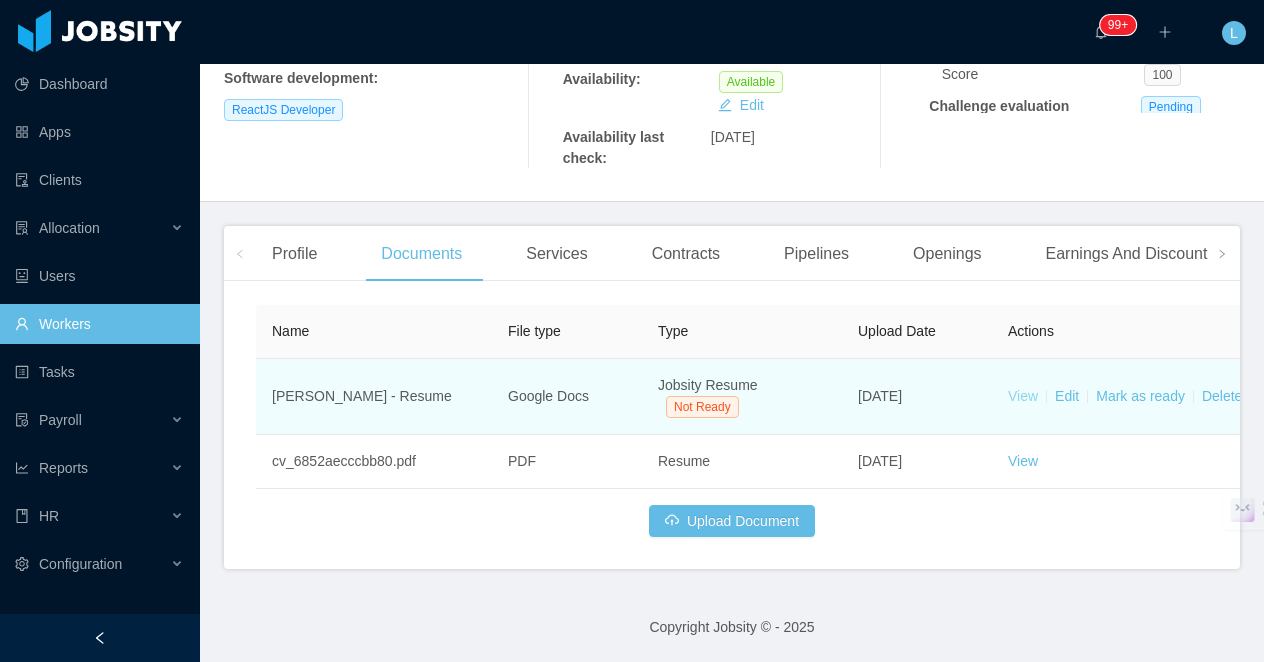 click on "View" at bounding box center (1023, 396) 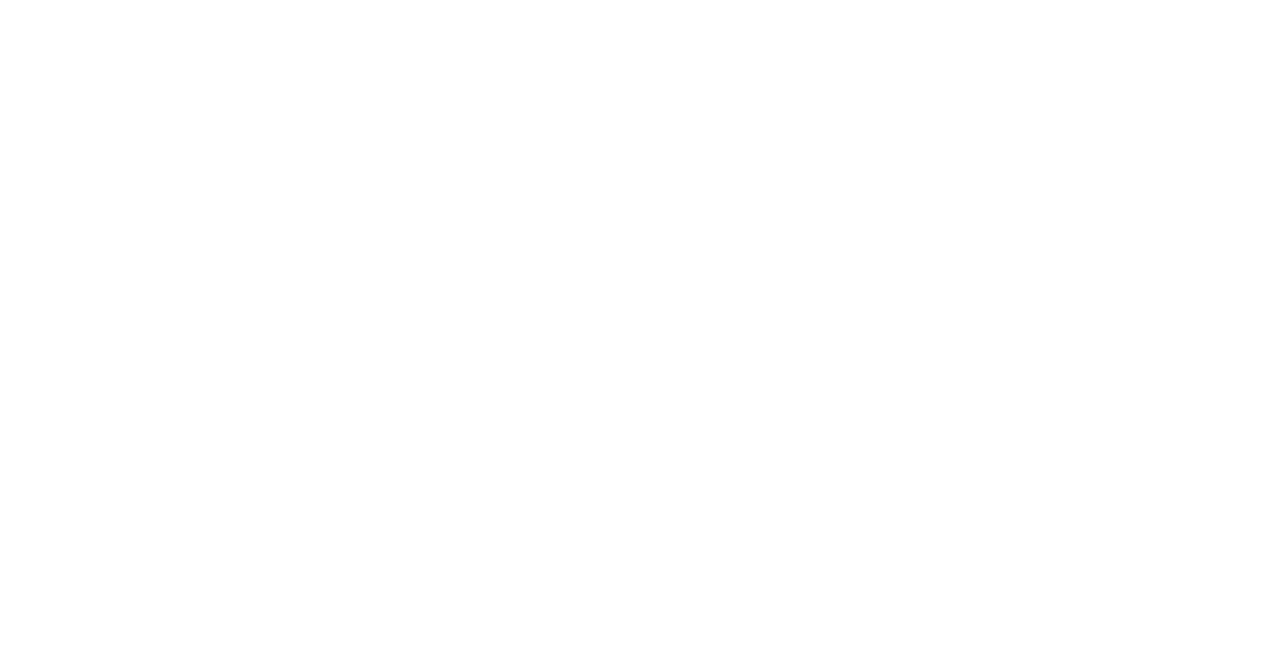 scroll, scrollTop: 0, scrollLeft: 0, axis: both 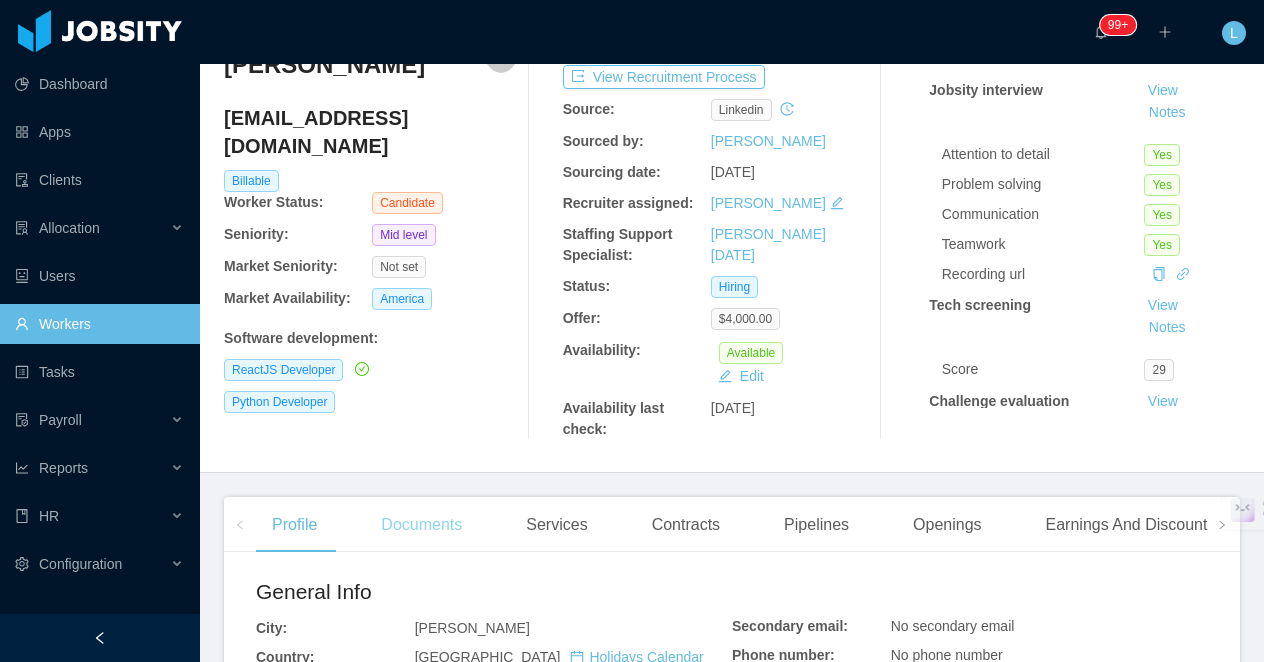 click on "Documents" at bounding box center (421, 525) 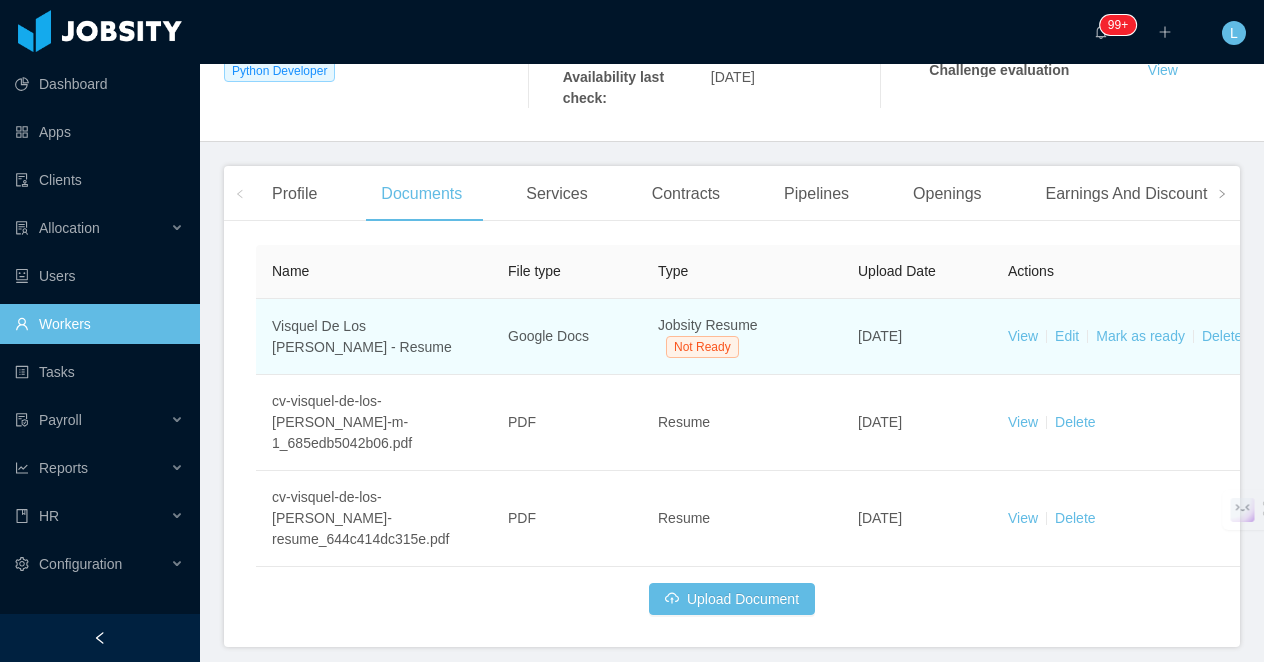 scroll, scrollTop: 490, scrollLeft: 0, axis: vertical 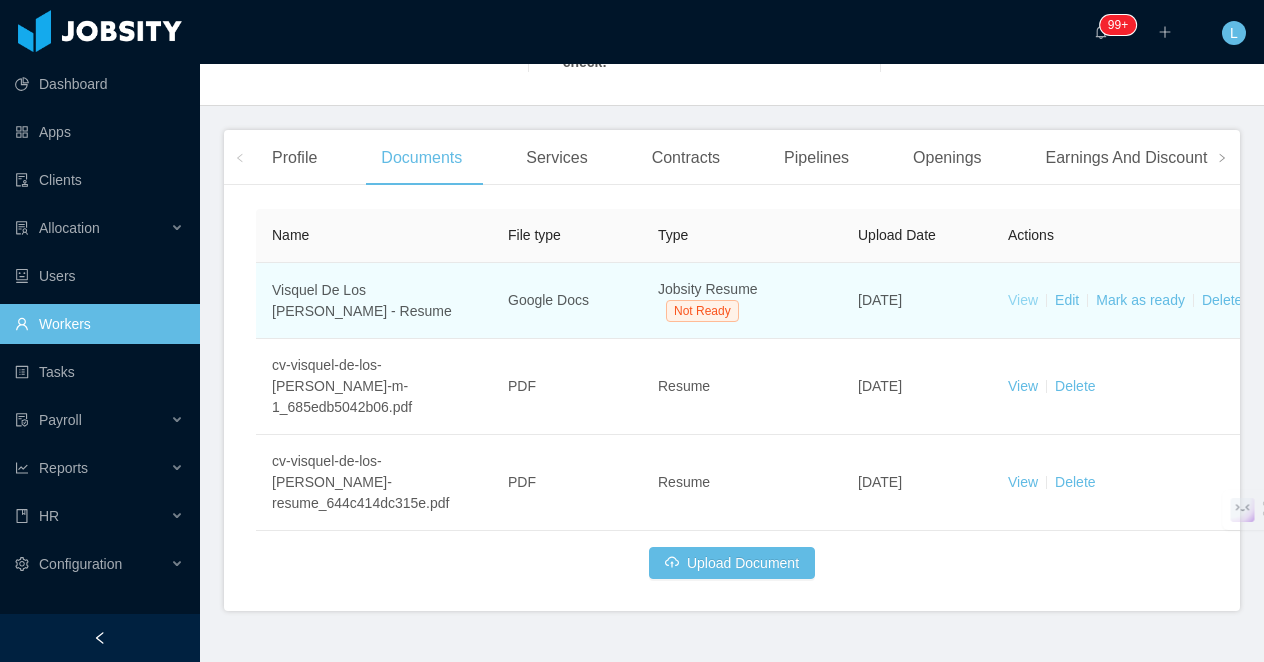 click on "View" at bounding box center [1023, 300] 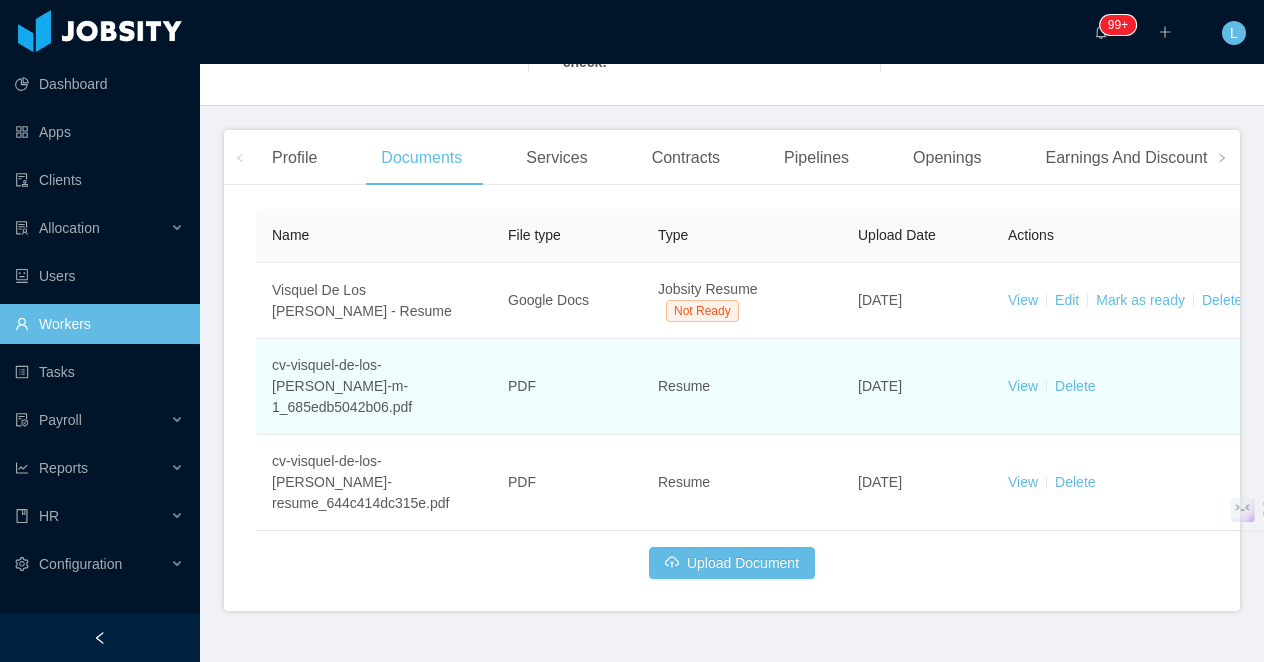 scroll, scrollTop: 0, scrollLeft: 0, axis: both 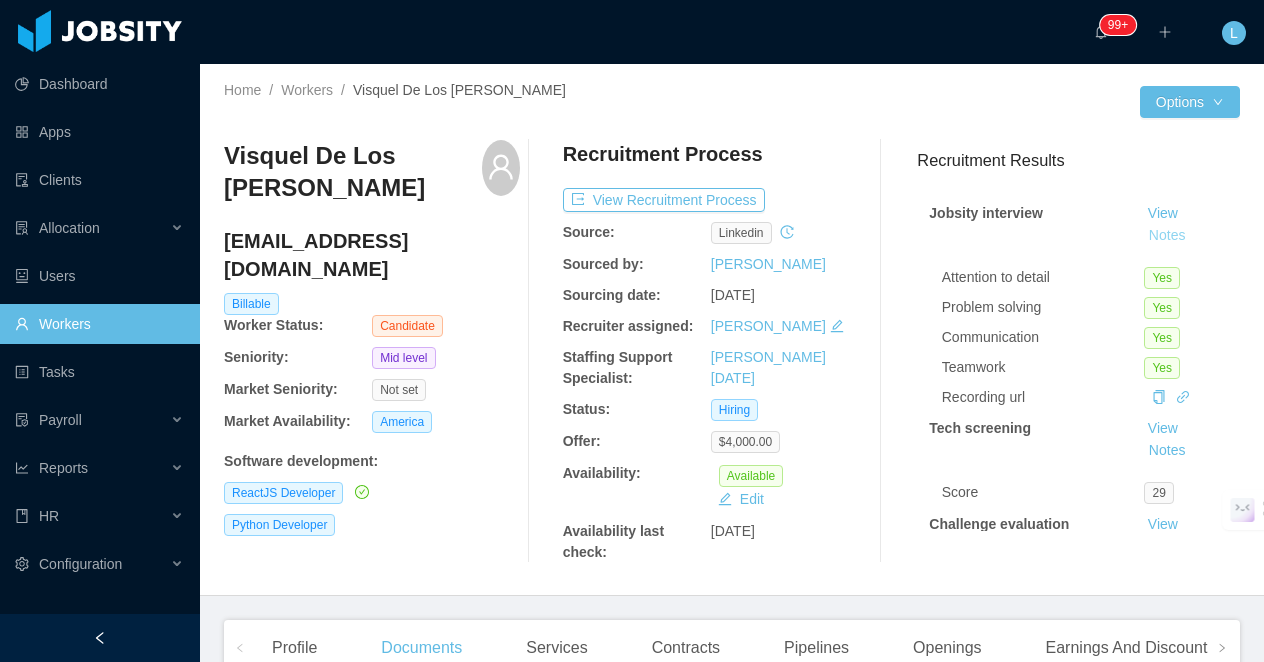 click on "Notes" at bounding box center [1167, 236] 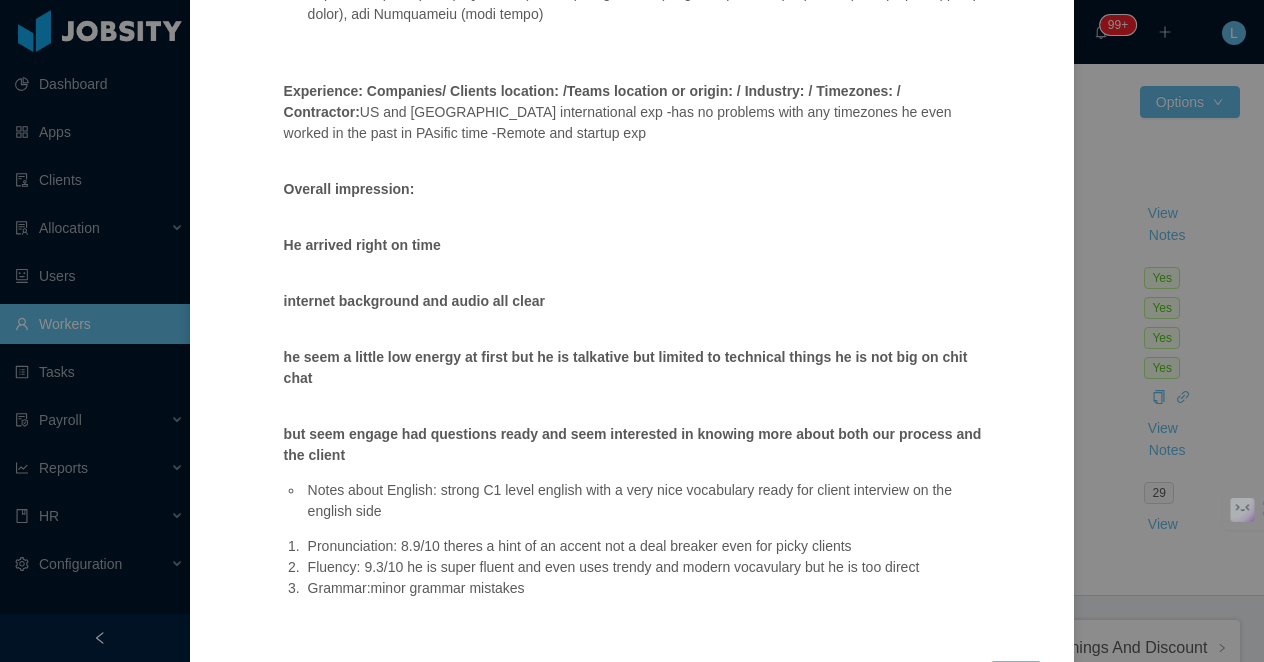 scroll, scrollTop: 0, scrollLeft: 0, axis: both 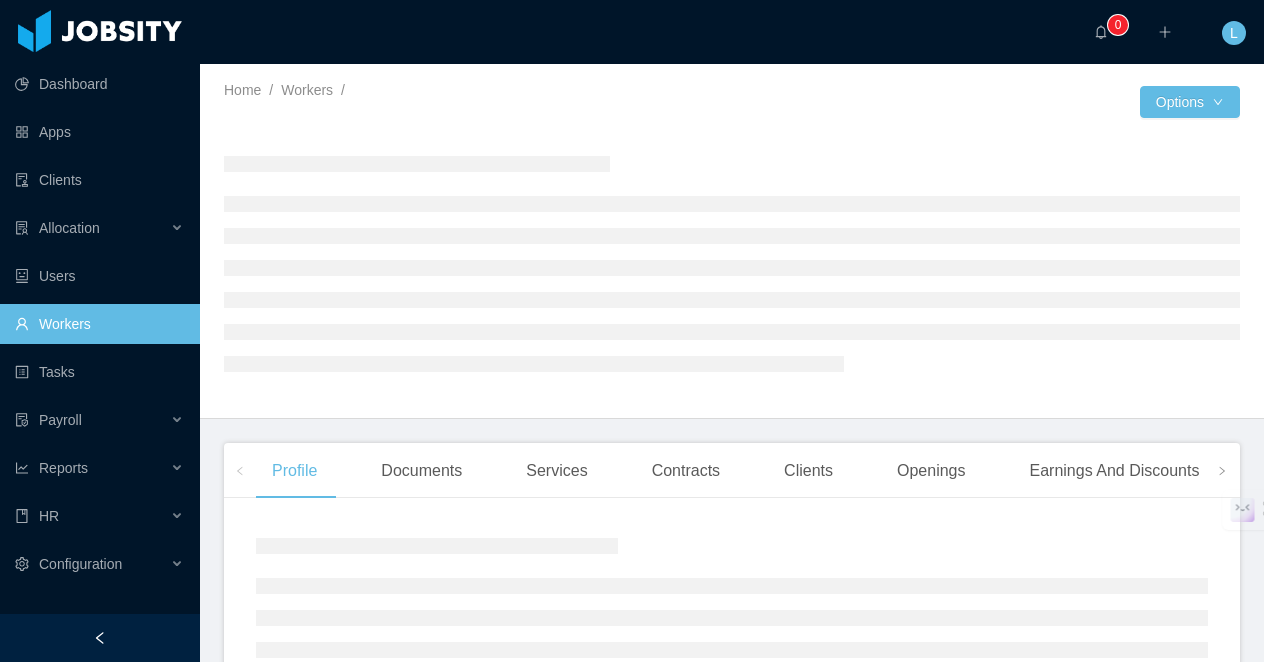 click at bounding box center [100, 638] 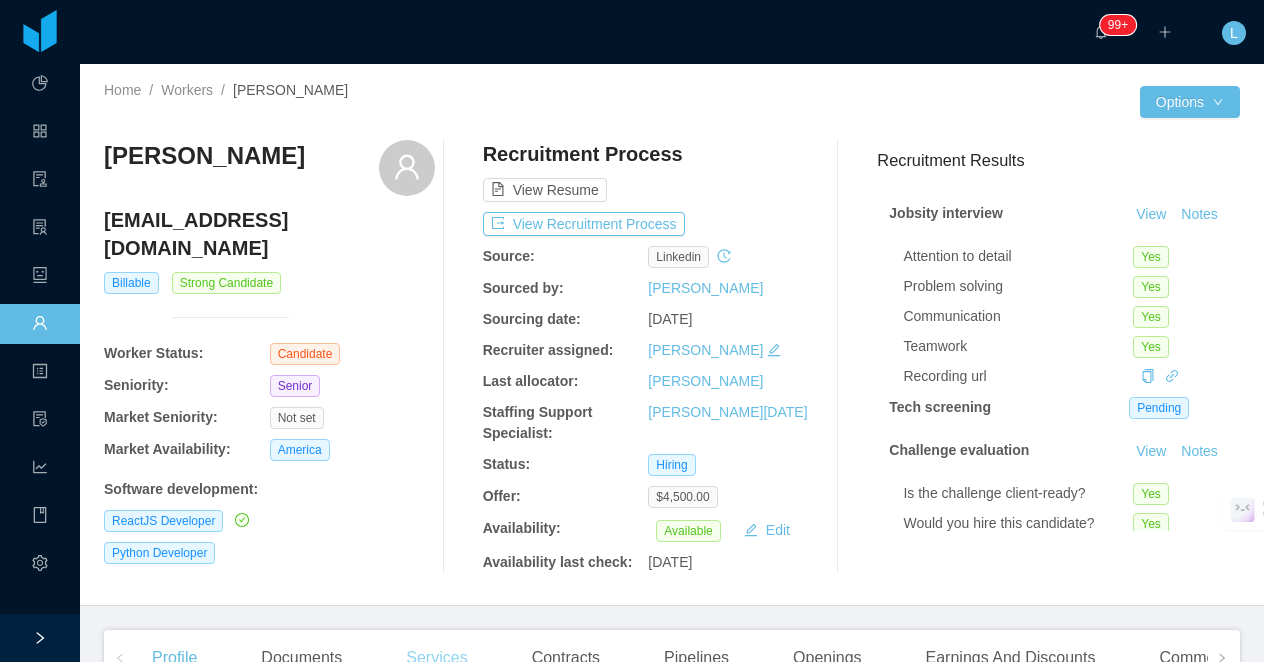 scroll, scrollTop: 426, scrollLeft: 0, axis: vertical 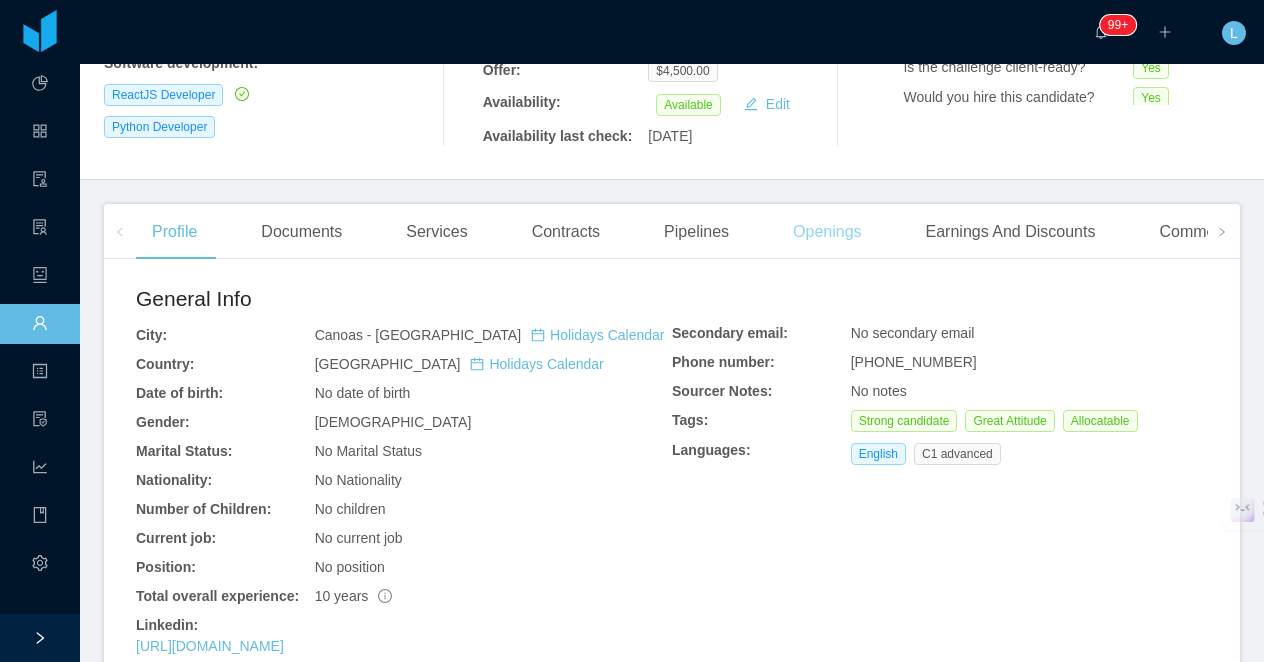 click on "Openings" at bounding box center [827, 232] 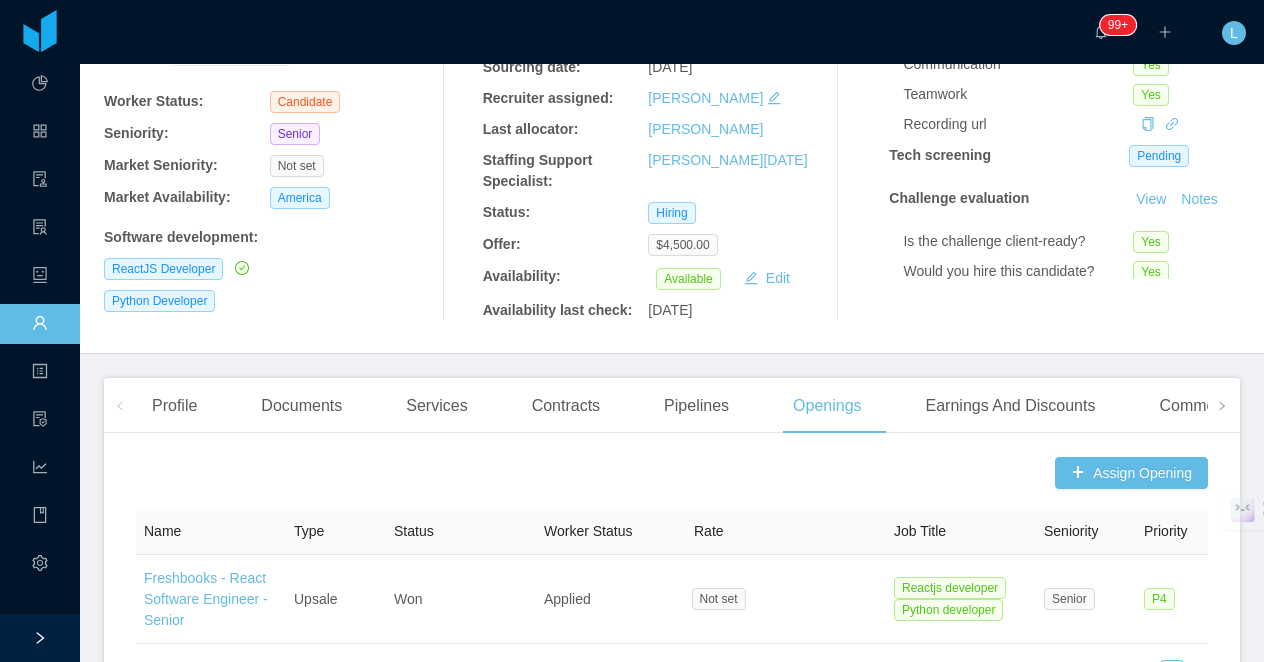 scroll, scrollTop: 0, scrollLeft: 0, axis: both 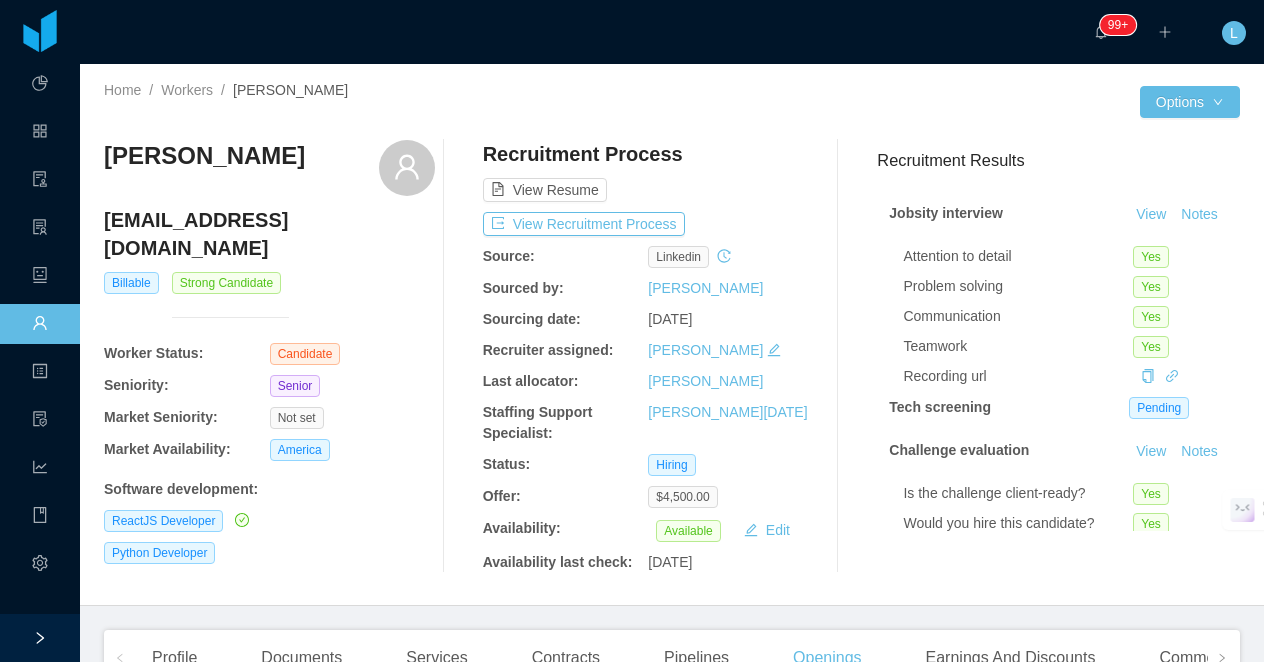 click on "Matheus César" at bounding box center (204, 156) 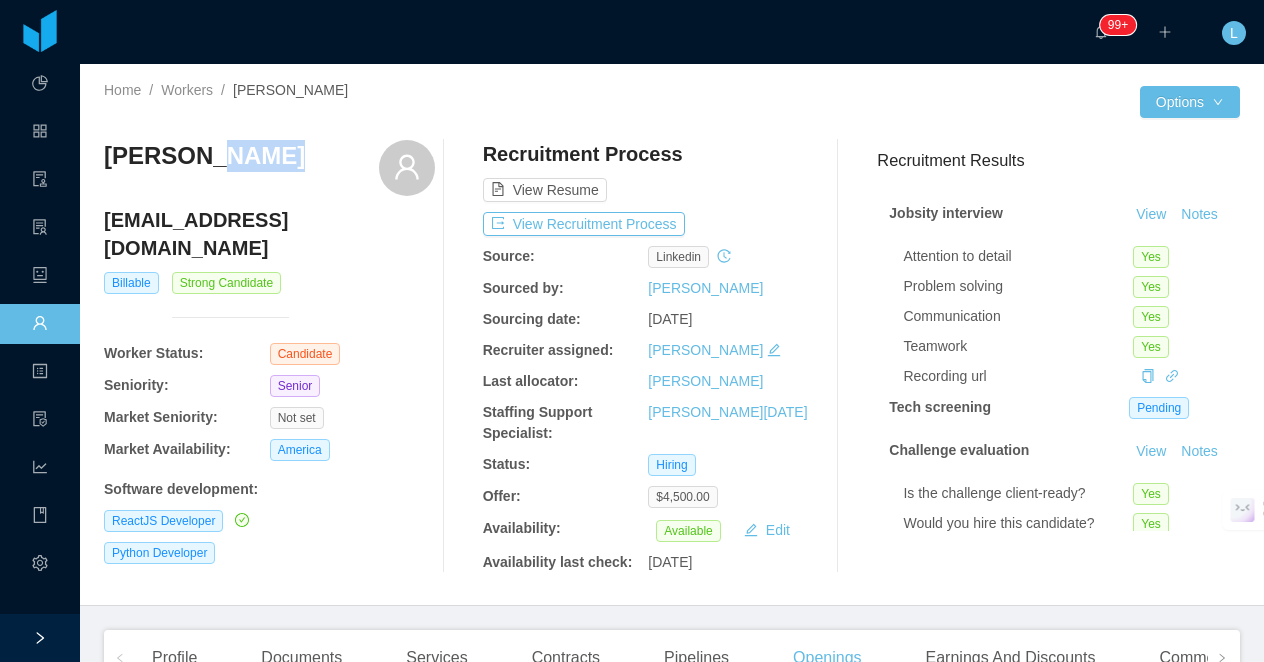 click on "Matheus César" at bounding box center (204, 156) 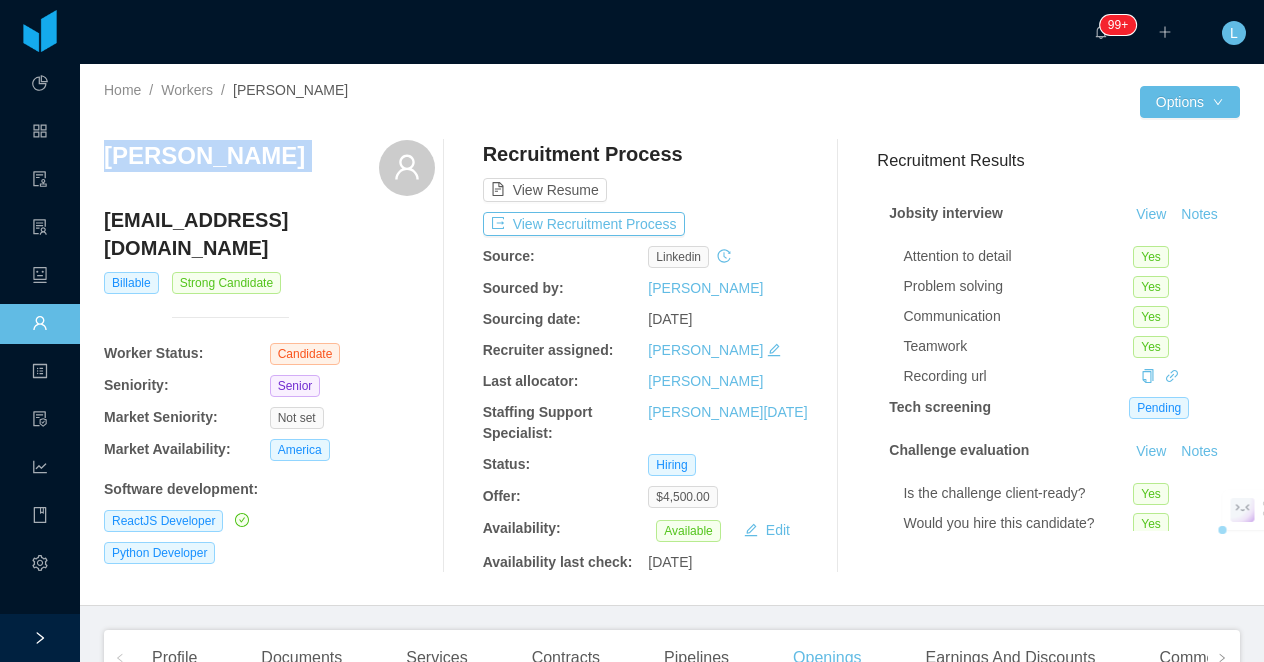 click on "Matheus César" at bounding box center (204, 156) 